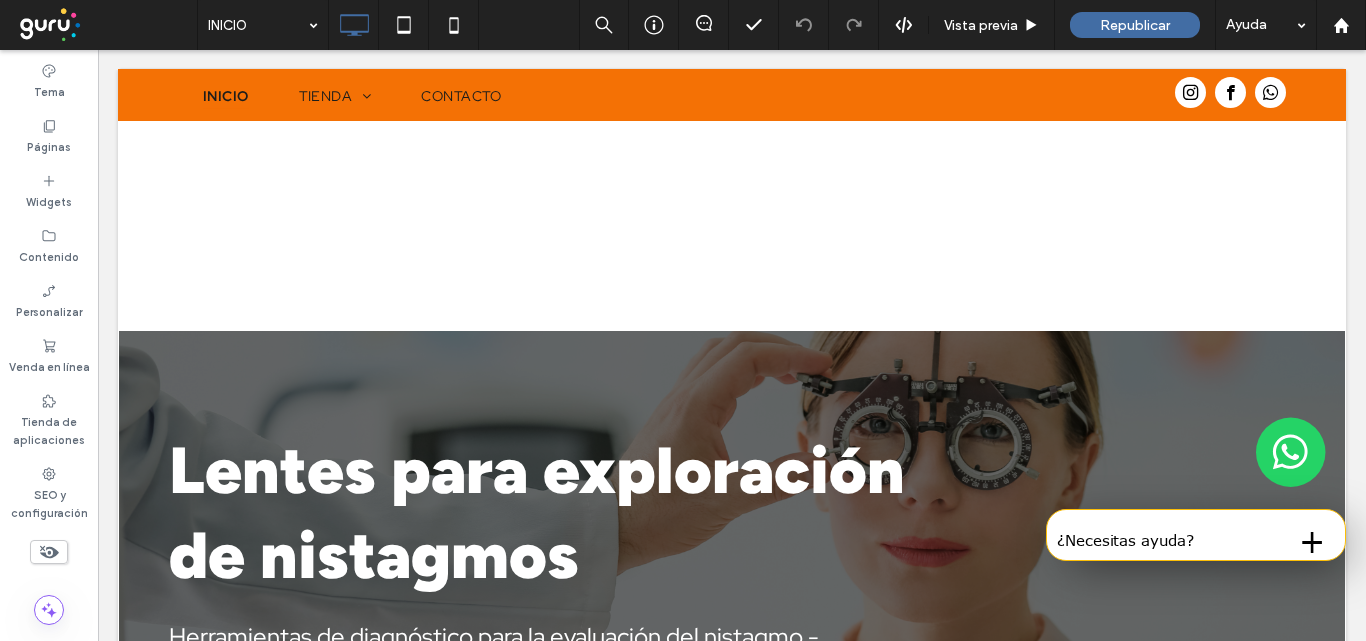 scroll, scrollTop: 3102, scrollLeft: 0, axis: vertical 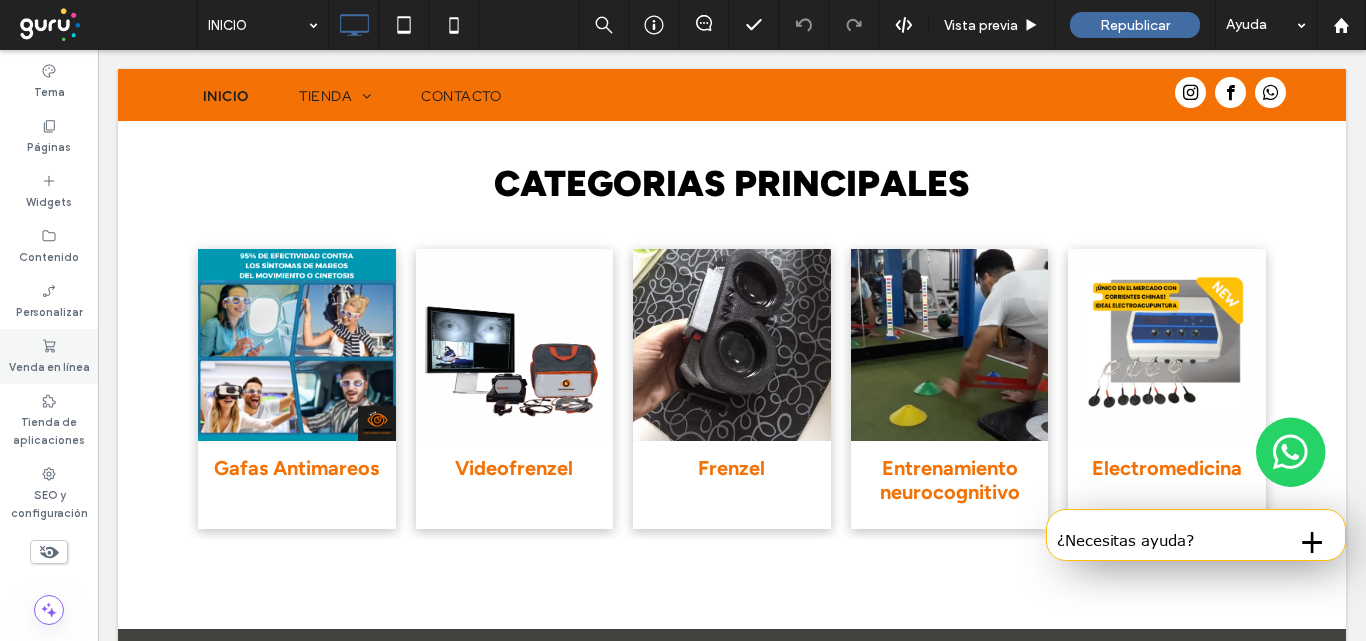 click 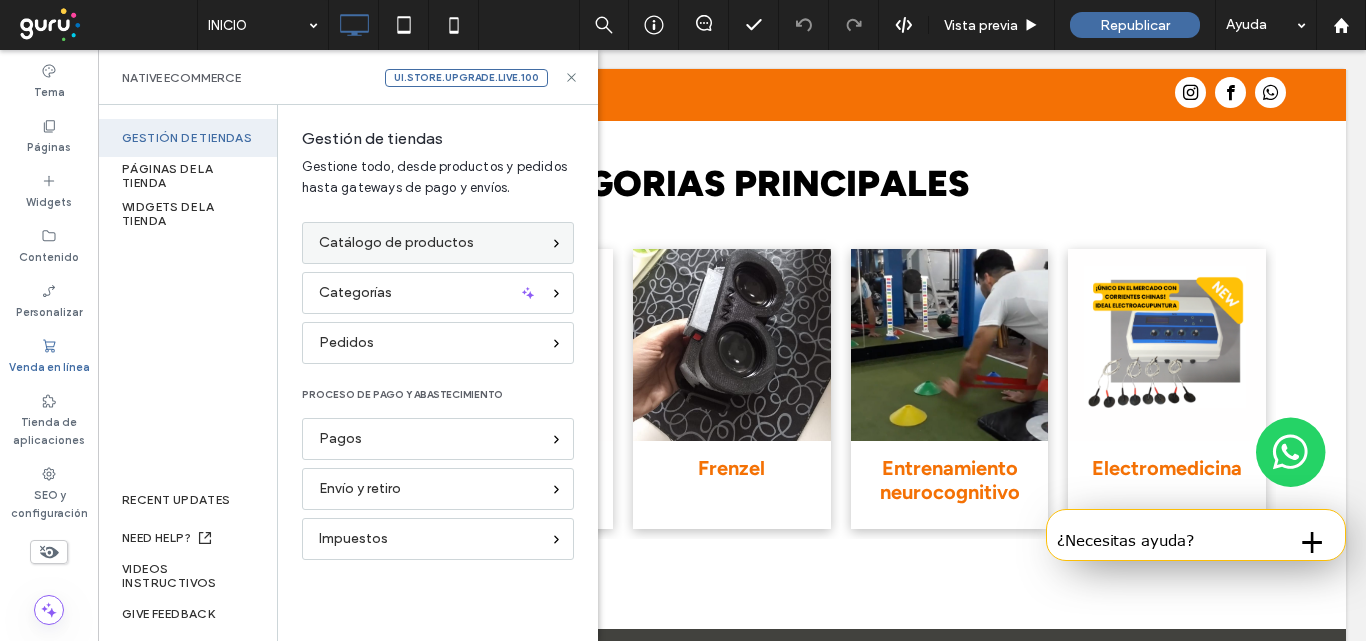 click on "Catálogo de productos" at bounding box center [438, 243] 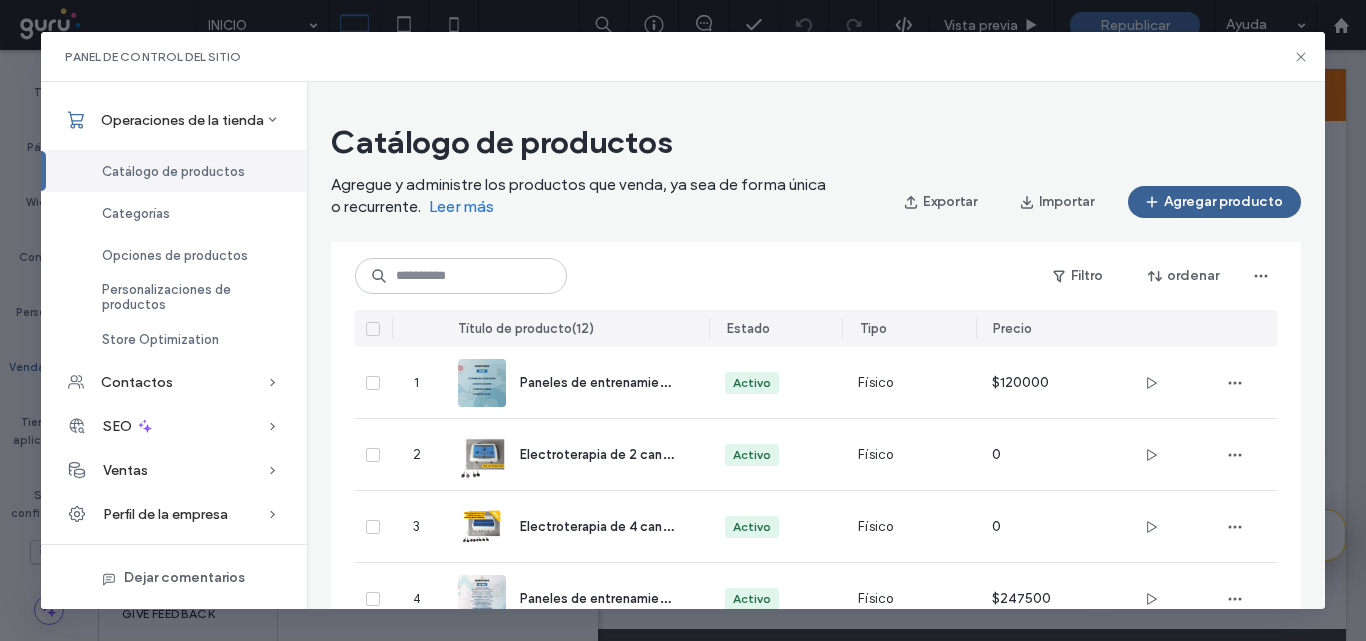click on "Agregar producto" at bounding box center (1214, 202) 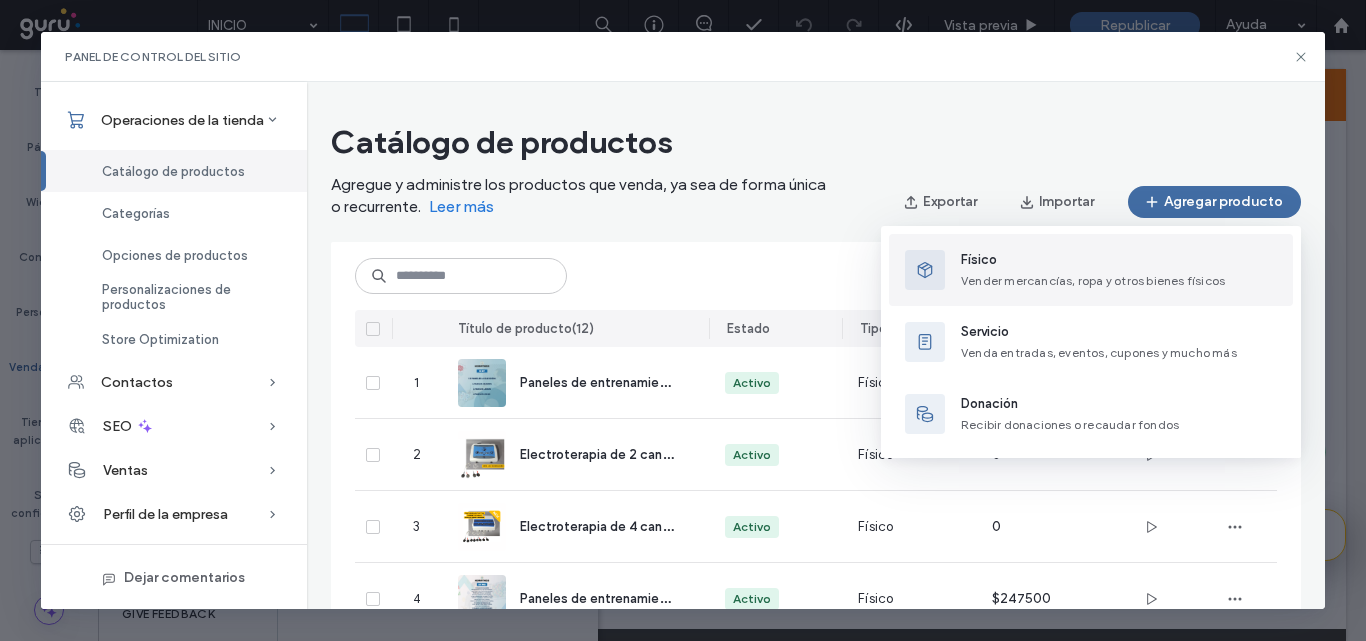 click on "Físico" at bounding box center (1093, 260) 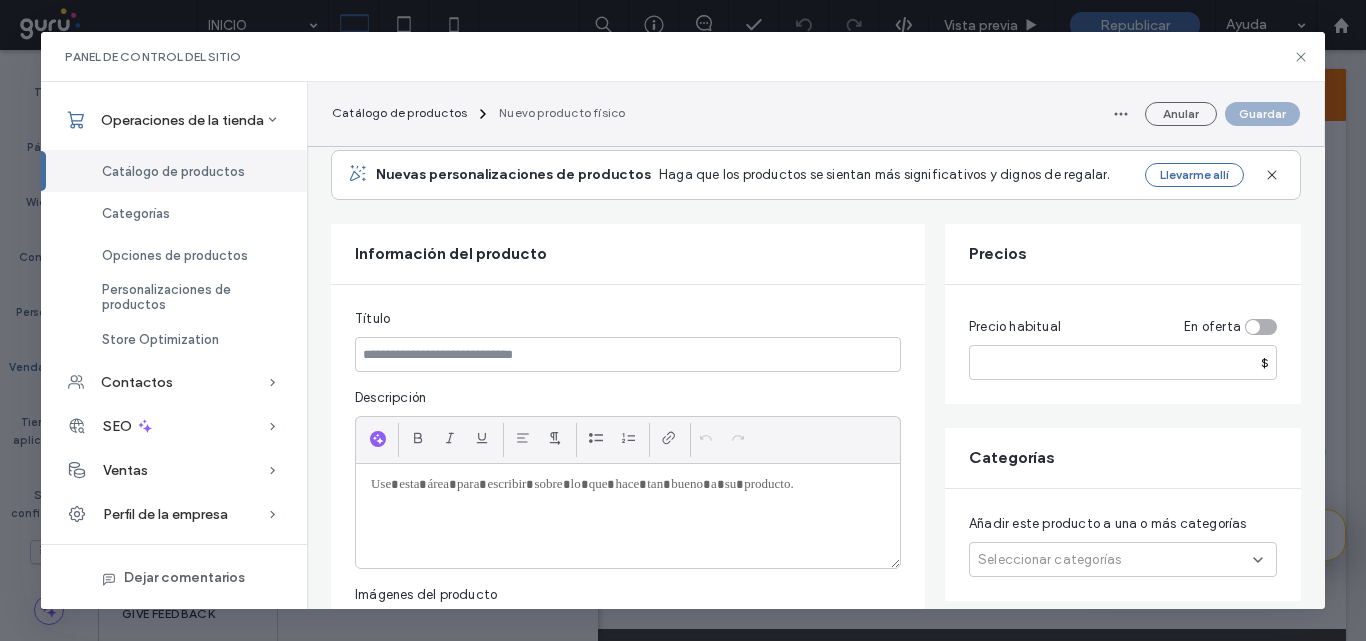 scroll, scrollTop: 300, scrollLeft: 0, axis: vertical 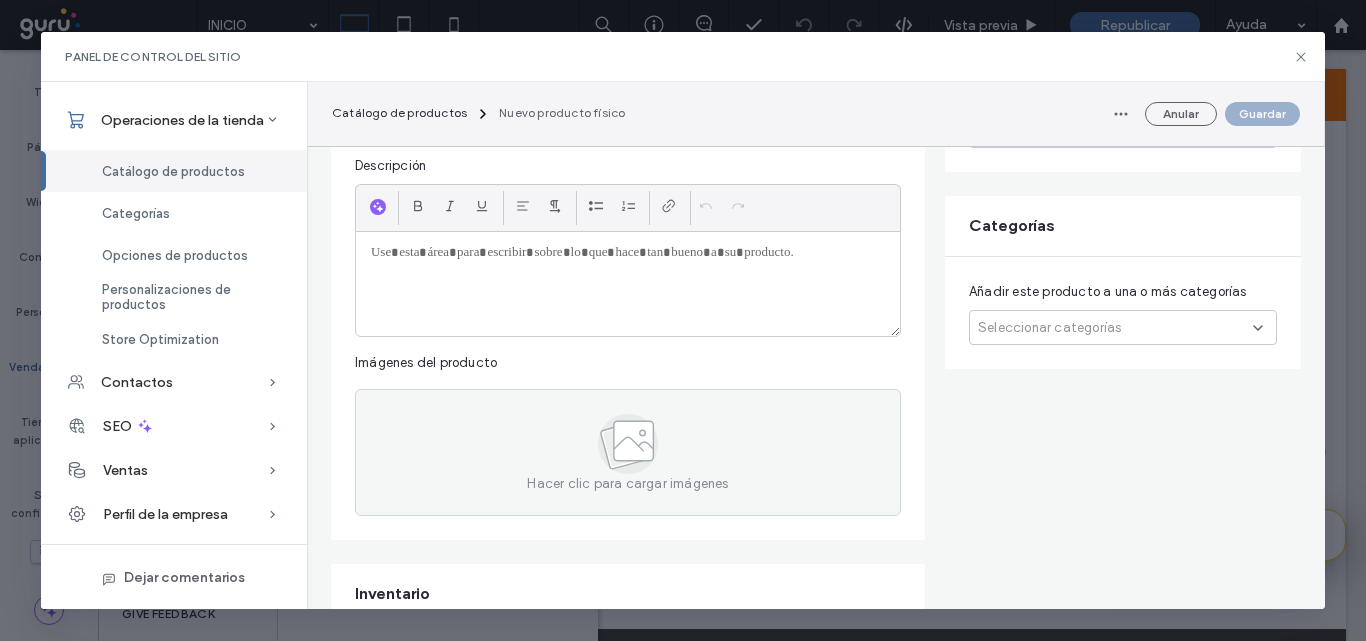 click on "Seleccionar categorías" at bounding box center [1123, 327] 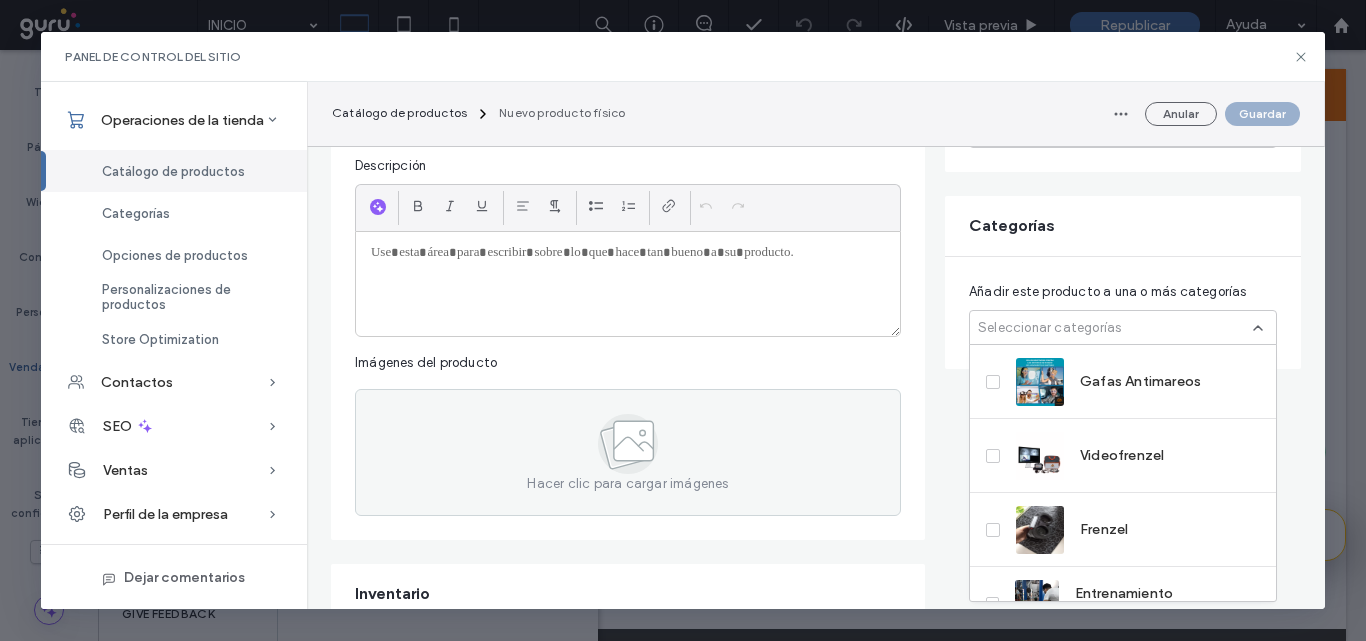 click on "Información del producto Título Descripción Imágenes del producto
Hacer clic para cargar imágenes Inventario Haga un seguimiento de su inventario para asegurarse de tener las existencias correctas en las cantidades correctas. Estado En existencias SKU Opciones de productos
Gestionar todas las opciones Si este producto viene en diferentes opciones como tamaño o color, agréguelos aquí.  Leer más Agregar opción Personalizaciones de productos Gestionar todas las personalizaciones Ofrezca extras de productos como grabado de joyas, impresiones de texto y más. La subscripción al sitio web incluye personalizaciones 2. Es el número máximo permitido. Agregar personalización Envío y retiro ¿Este producto requiere envío o recolección? Package settings (optional) For accurate, real-time shipping estimations, enter packaging weight and dimensions. To change the unit system, go to  Store Business Info . Peso kg Ancho cm Longitud cm Height cm Bloque de contenido adicional Specifications $" at bounding box center [816, 1480] 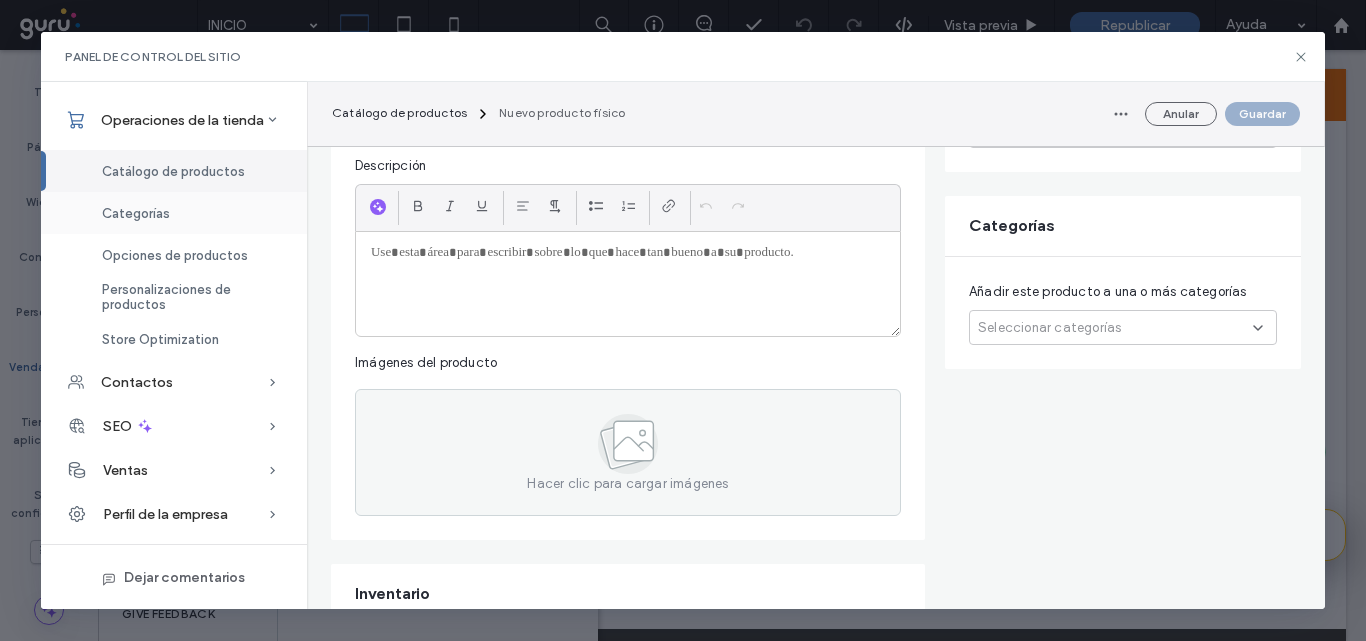 click on "Categorías" at bounding box center [174, 213] 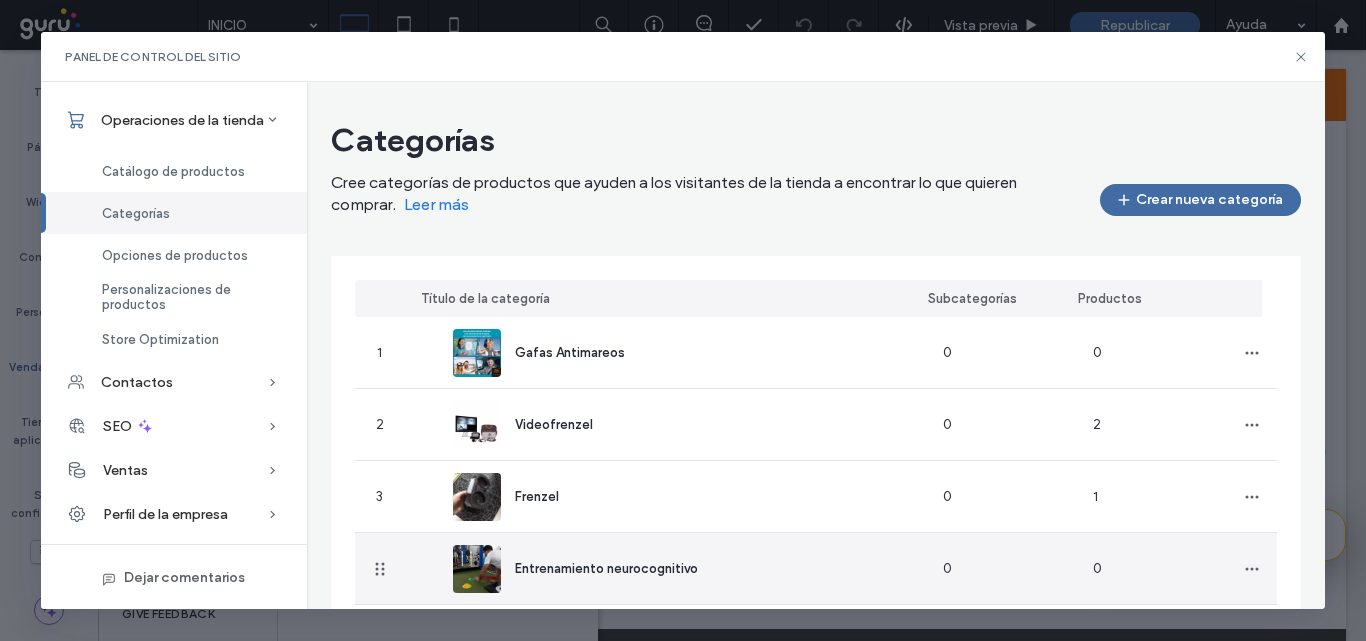 scroll, scrollTop: 0, scrollLeft: 0, axis: both 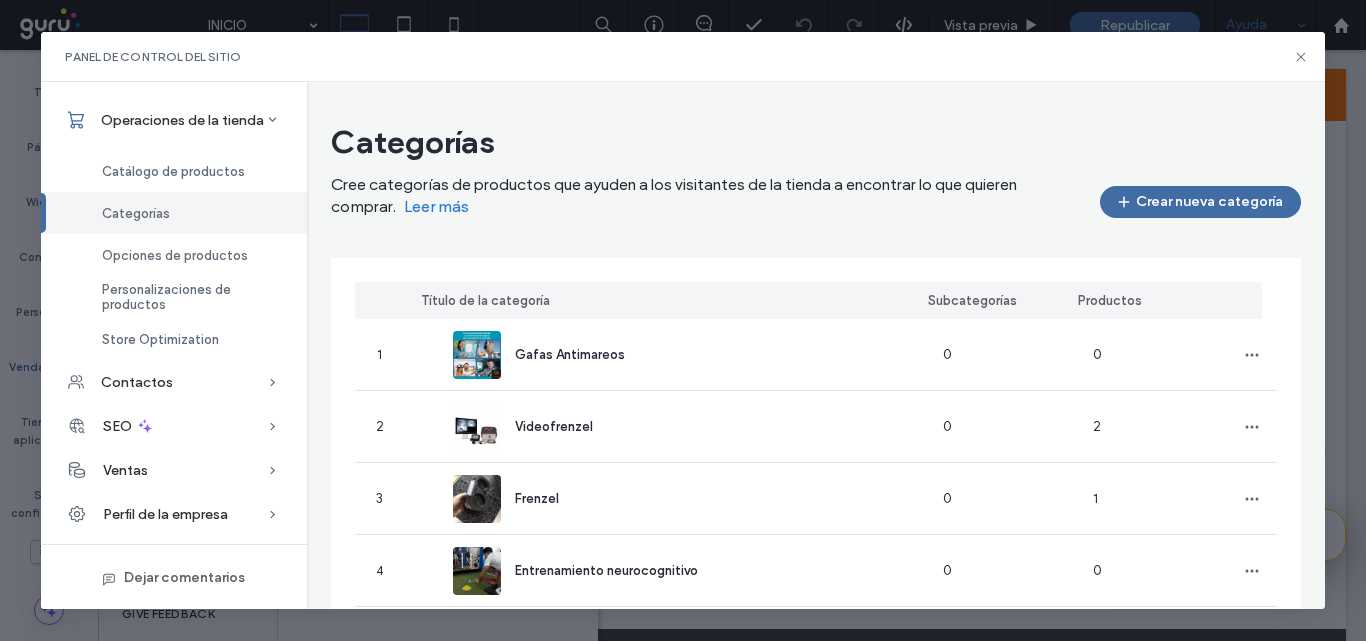 click 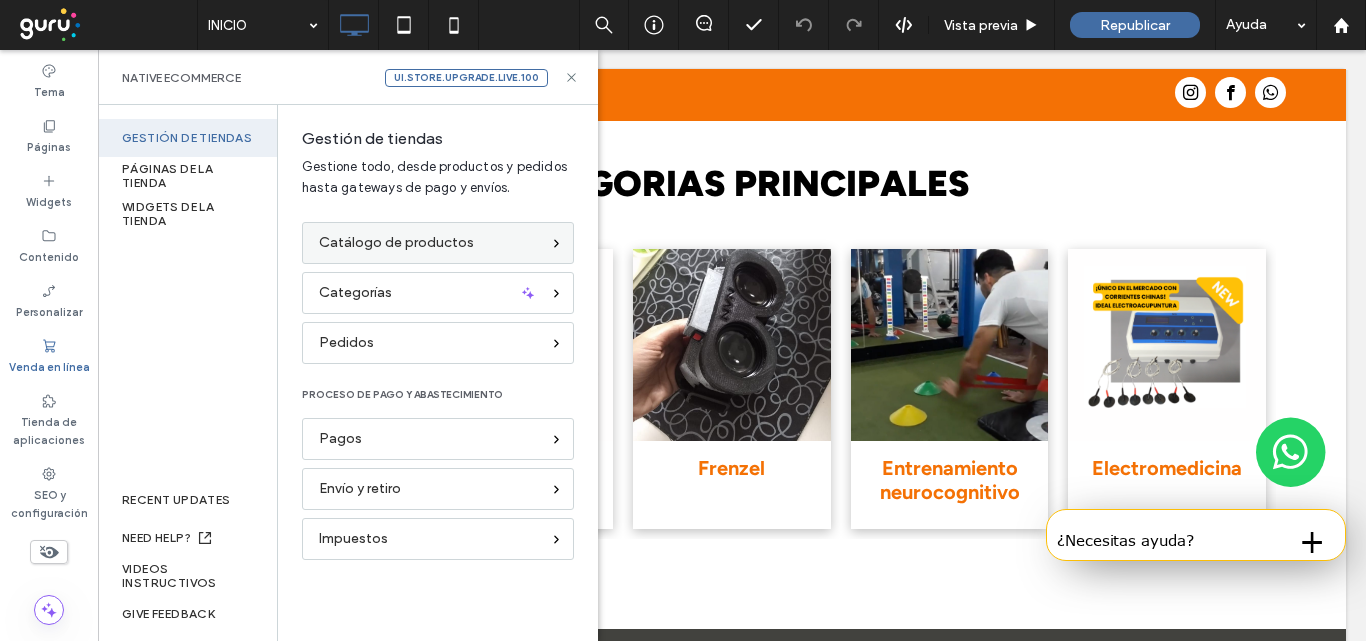 click on "Catálogo de productos" at bounding box center [396, 243] 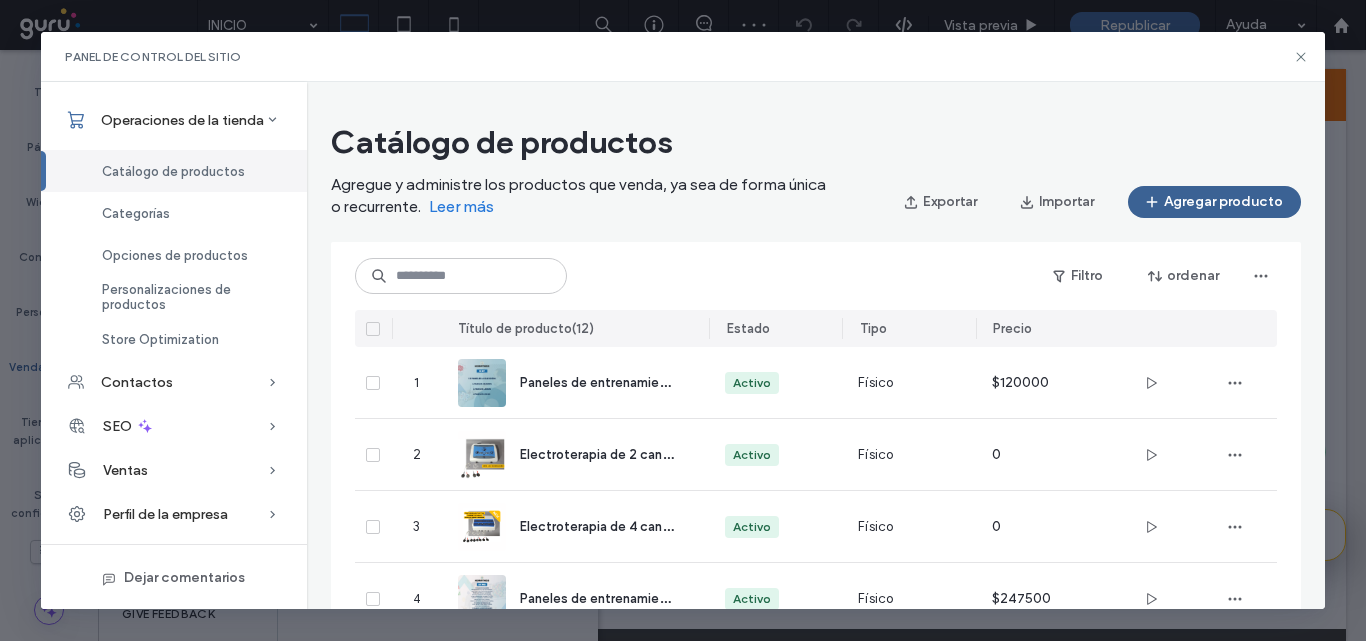 click on "Agregar producto" at bounding box center (1214, 202) 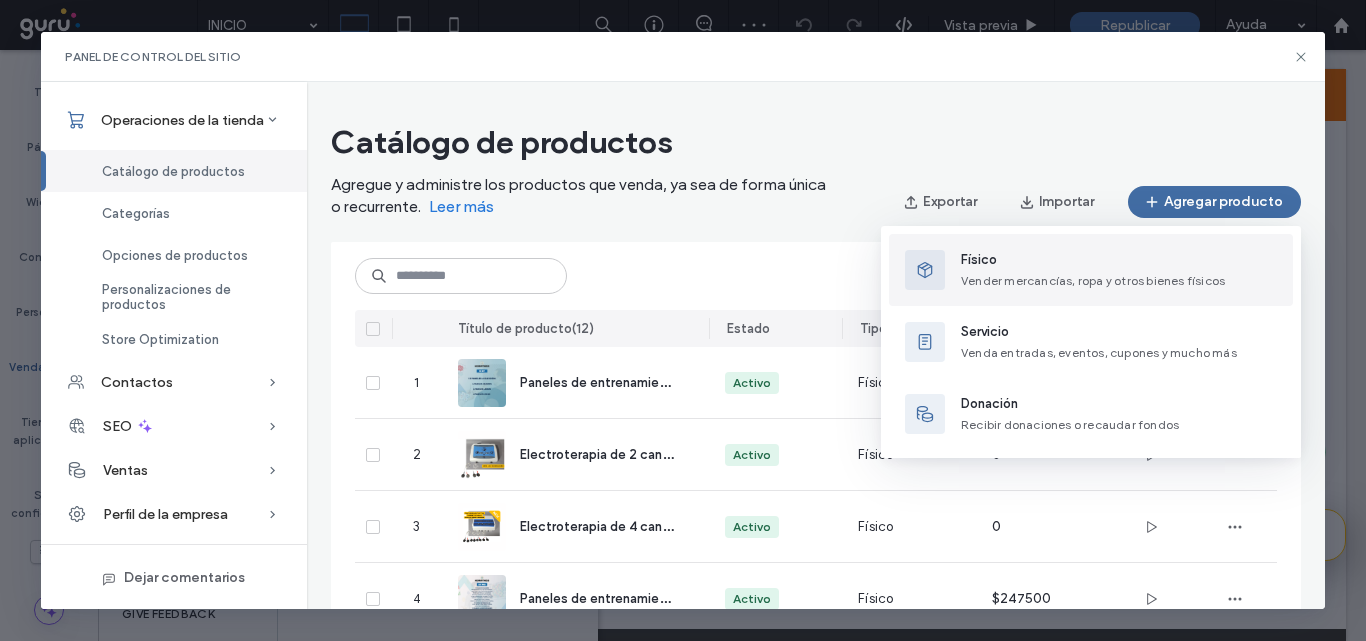 click on "Vender mercancías, ropa y otros bienes físicos" at bounding box center [1093, 280] 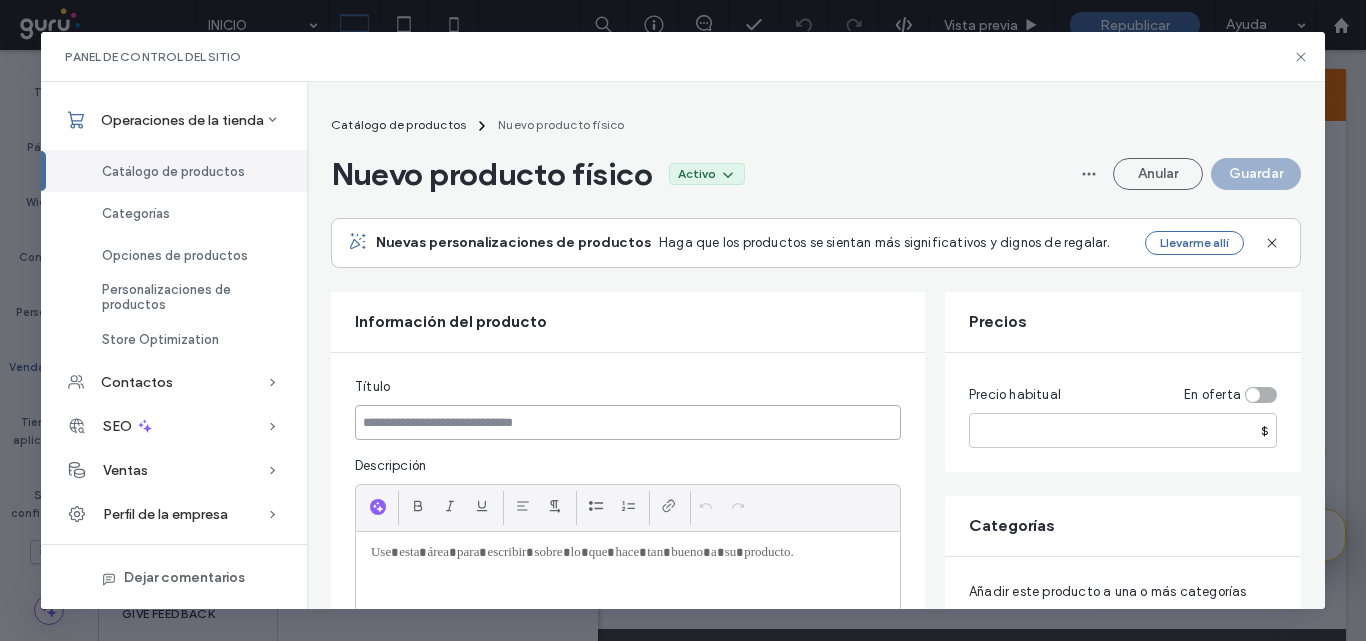 click at bounding box center [628, 422] 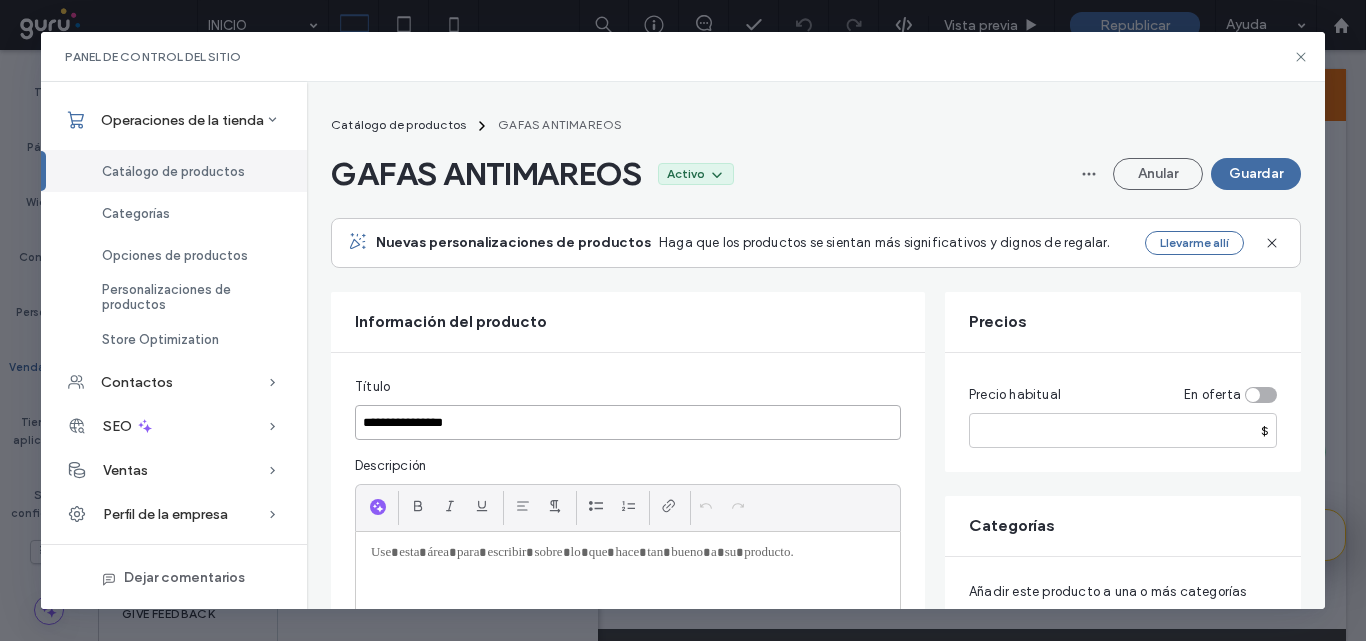 click on "**********" at bounding box center [628, 422] 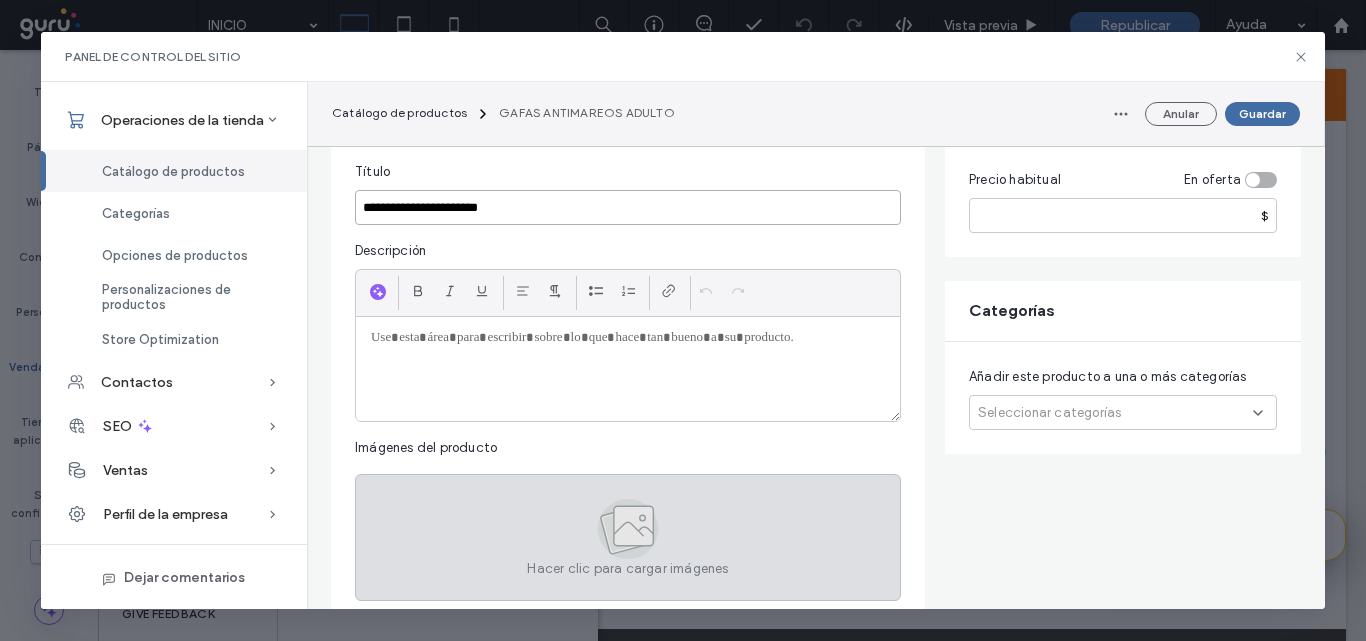 scroll, scrollTop: 300, scrollLeft: 0, axis: vertical 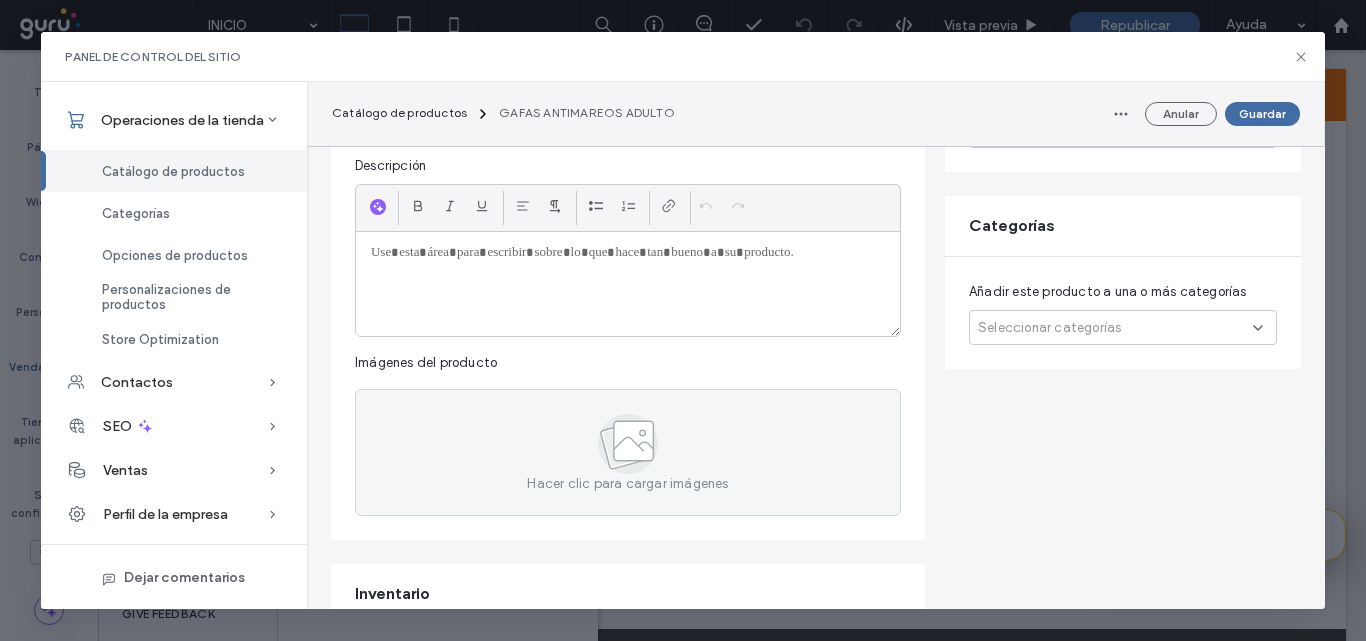 type on "**********" 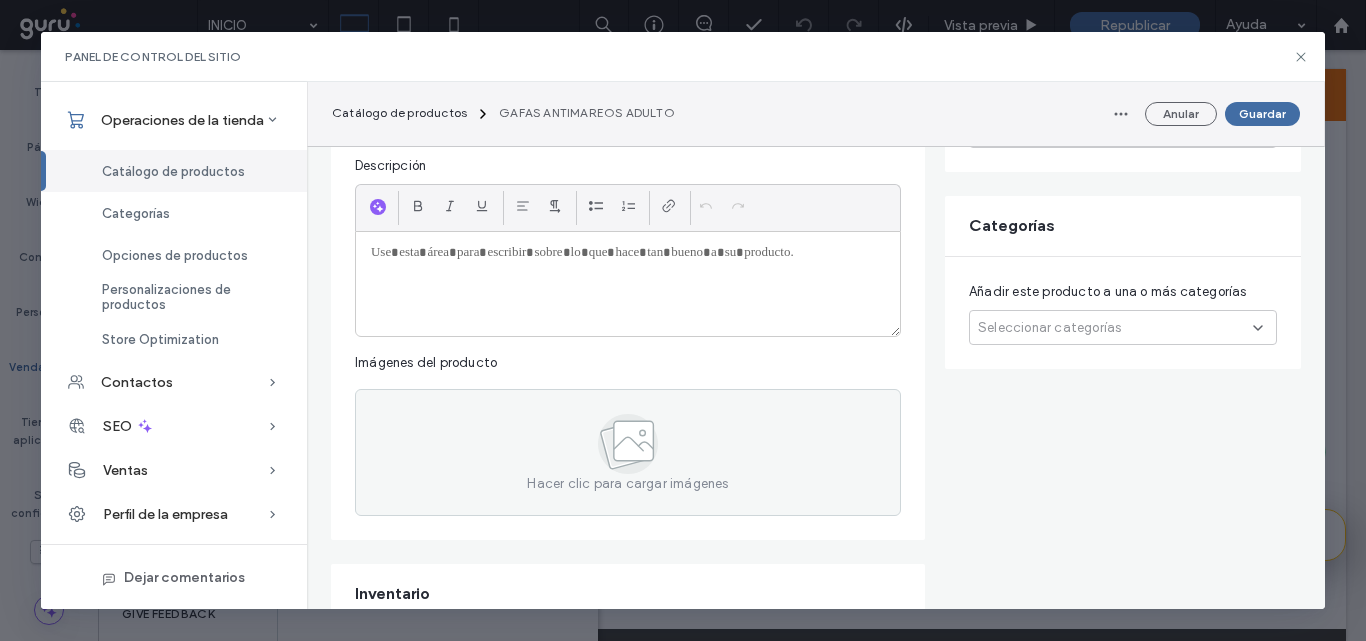 click at bounding box center (628, 284) 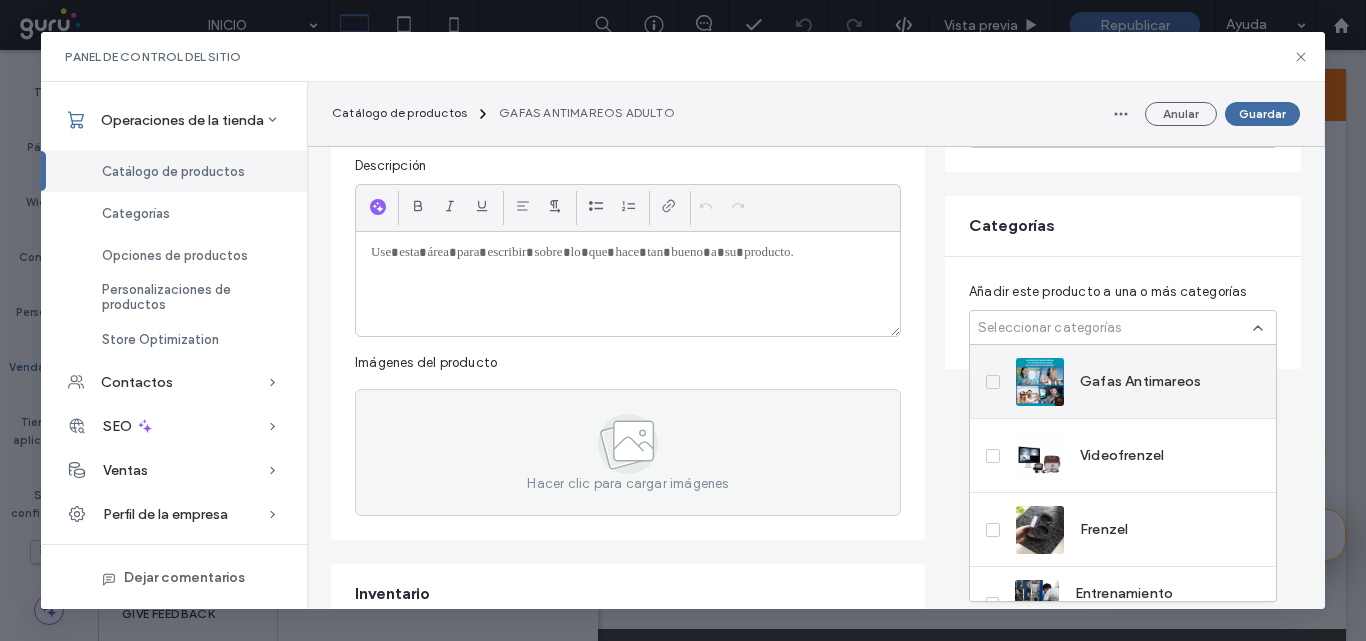 click at bounding box center [993, 382] 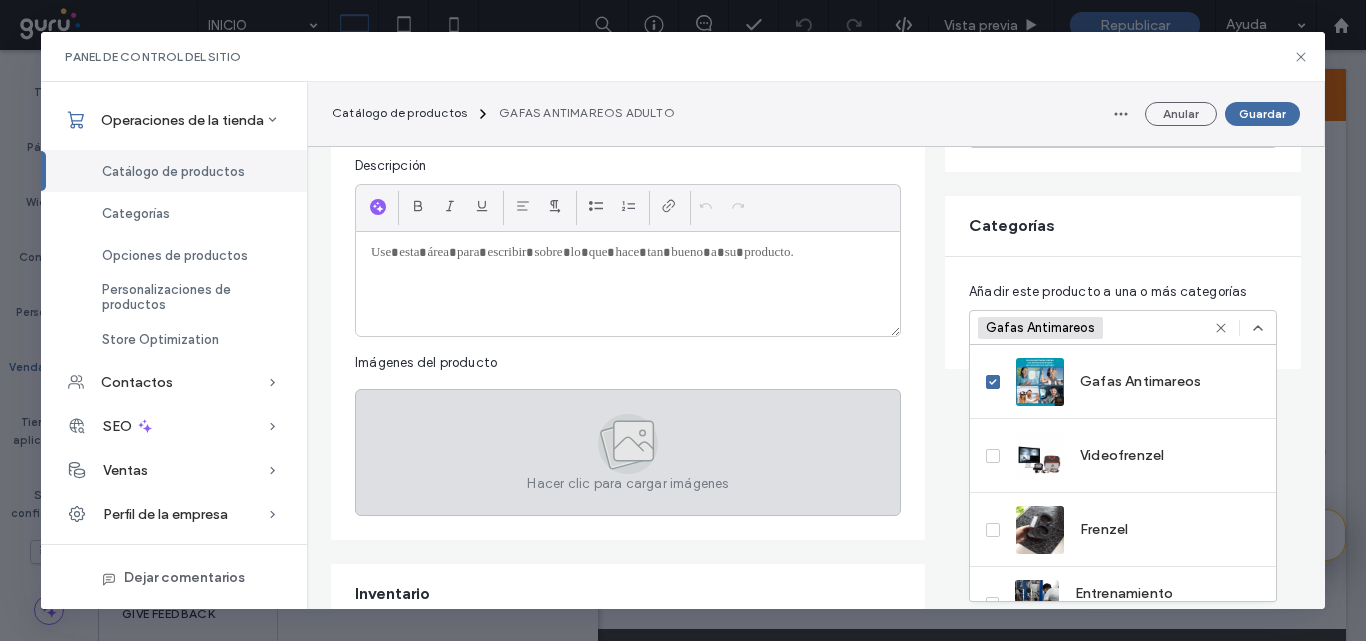 click 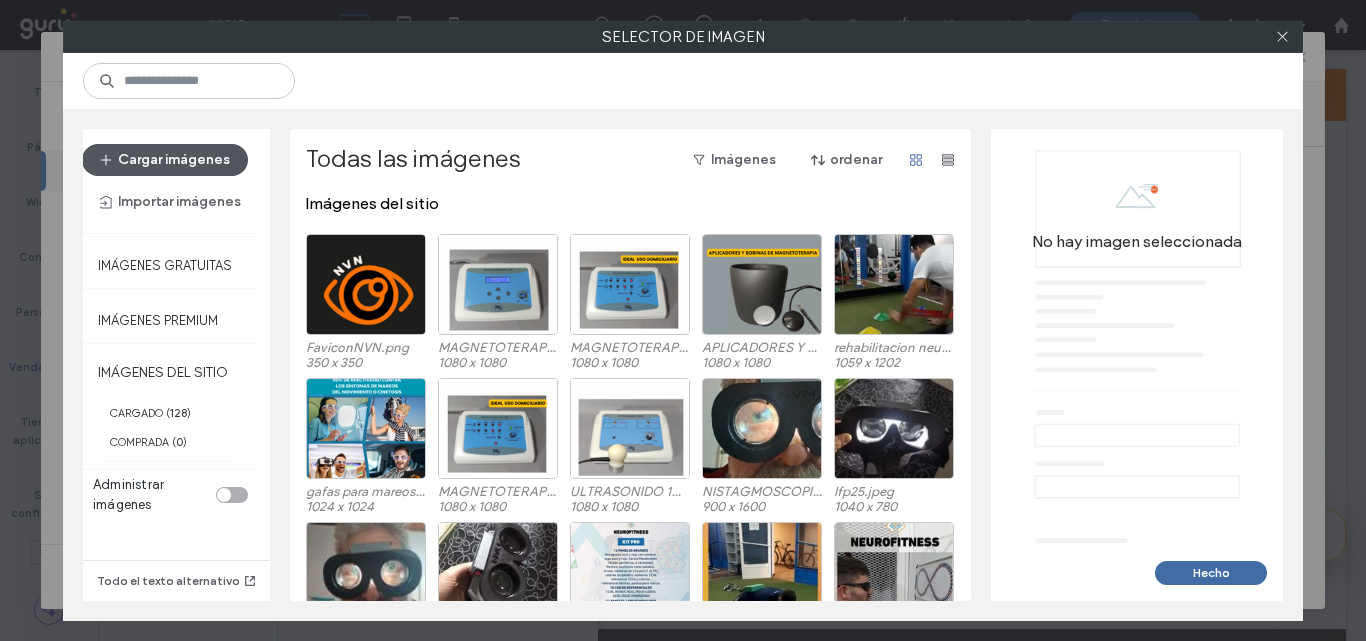 click on "Cargar imágenes" at bounding box center (165, 160) 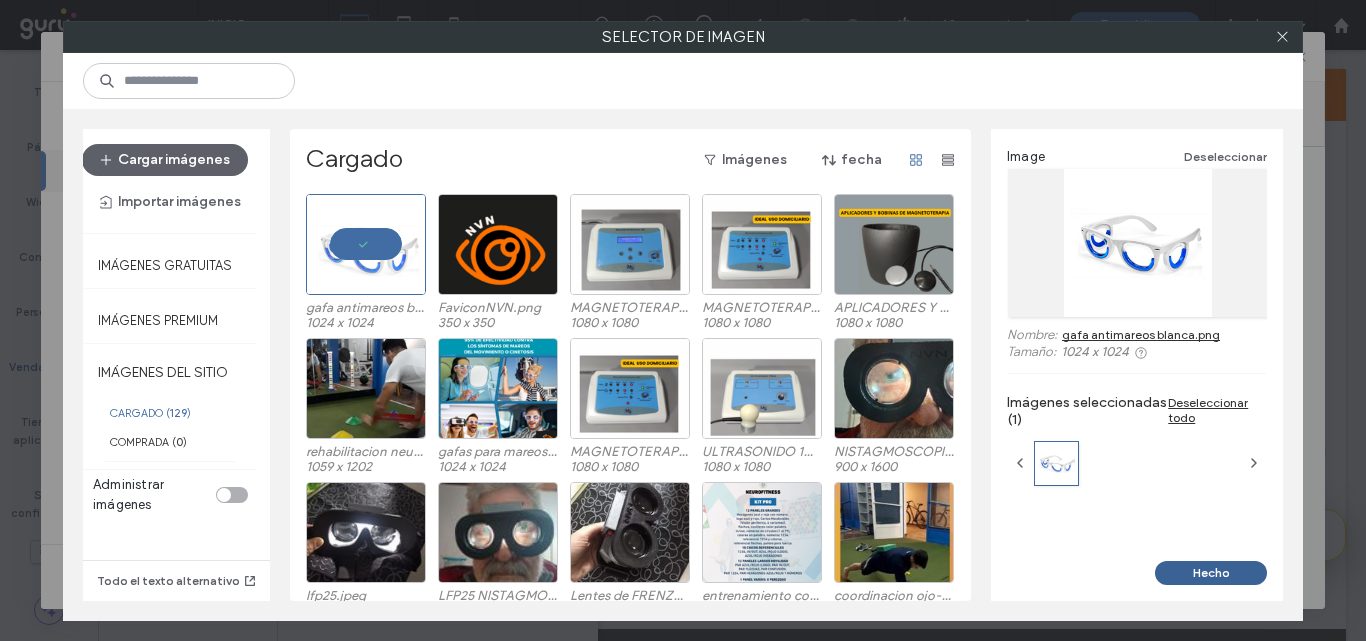 click on "Hecho" at bounding box center (1211, 573) 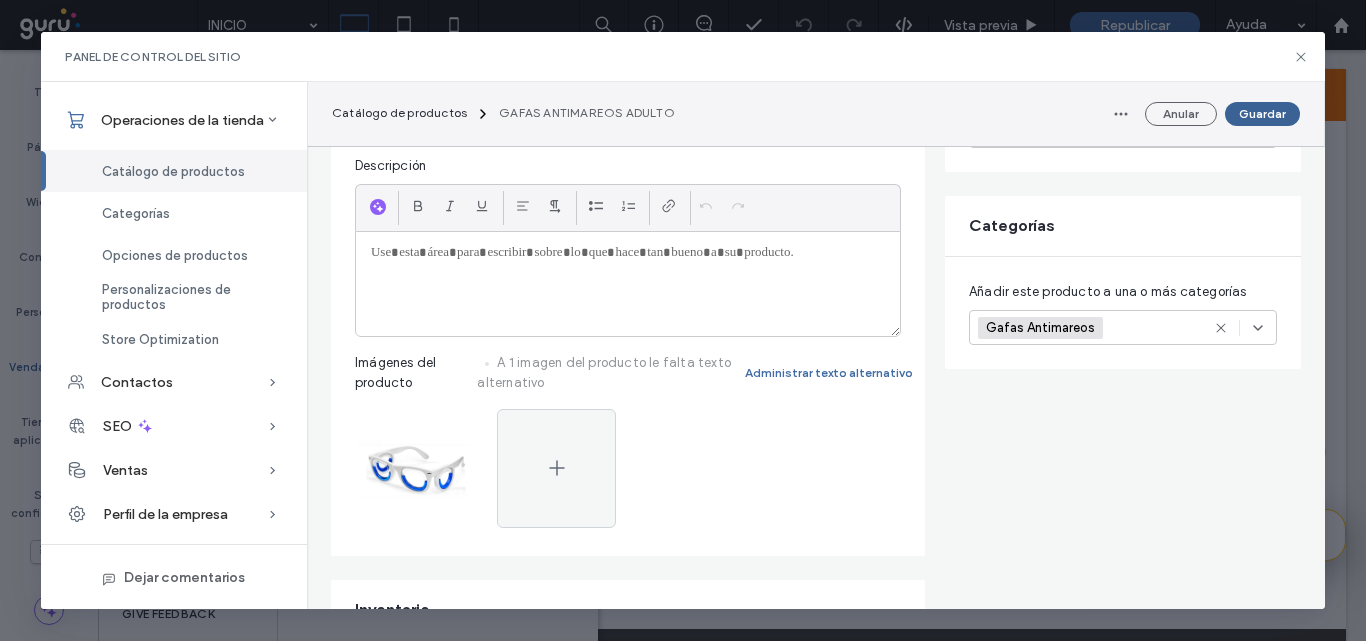 click on "Guardar" at bounding box center [1262, 114] 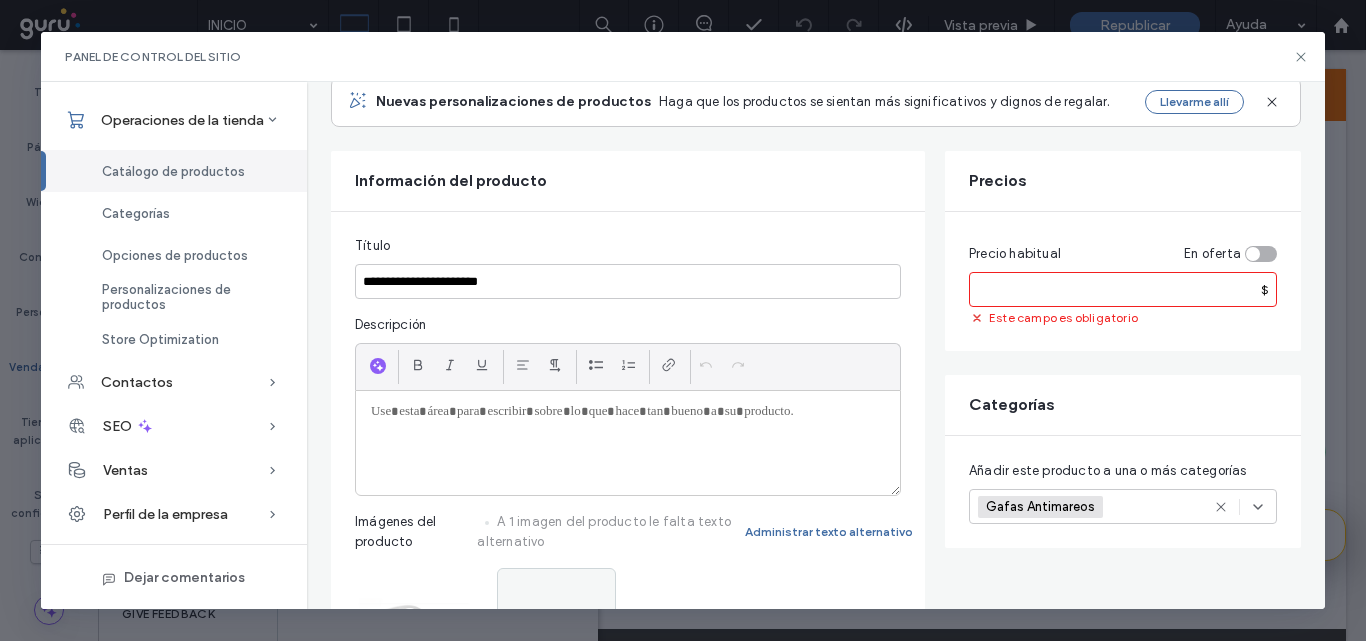 scroll, scrollTop: 100, scrollLeft: 0, axis: vertical 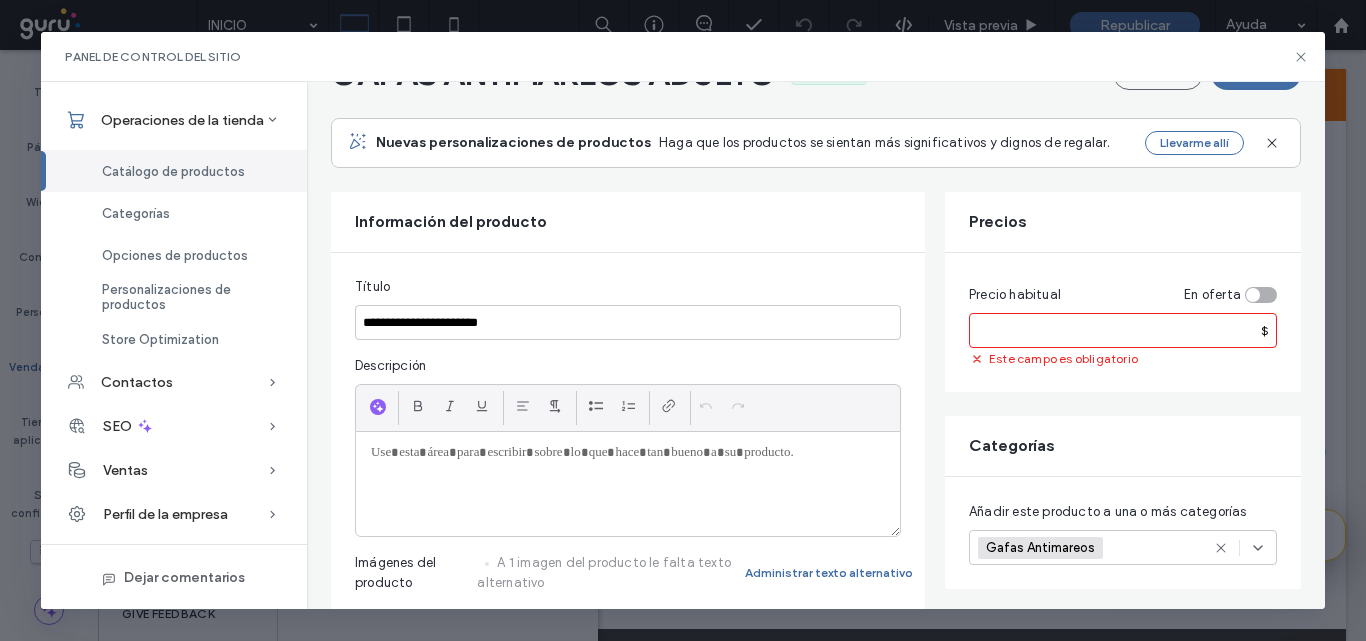 drag, startPoint x: 1072, startPoint y: 327, endPoint x: 1063, endPoint y: 338, distance: 14.21267 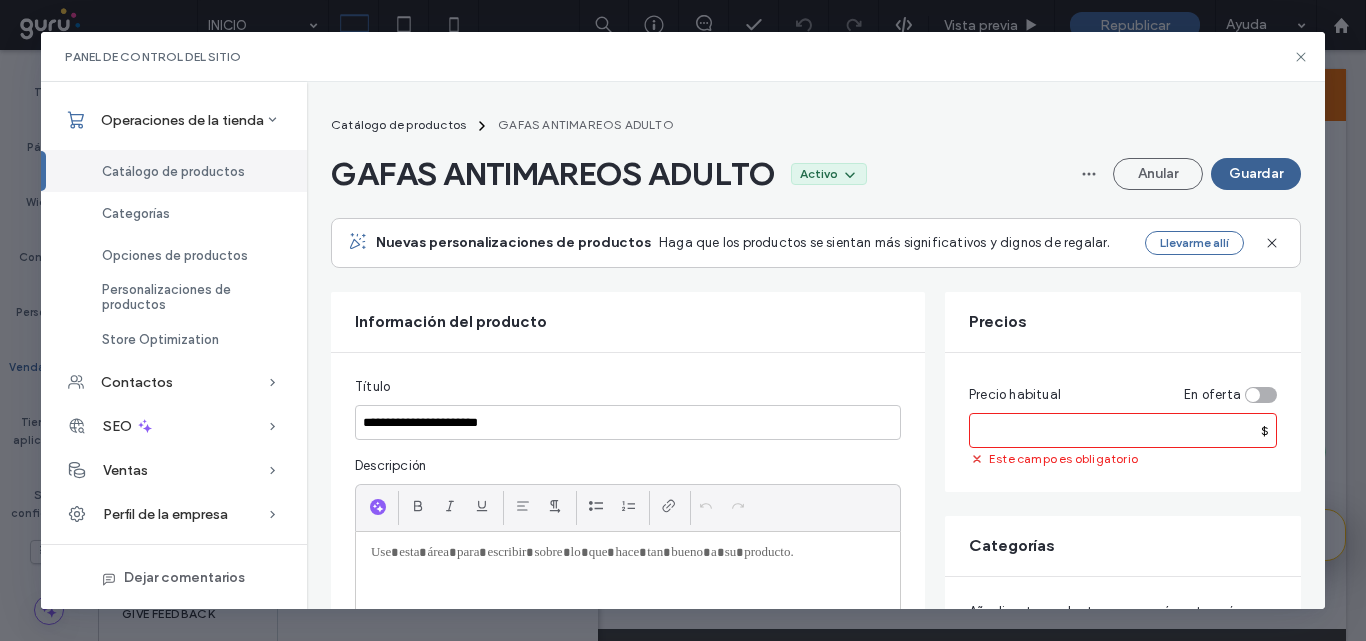 click on "Guardar" at bounding box center (1256, 174) 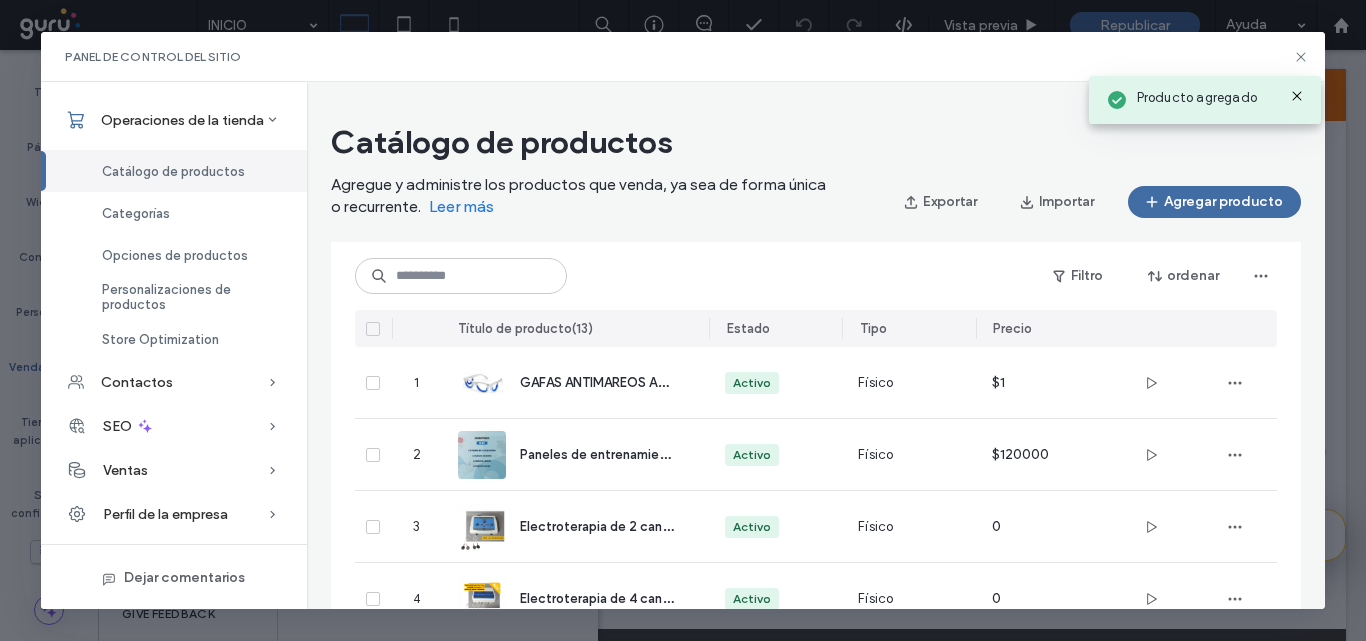 click on "Catálogo de productos Agregue y administre los productos que venda, ya sea de forma única o recurrente. Leer más Exportar Importar Agregar producto 0 productos seleccionados Filtro ordenar Título de producto  ( 13 ) Estado Tipo Precio 1 GAFAS ANTIMAREOS ADULTO Activo Físico $[PRICE] 2 Paneles de entrenamiento neurocognitivo
Variante: MI KIT Activo Físico $[PRICE] 3 Electroterapia de 2 canales Activo Físico 0 4 Electroterapia de 4 canales Activo Físico 0 5 Paneles de entrenamiento neurocognitivo
Variante: KIT PRO Activo Físico $[PRICE] 6 Lentes de Frenzel Modelo LFP25 Activo Físico $[PRICE] 7 Paneles de entrenamiento neurocognitivo
Variante: KIT BASE Activo Físico $[PRICE] 8 Videofrenzel Binocular Modelo VFP23 Activo Físico $[PRICE] 9 Ultrasonido 1MHZ Activo Físico 0 10 Magnetoterapia de 2 canales Activo Físico 0 11 Aplicadores y bobinas de magnetoterapia Activo Físico 0 12 Magnetoterapia de 4 canales Activo Físico 0 13 Videofrenzel Monocular Modelo VFP23 Activo Físico $[PRICE]" at bounding box center (816, 345) 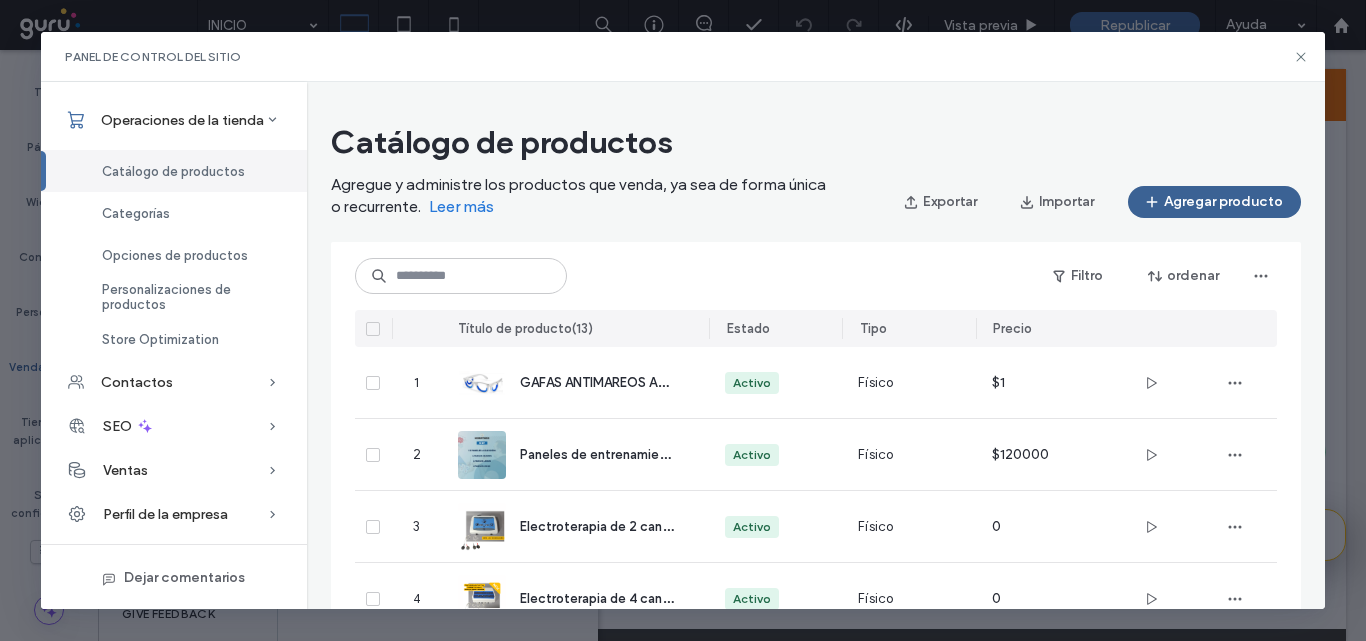 click on "Agregar producto" at bounding box center [1214, 202] 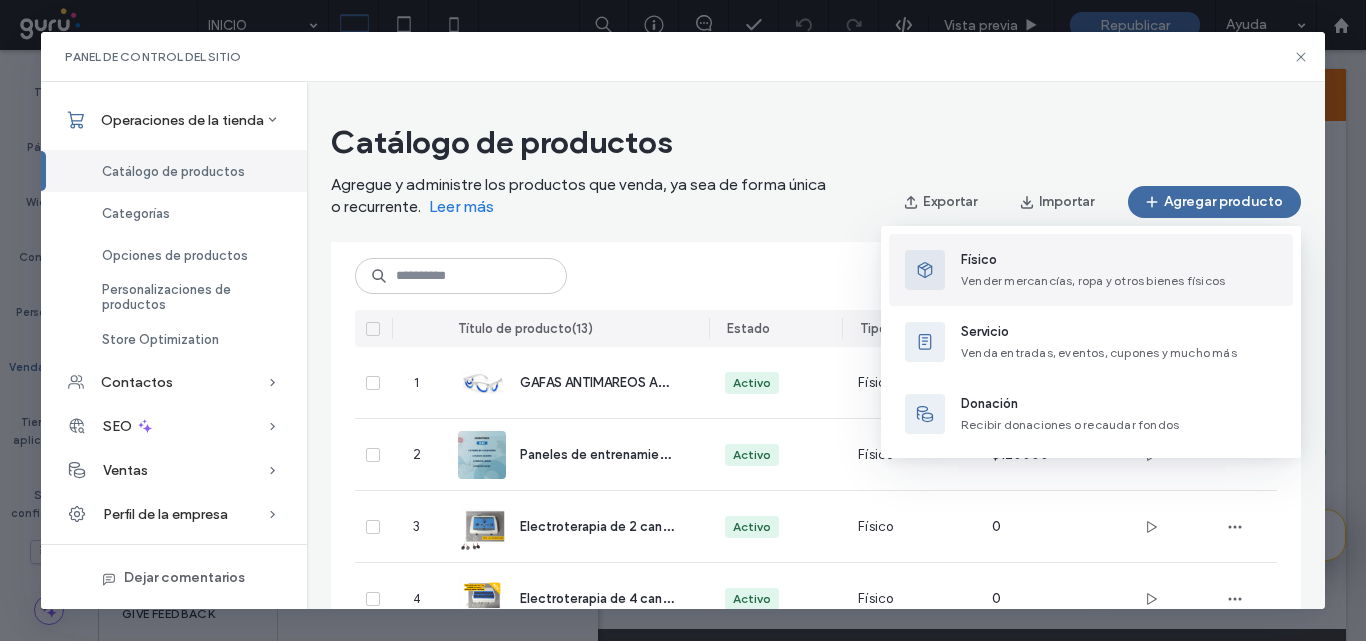 click on "Físico" at bounding box center [1093, 260] 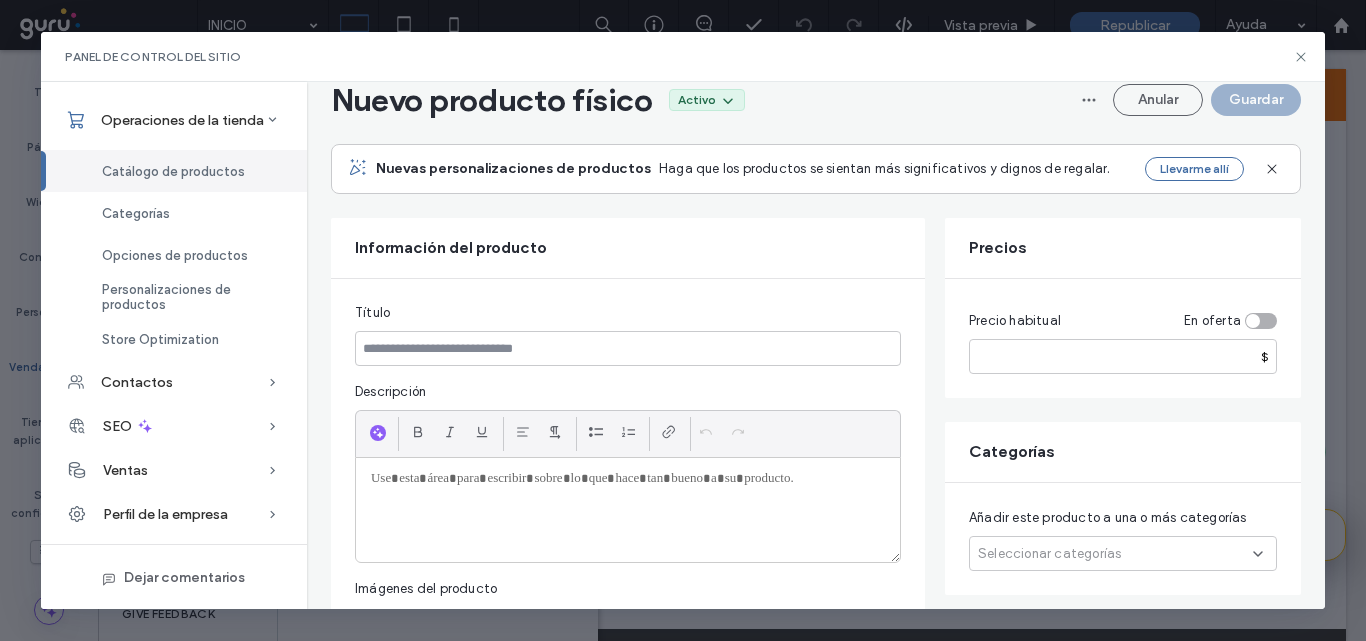 scroll, scrollTop: 100, scrollLeft: 0, axis: vertical 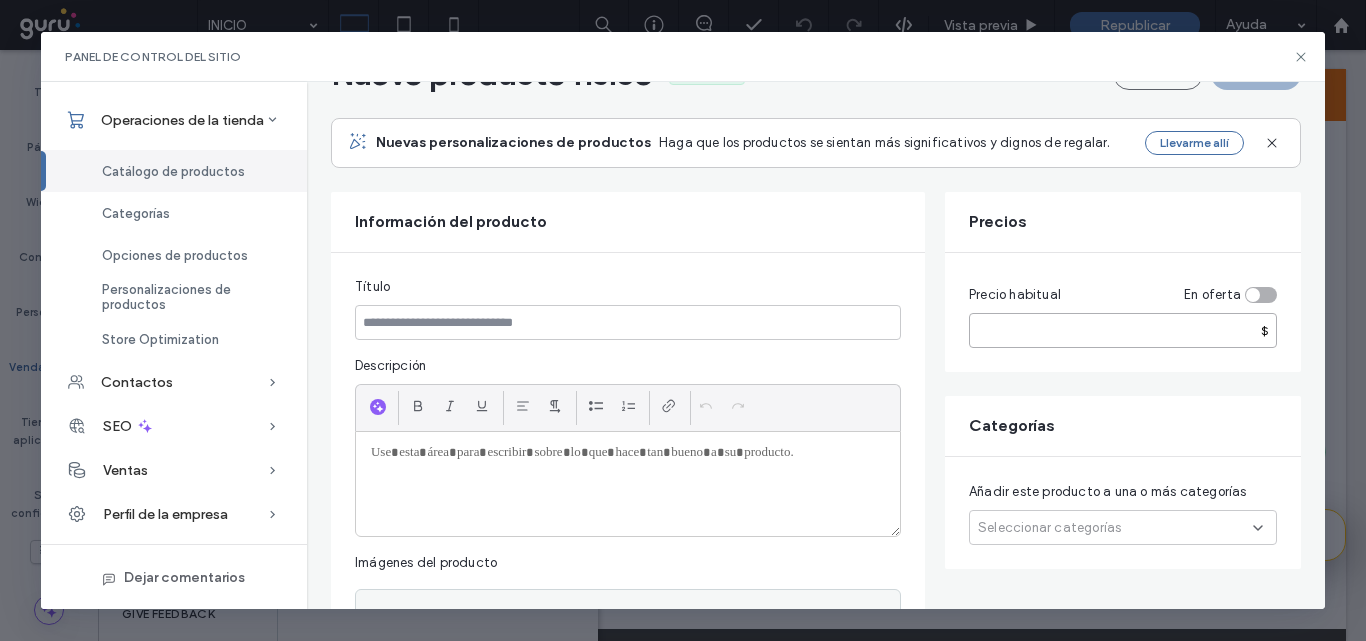 click at bounding box center [1123, 330] 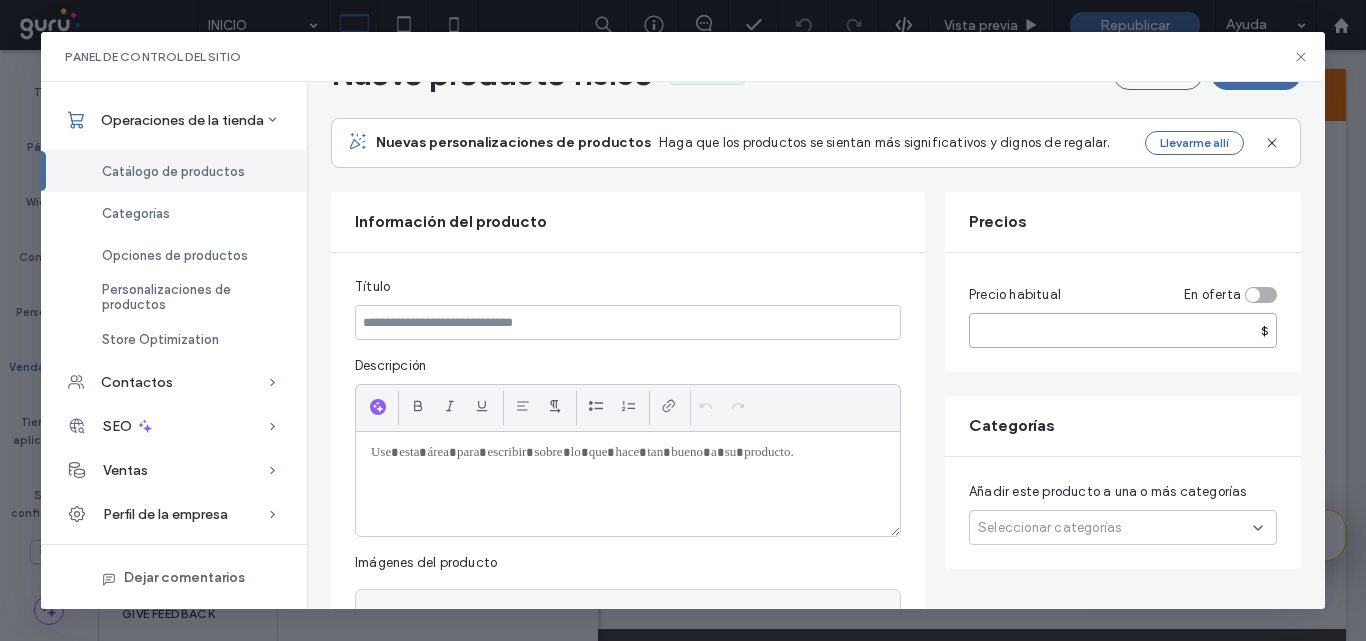 type on "*" 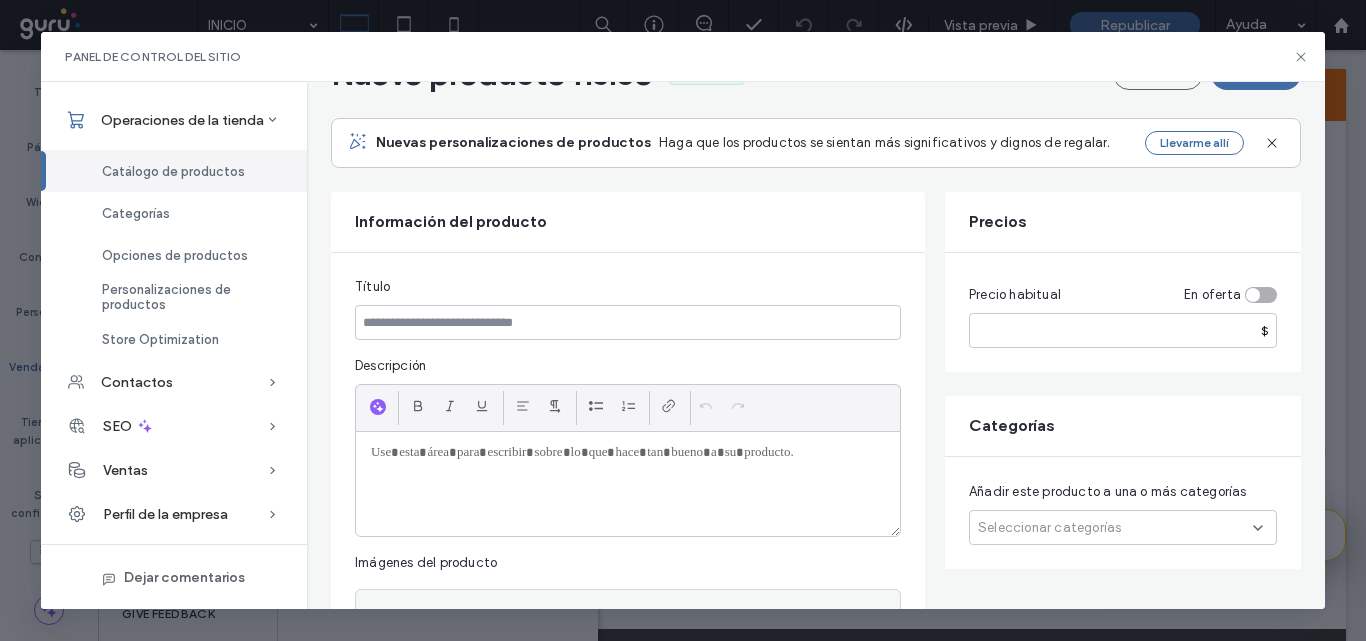 click on "Seleccionar categorías" at bounding box center (1049, 528) 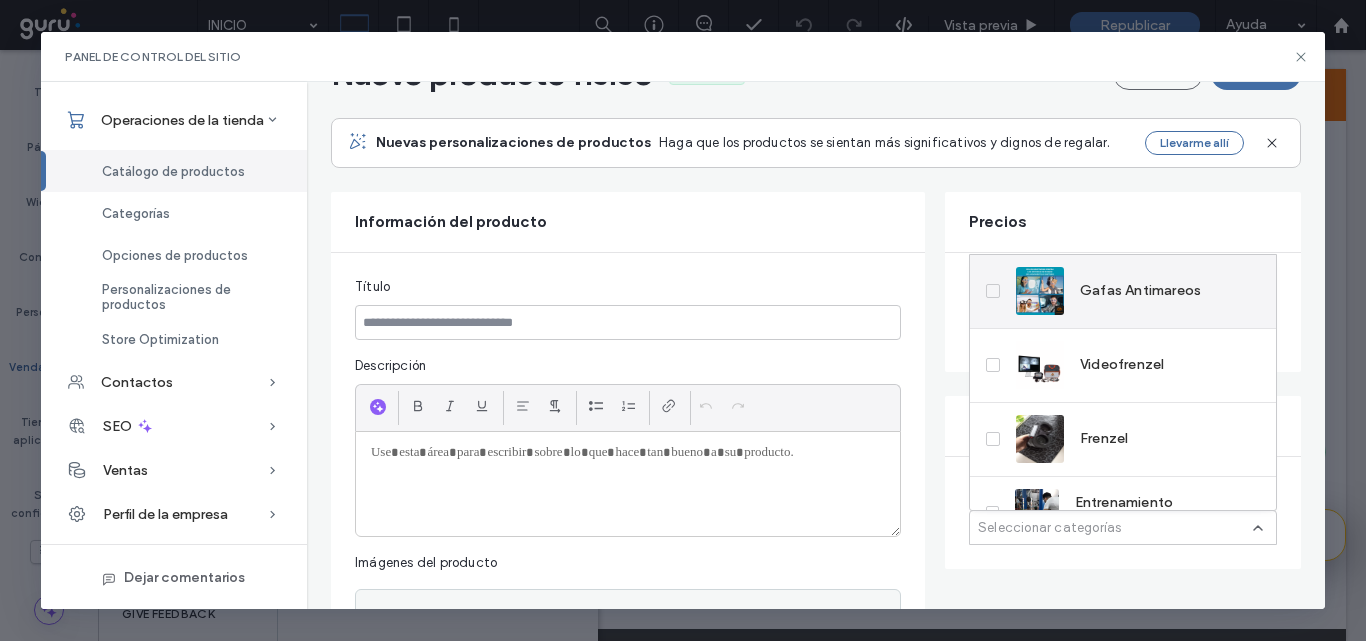 click on "Gafas Antimareos" at bounding box center (1140, 291) 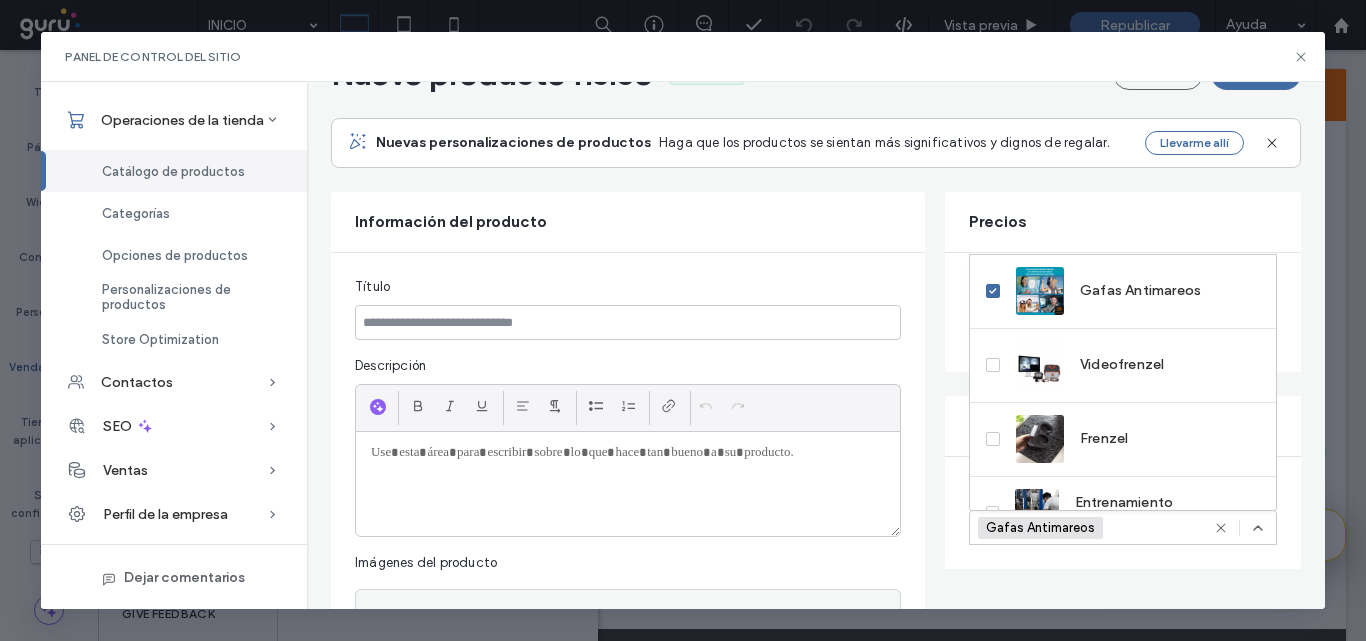 click at bounding box center (628, 484) 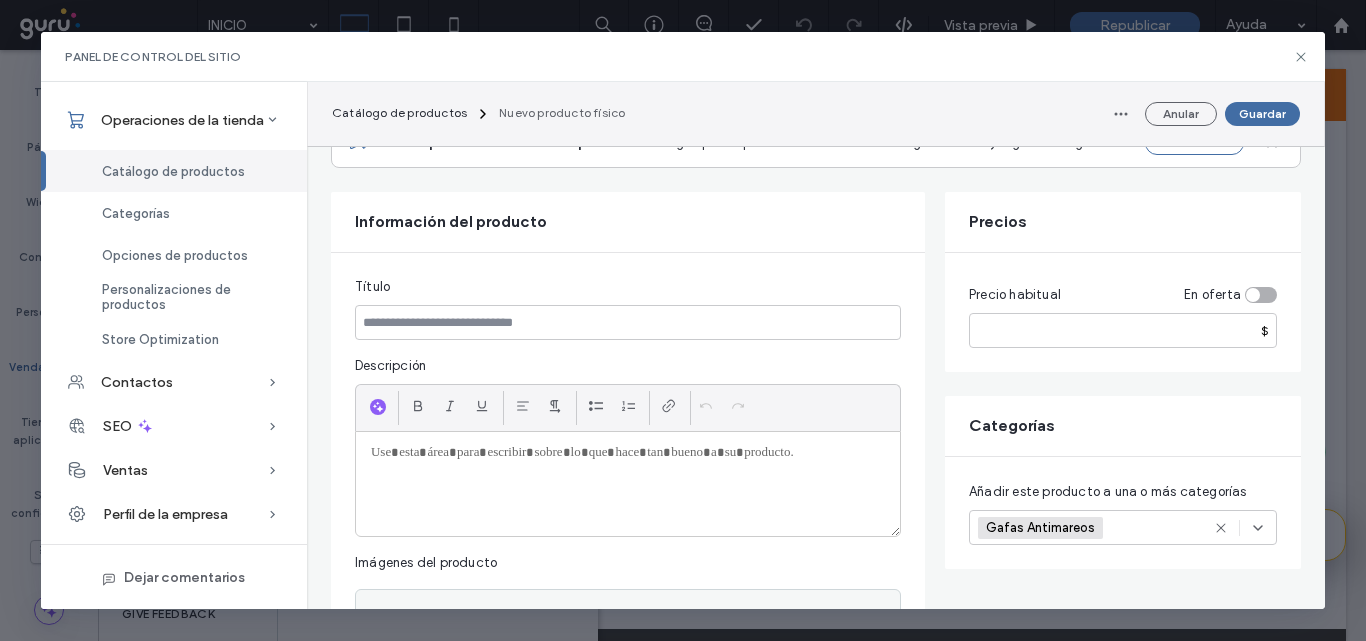 scroll, scrollTop: 300, scrollLeft: 0, axis: vertical 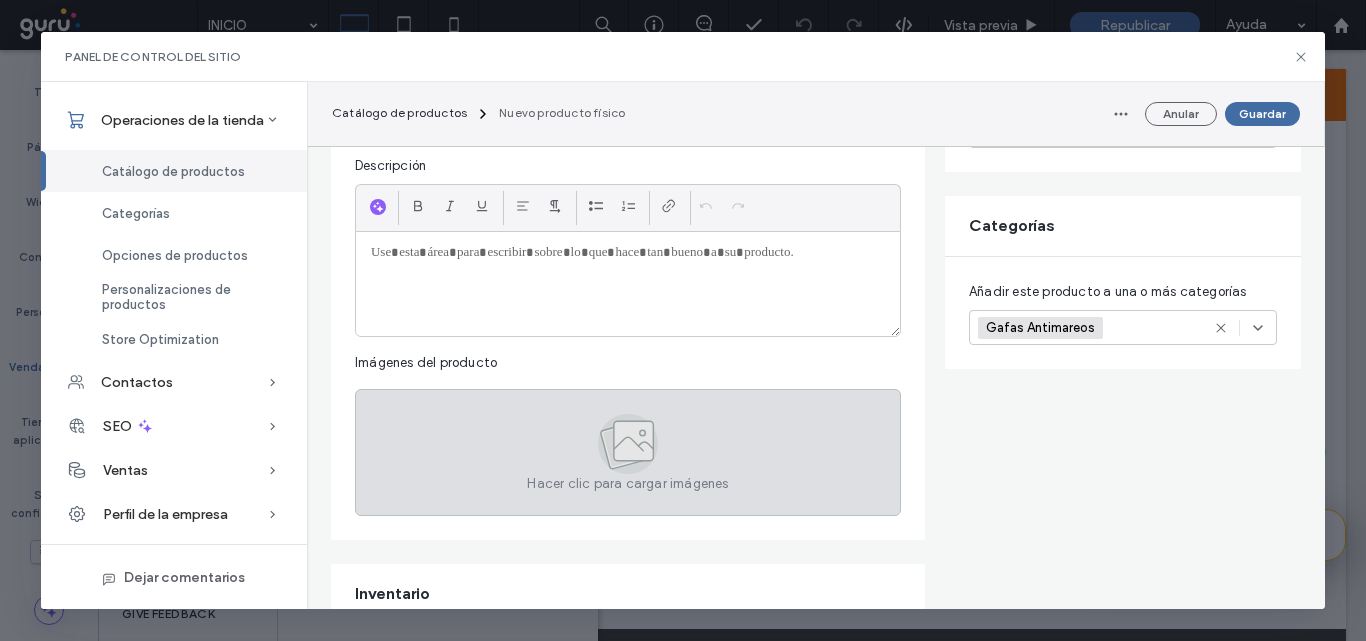 click 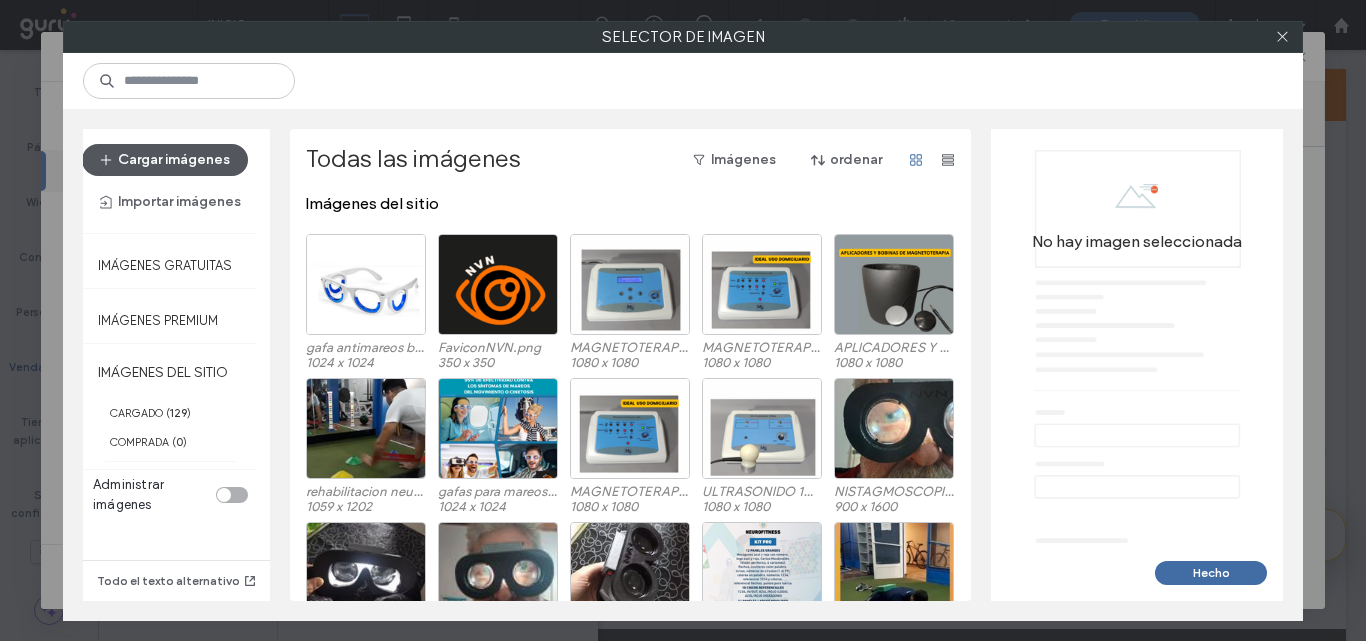 click on "Cargar imágenes" at bounding box center [165, 160] 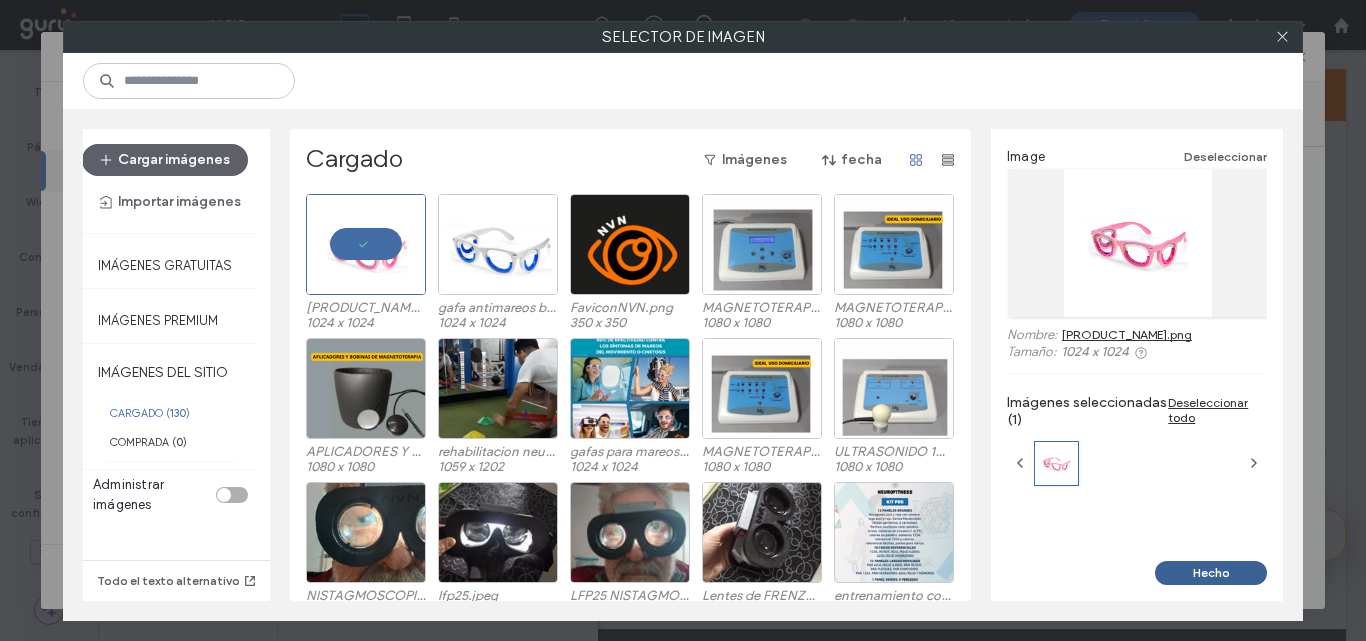 click on "Hecho" at bounding box center (1211, 573) 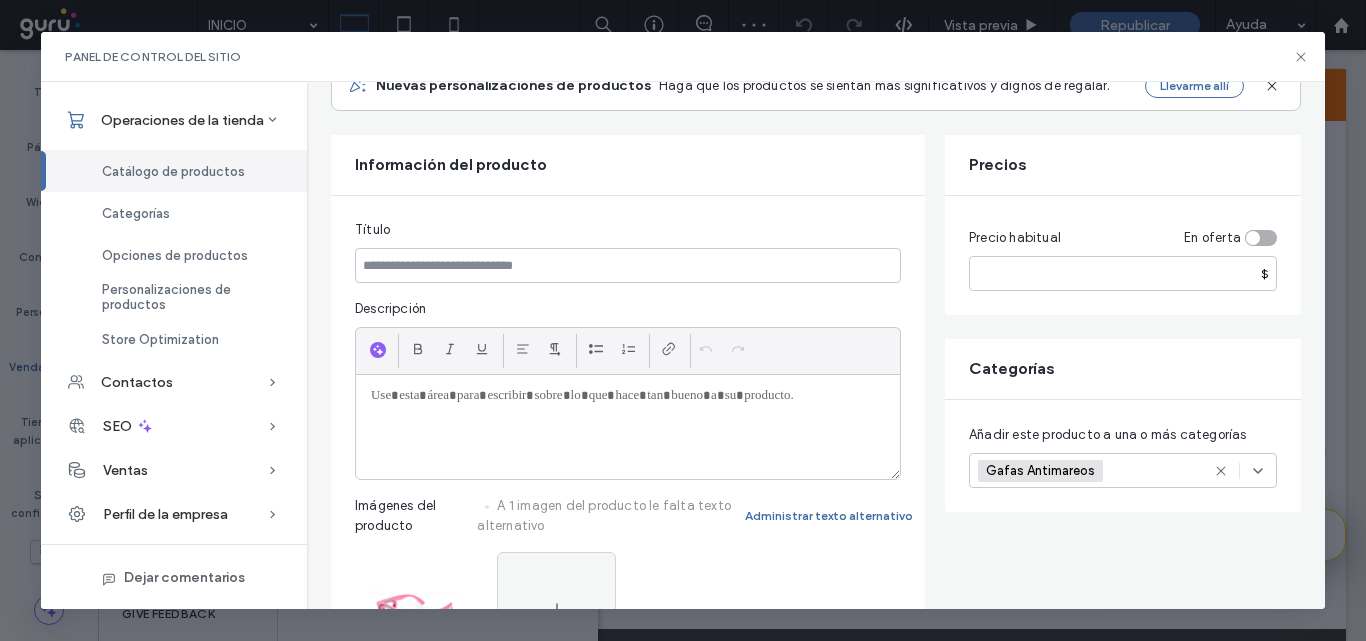 scroll, scrollTop: 0, scrollLeft: 0, axis: both 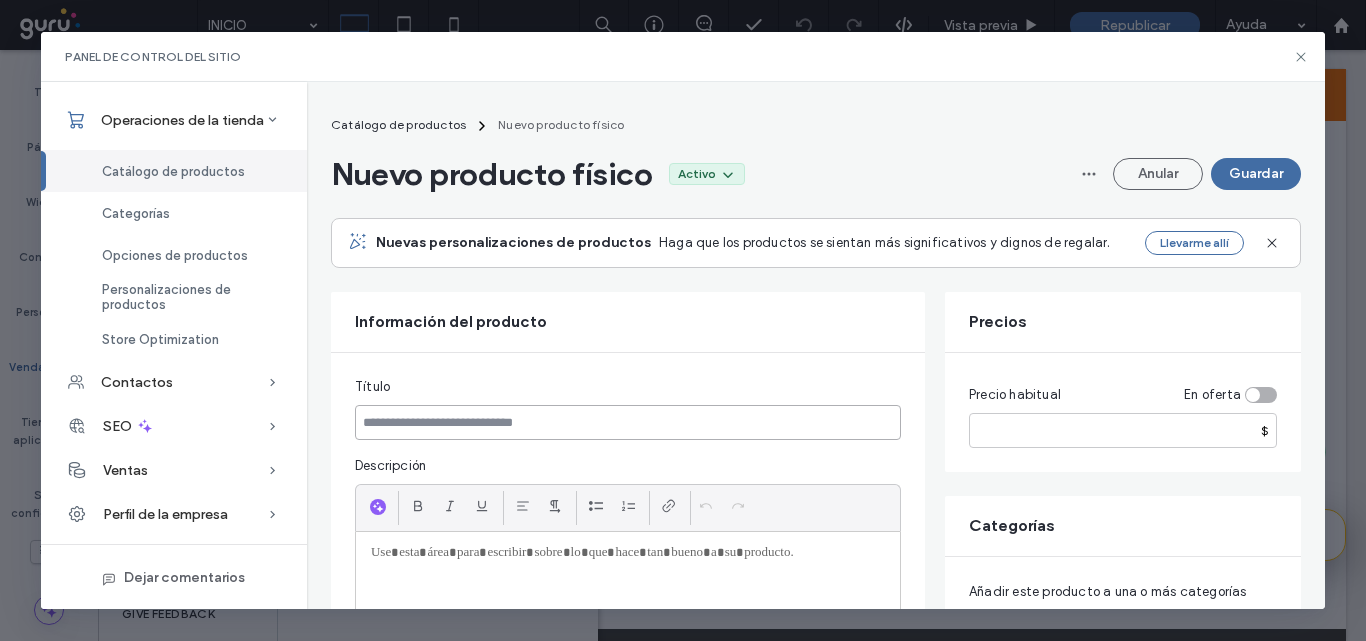 click at bounding box center [628, 422] 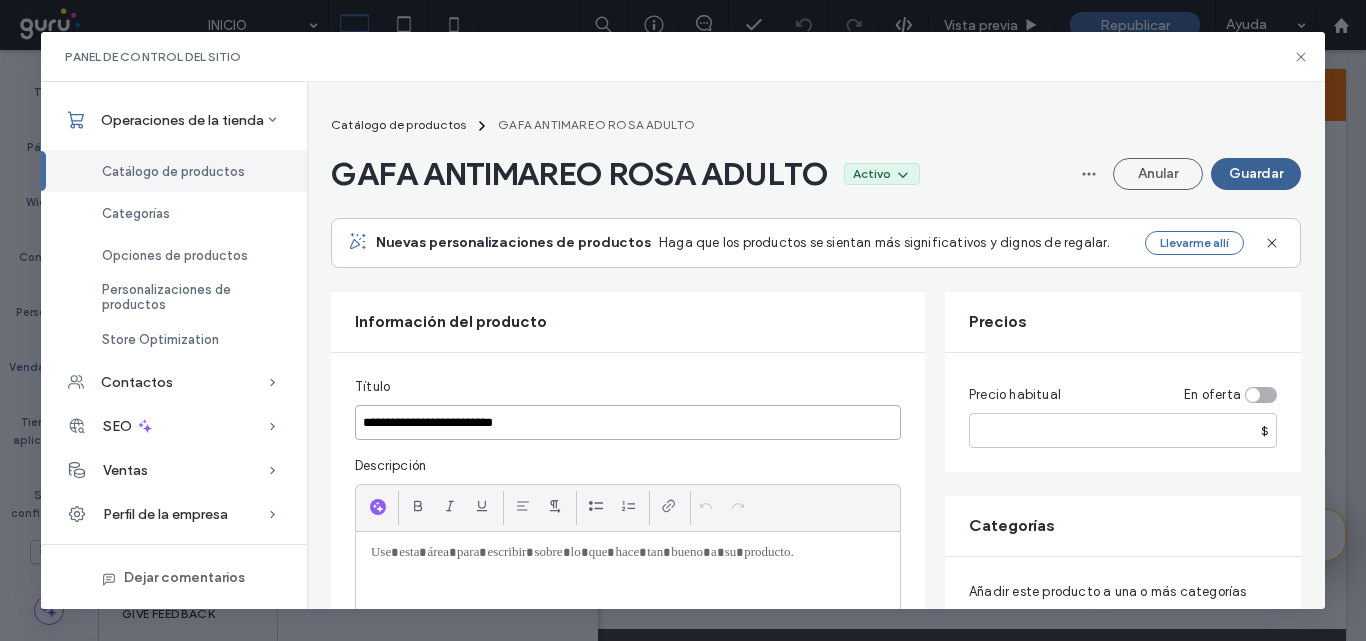 type on "**********" 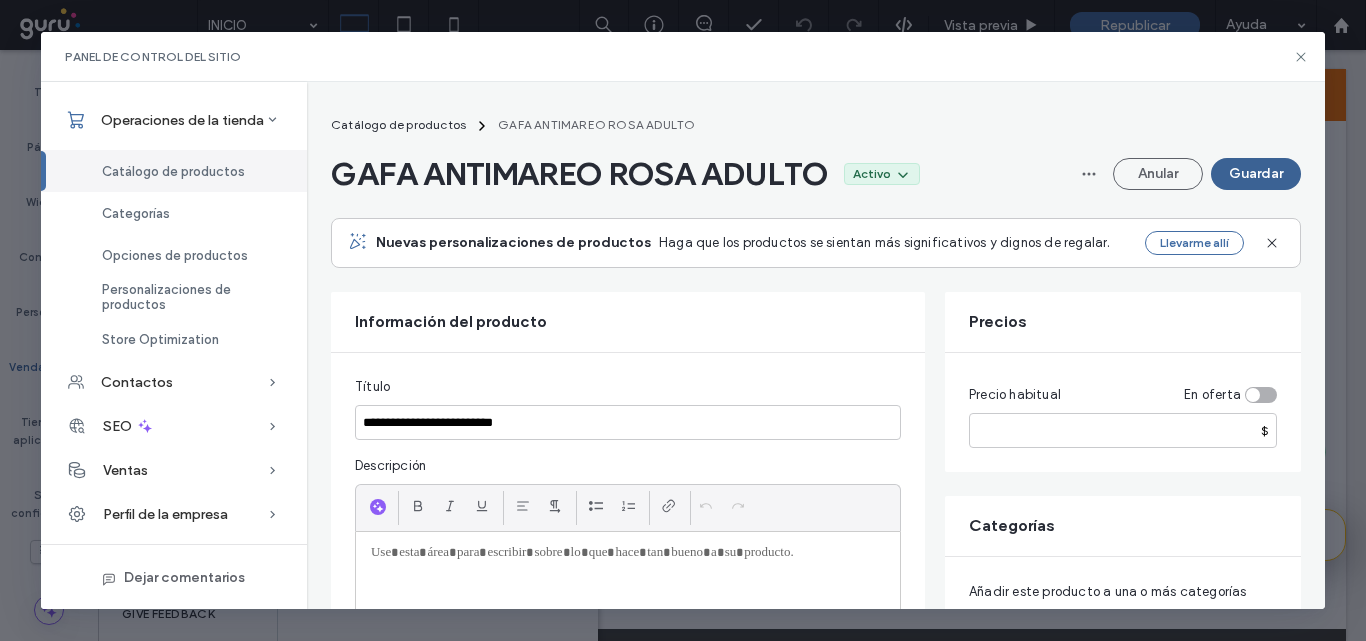 click on "Guardar" at bounding box center [1256, 174] 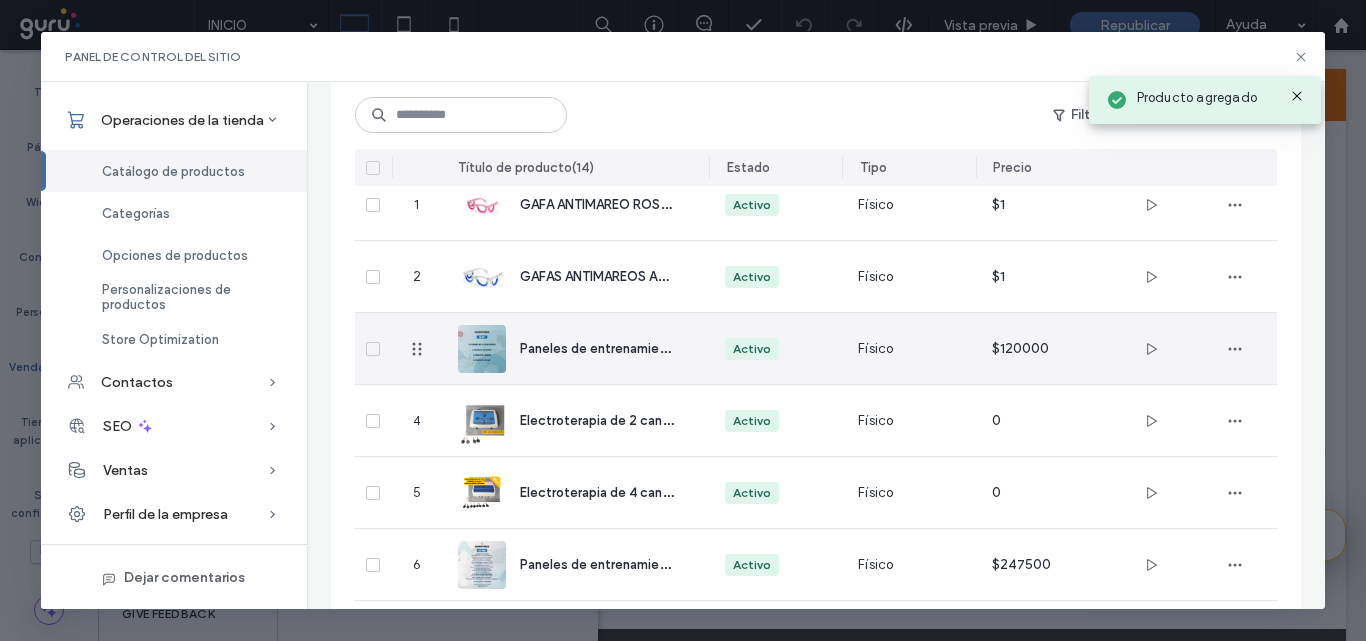scroll, scrollTop: 100, scrollLeft: 0, axis: vertical 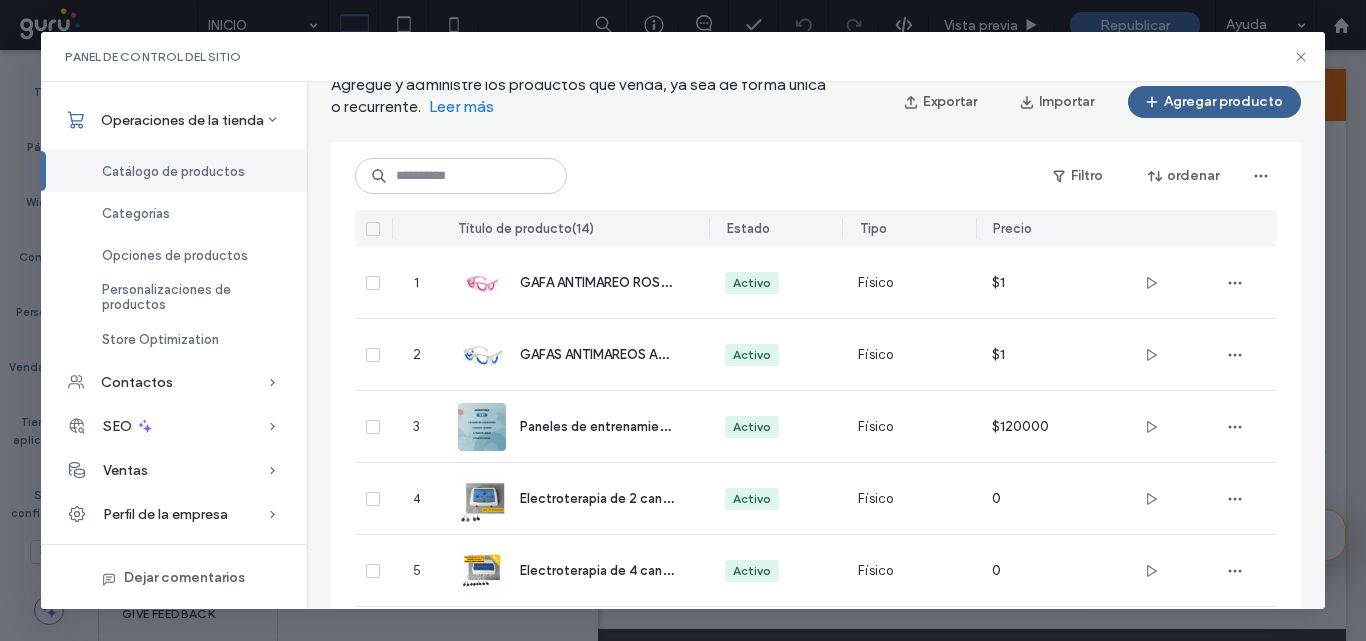 click on "Agregar producto" at bounding box center [1214, 102] 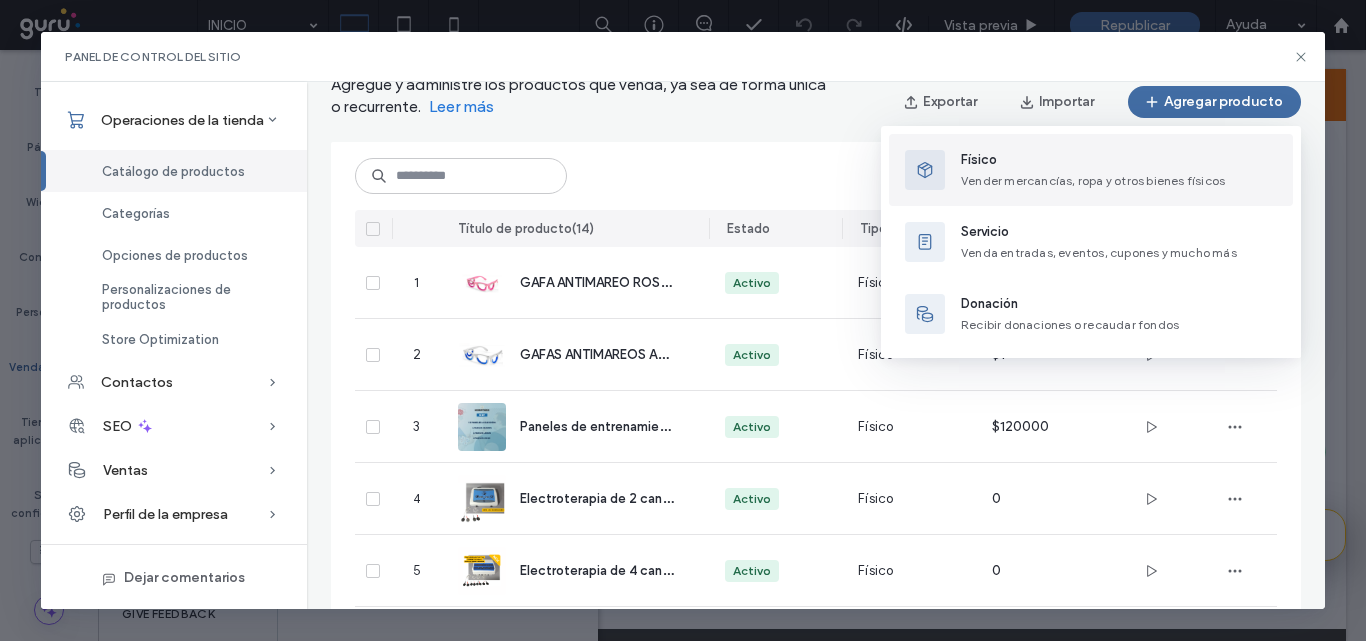 click on "Físico Vender mercancías, ropa y otros bienes físicos" at bounding box center (1093, 170) 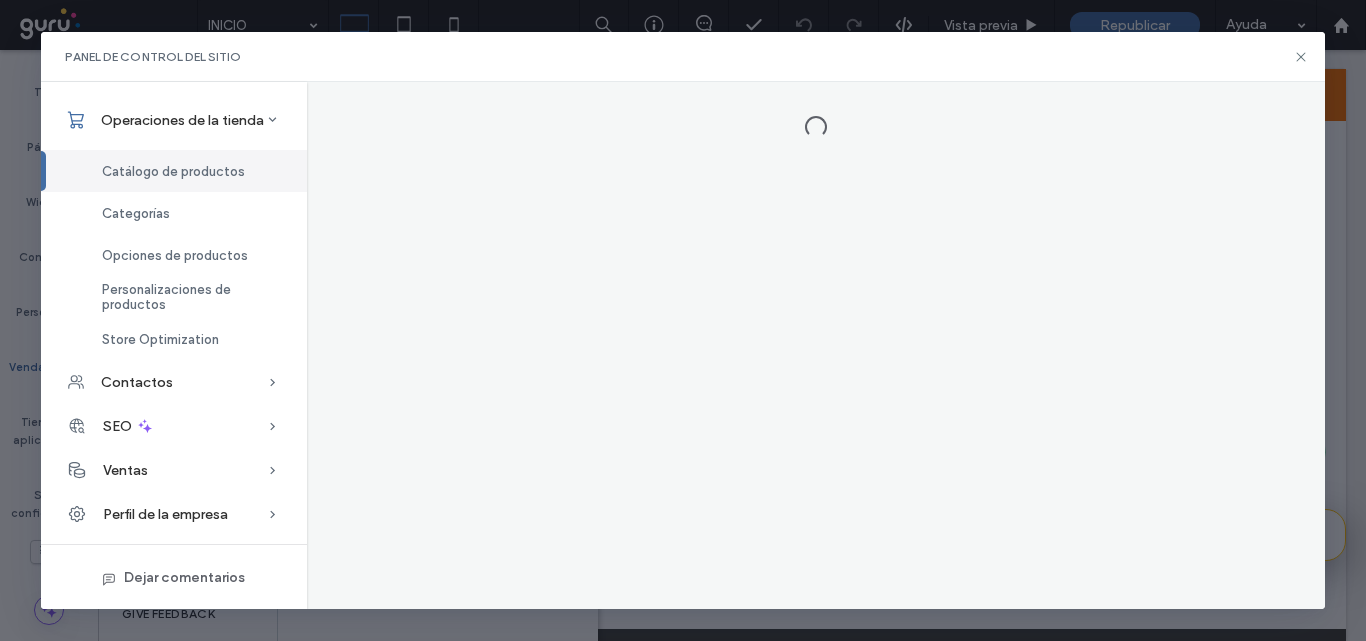 scroll, scrollTop: 0, scrollLeft: 0, axis: both 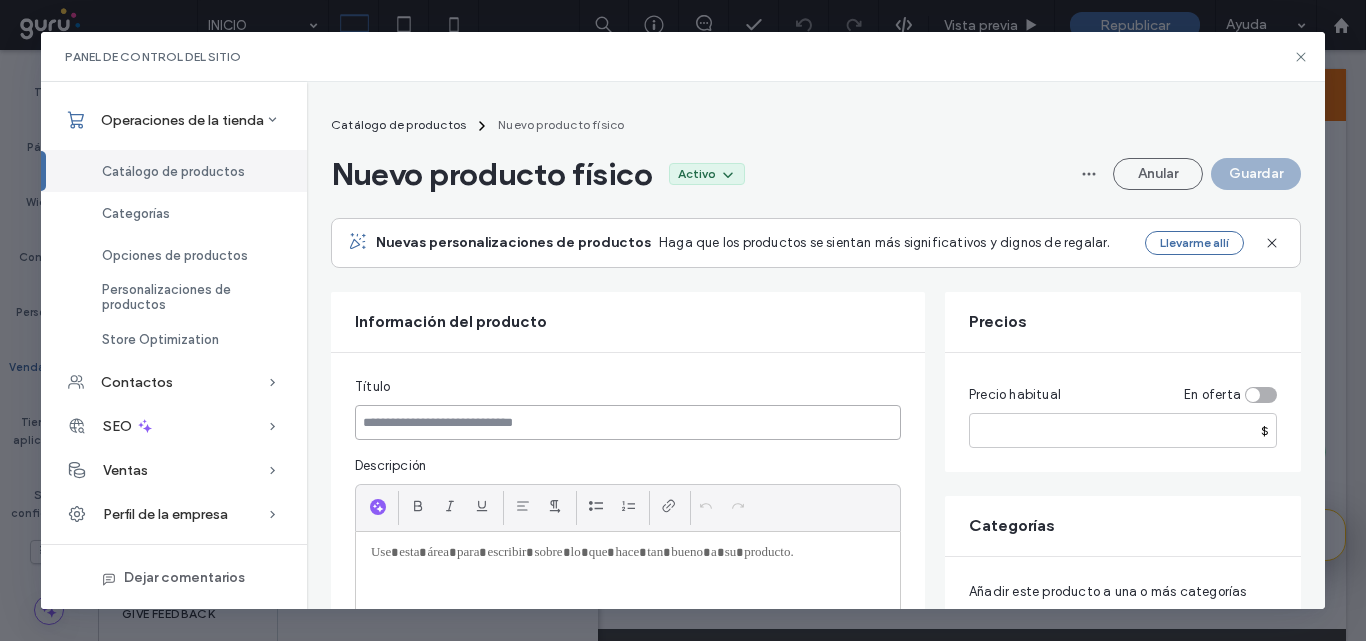 click at bounding box center [628, 422] 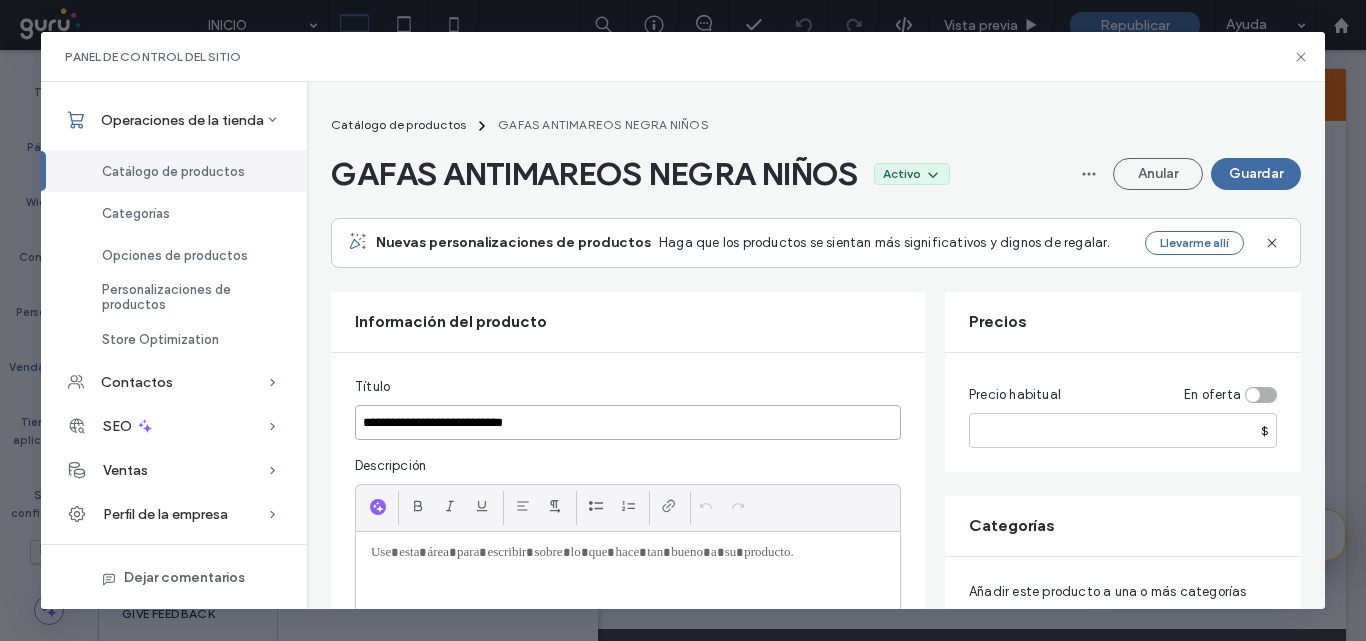 type on "**********" 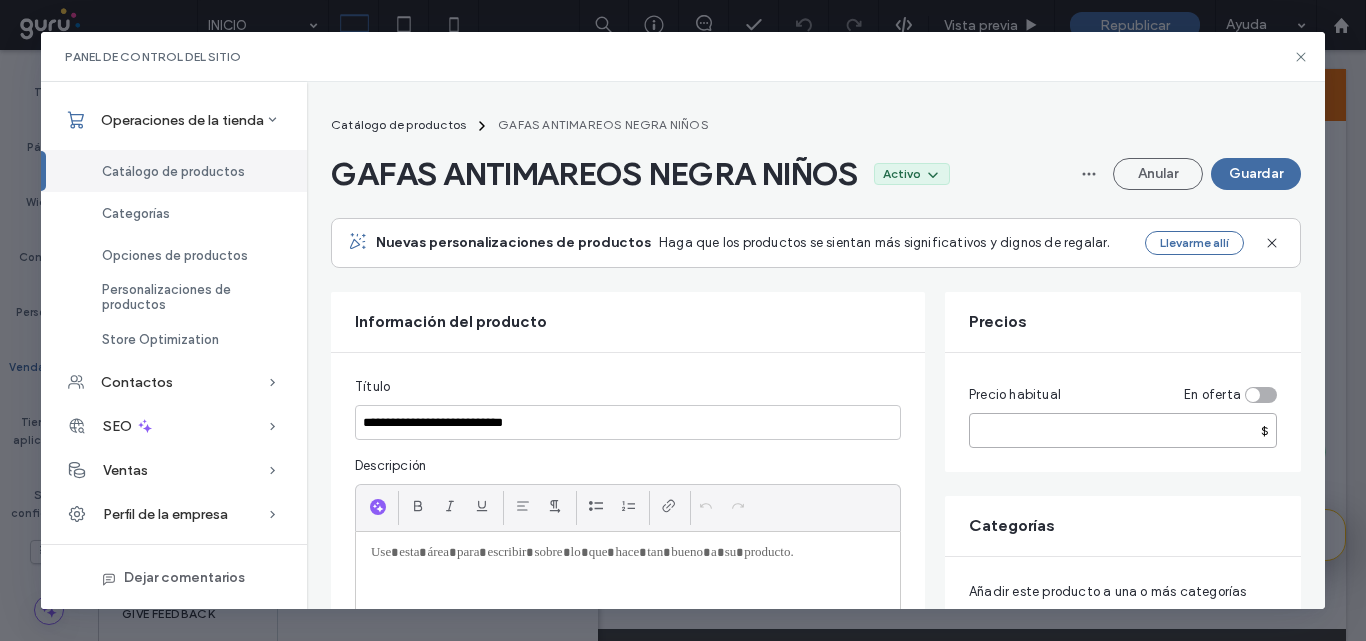 click at bounding box center [1123, 430] 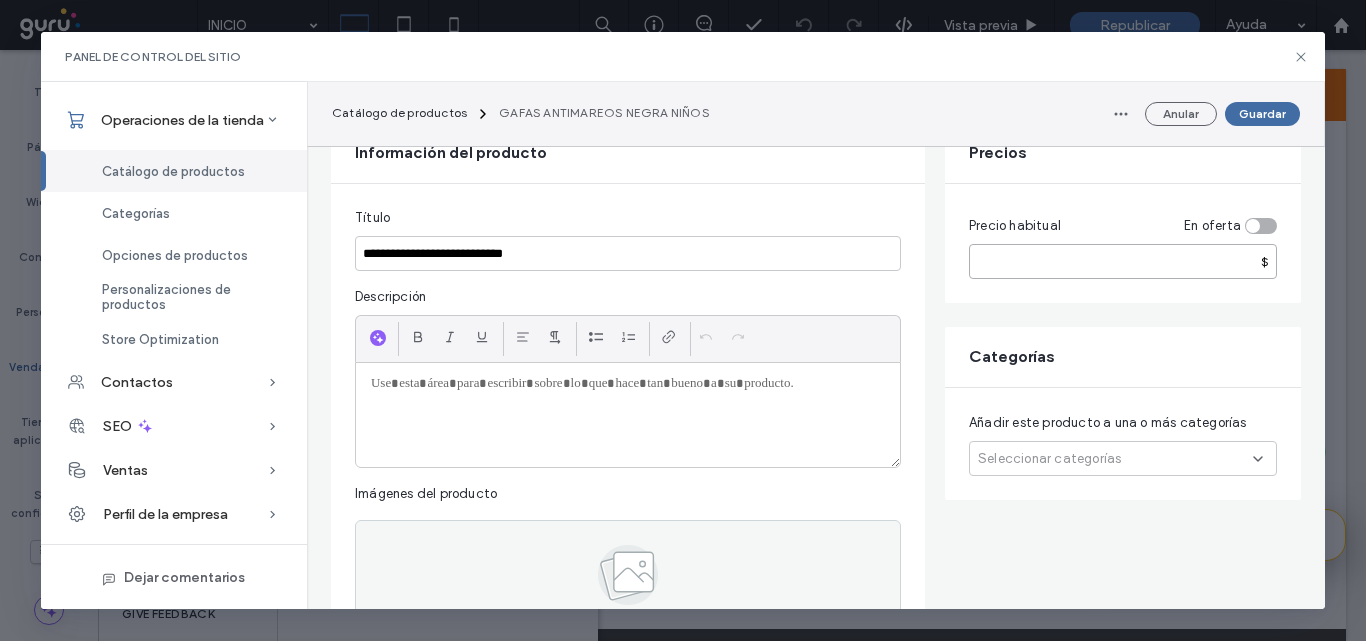 scroll, scrollTop: 200, scrollLeft: 0, axis: vertical 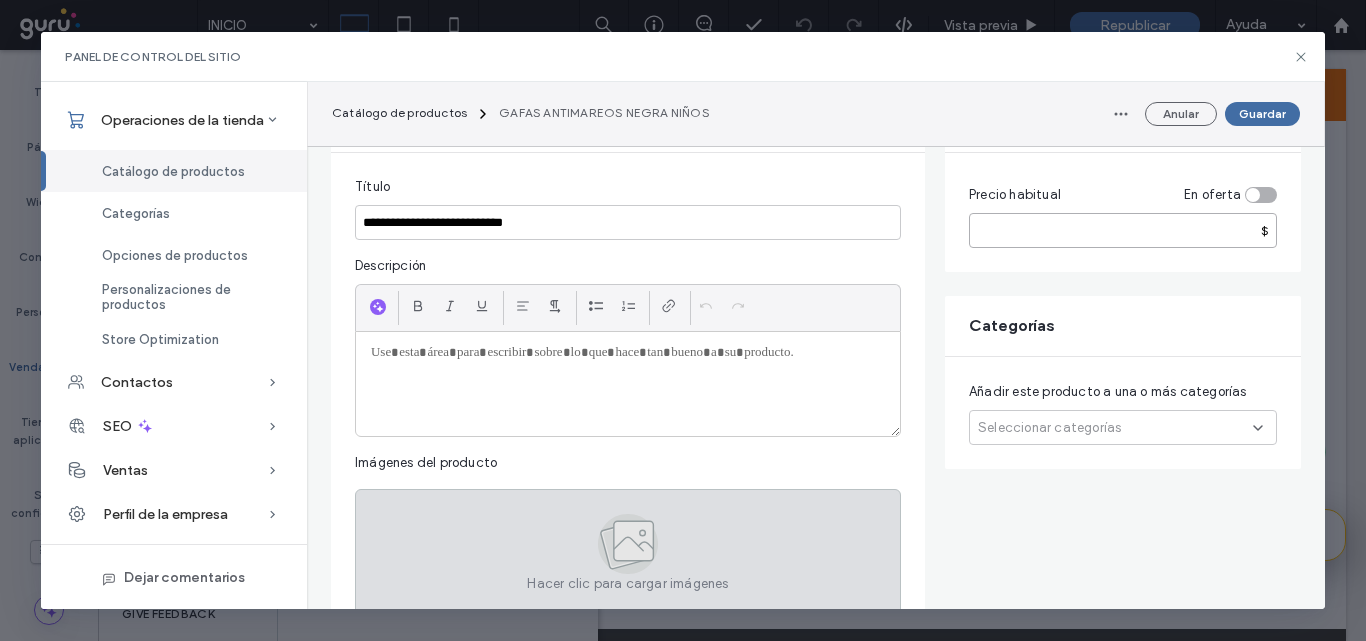 type on "*" 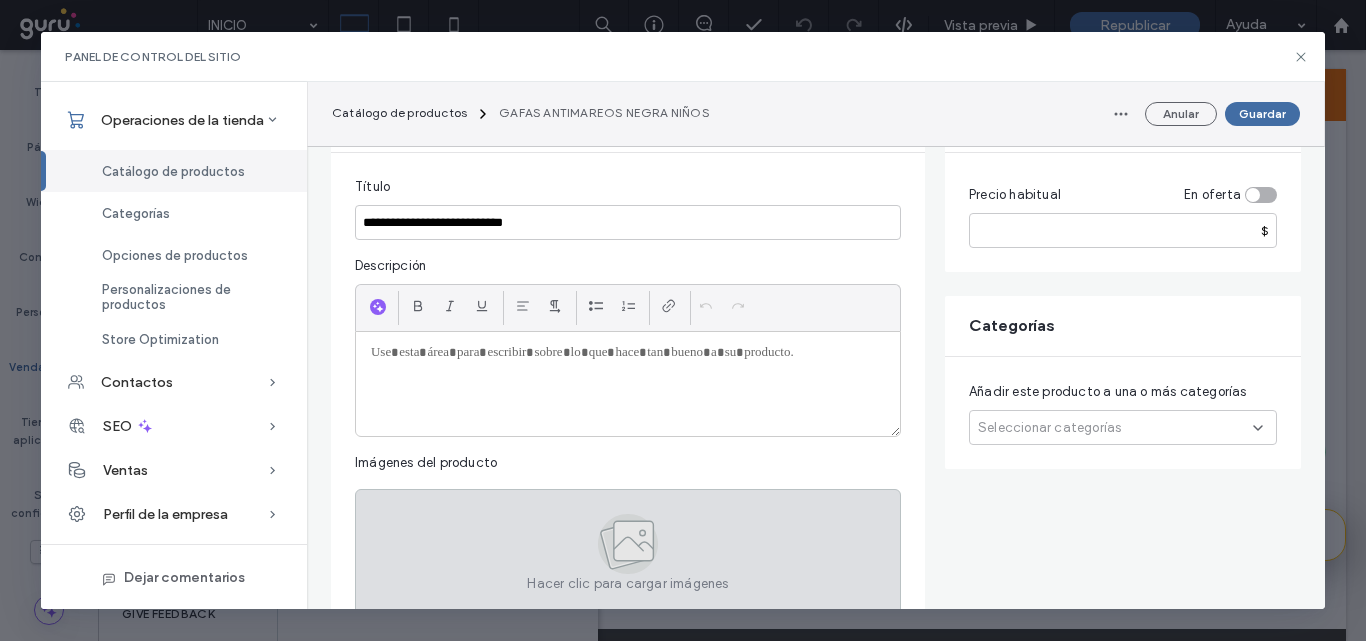 click 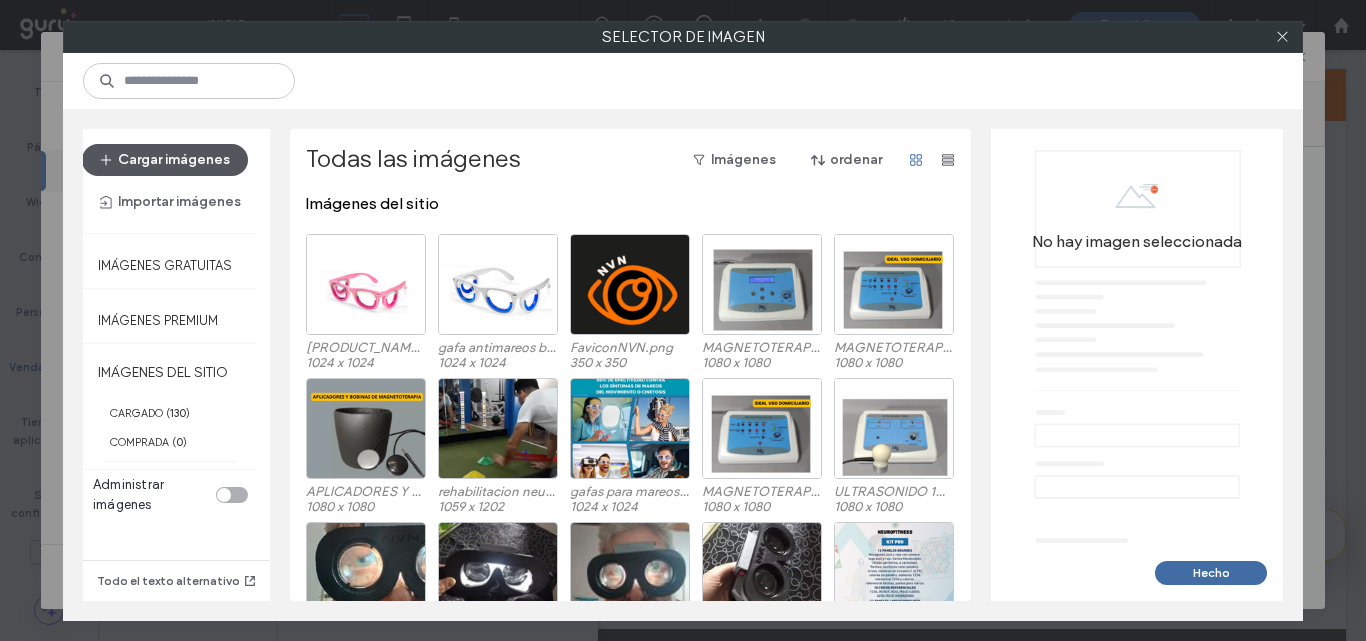 click on "Cargar imágenes" at bounding box center [165, 160] 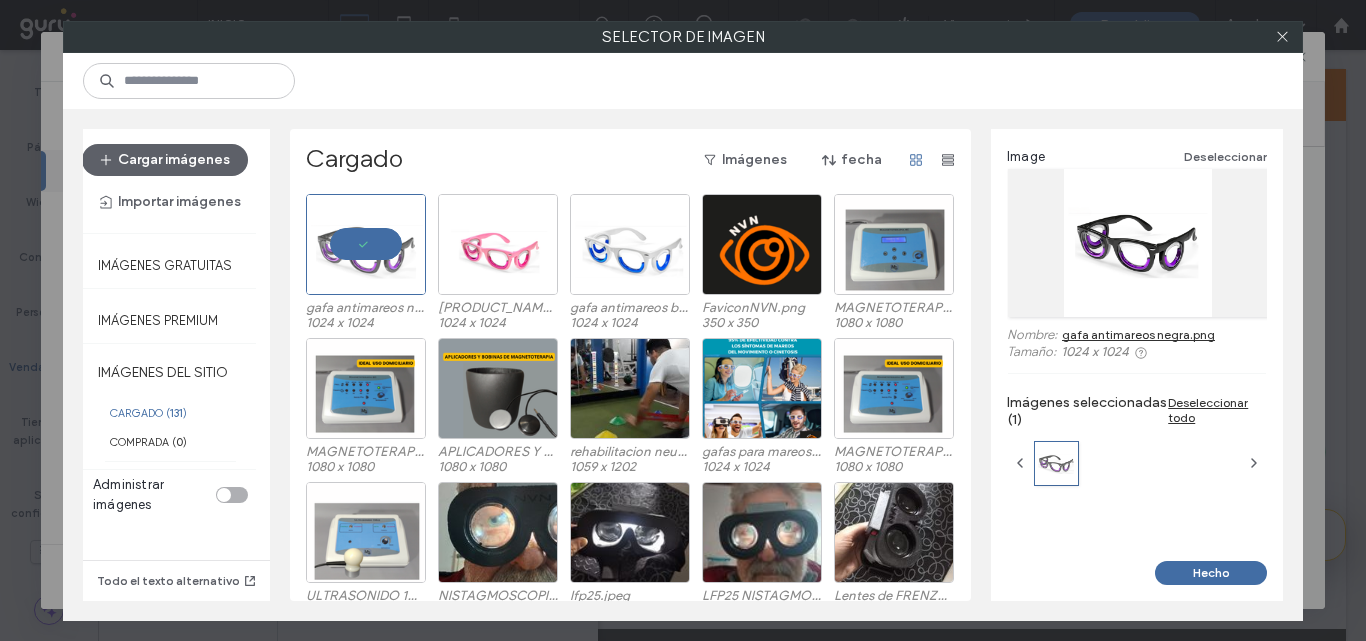 click on "Hecho" at bounding box center [1211, 573] 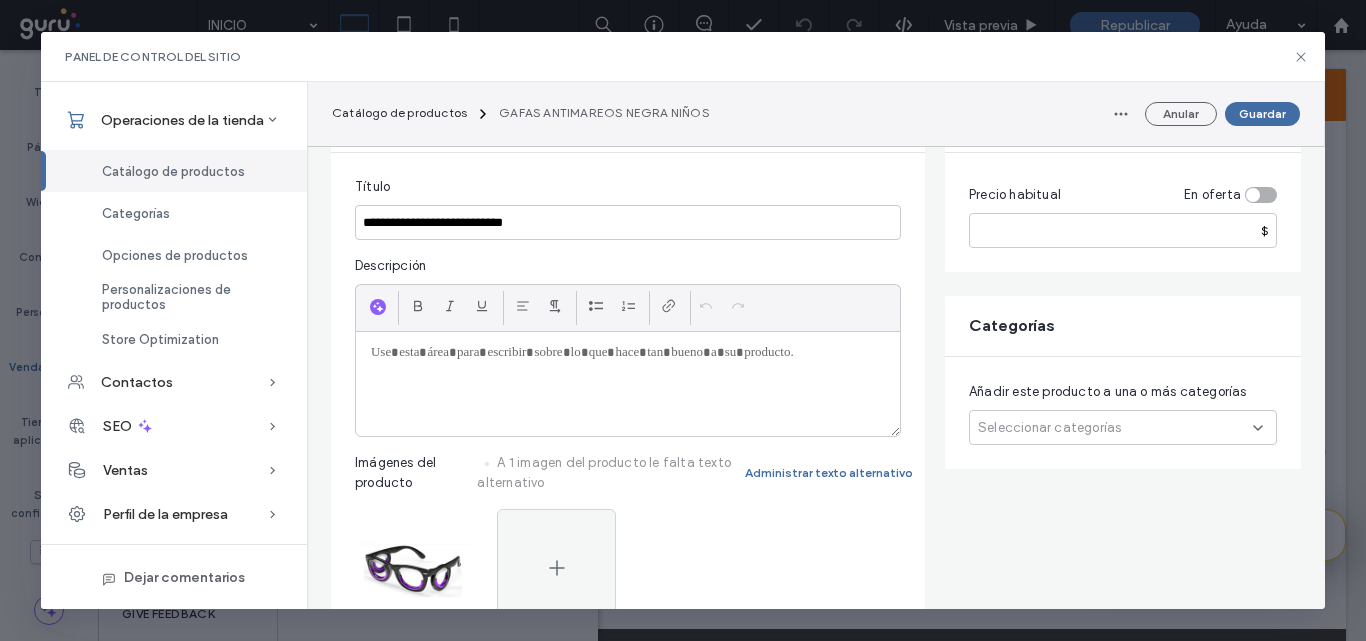 click on "Añadir este producto a una o más categorías Seleccionar categorías" at bounding box center (1123, 413) 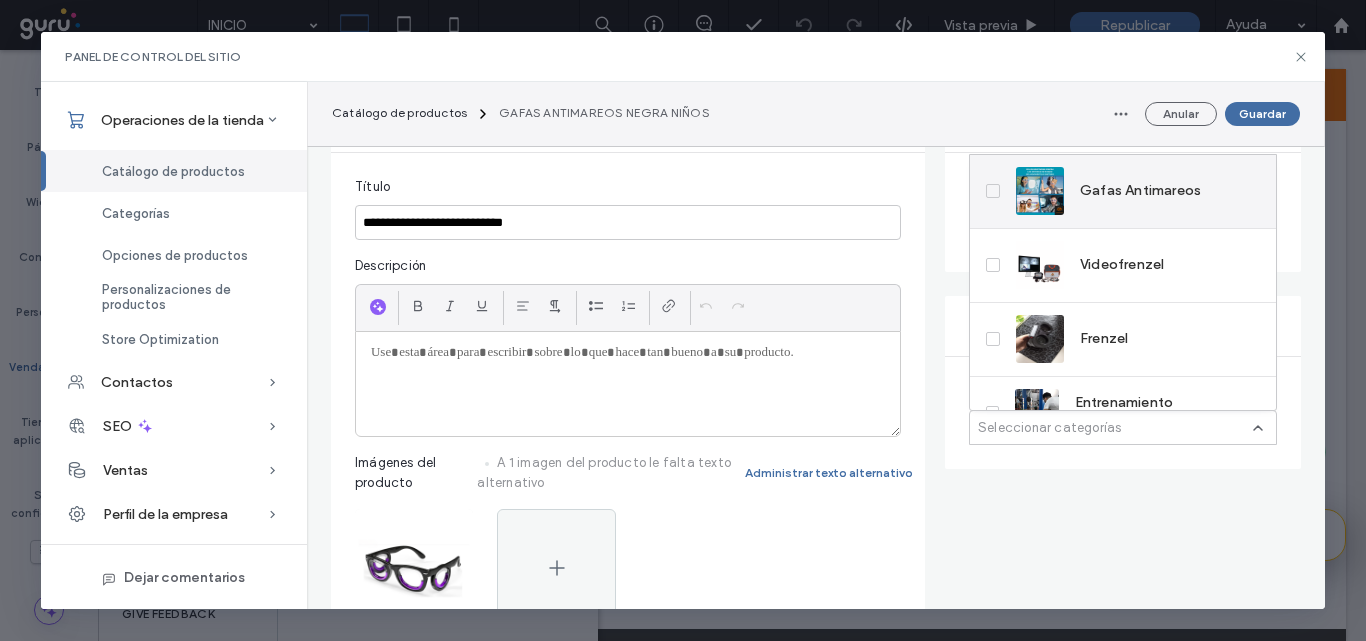 click on "Gafas Antimareos" at bounding box center [1108, 191] 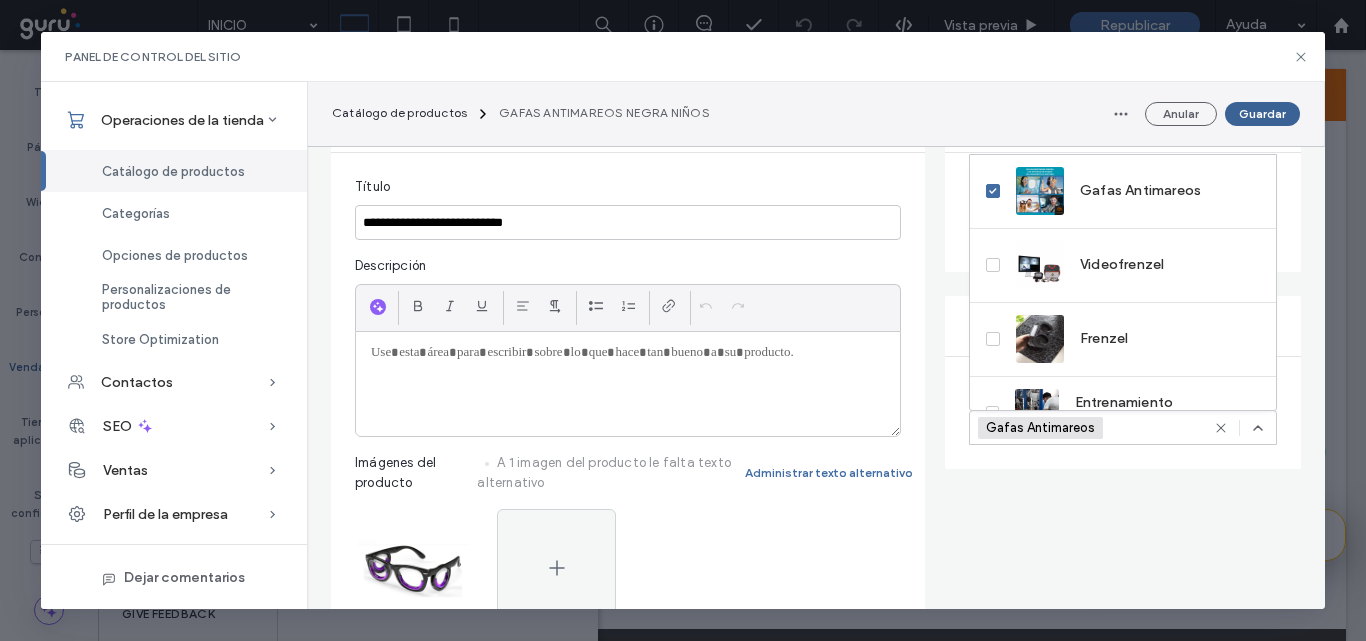 click on "Guardar" at bounding box center [1262, 114] 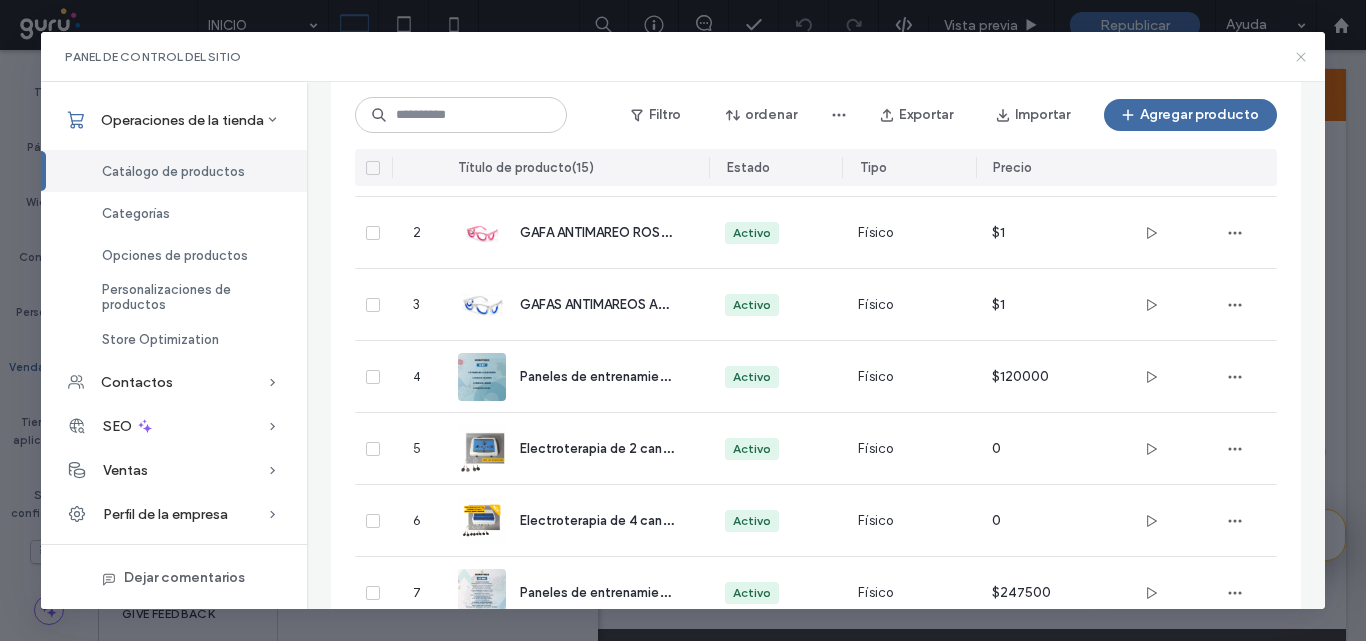 click 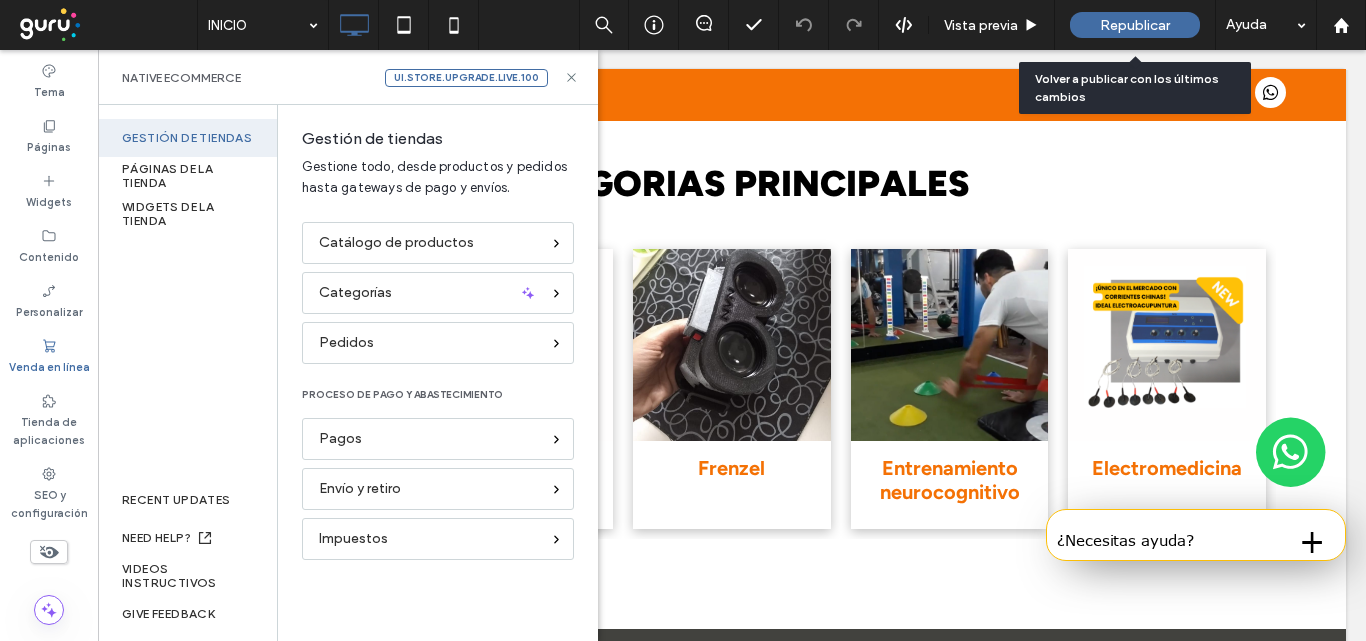 click on "Republicar" at bounding box center (1135, 25) 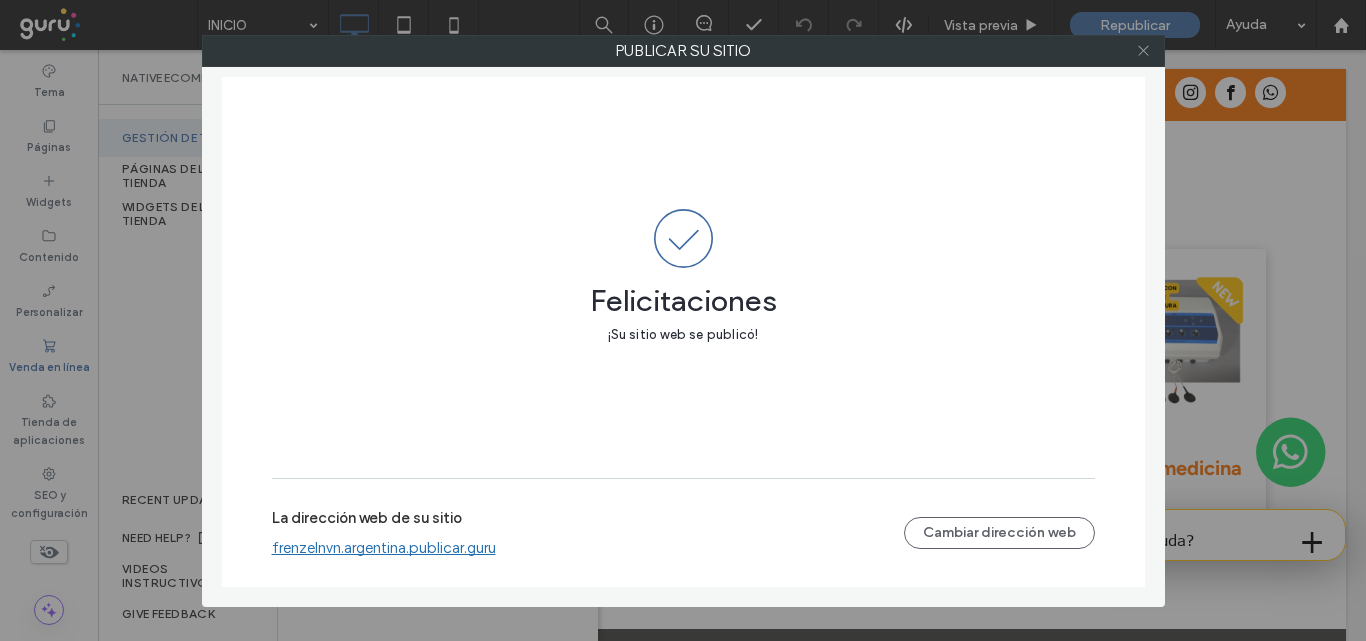 click 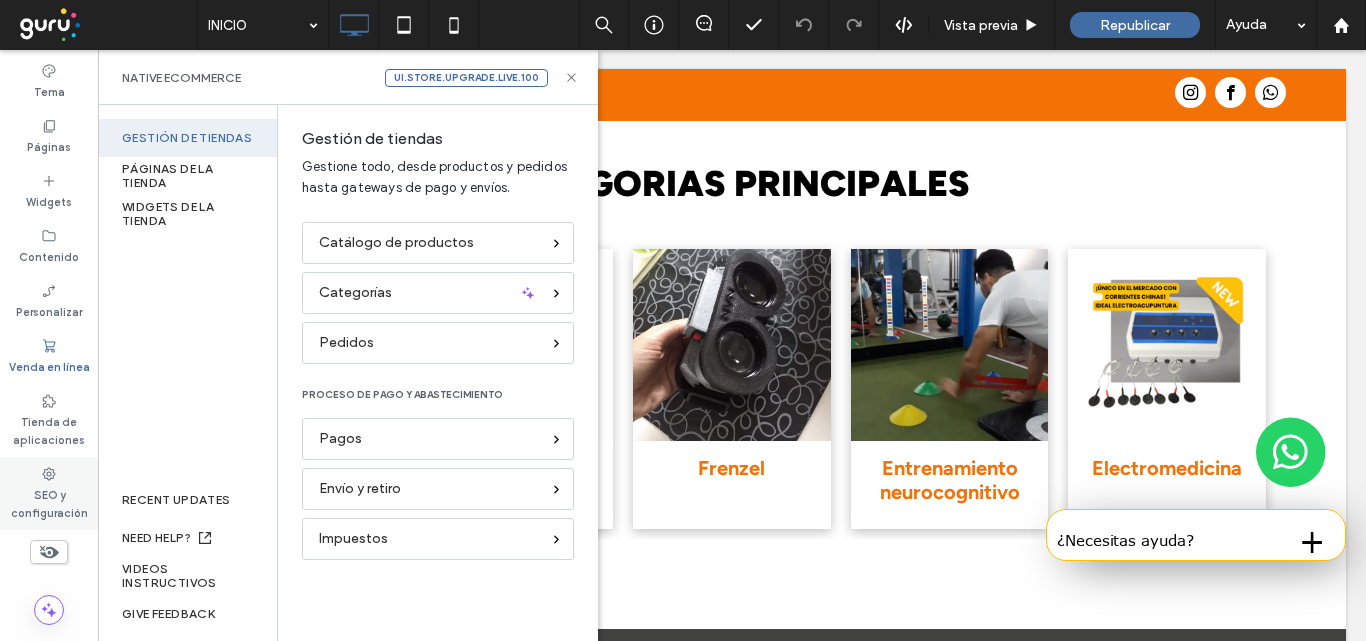 click on "SEO y configuración" at bounding box center (49, 502) 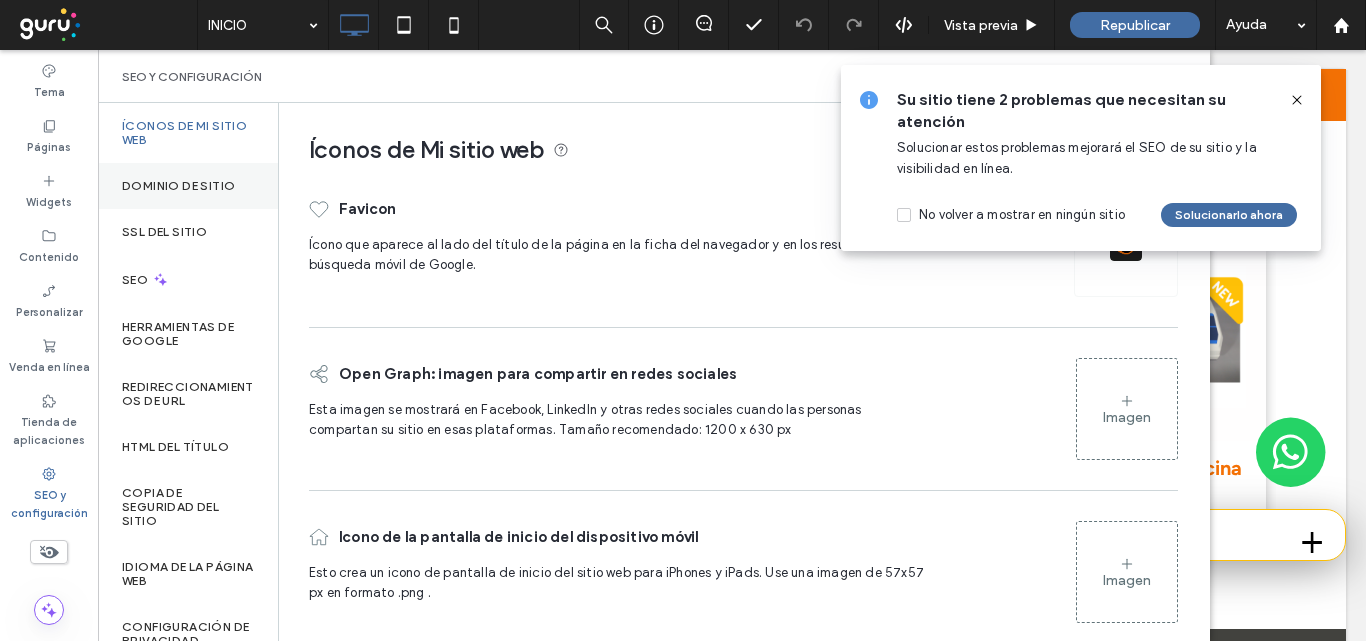 click on "Dominio de sitio" at bounding box center [188, 186] 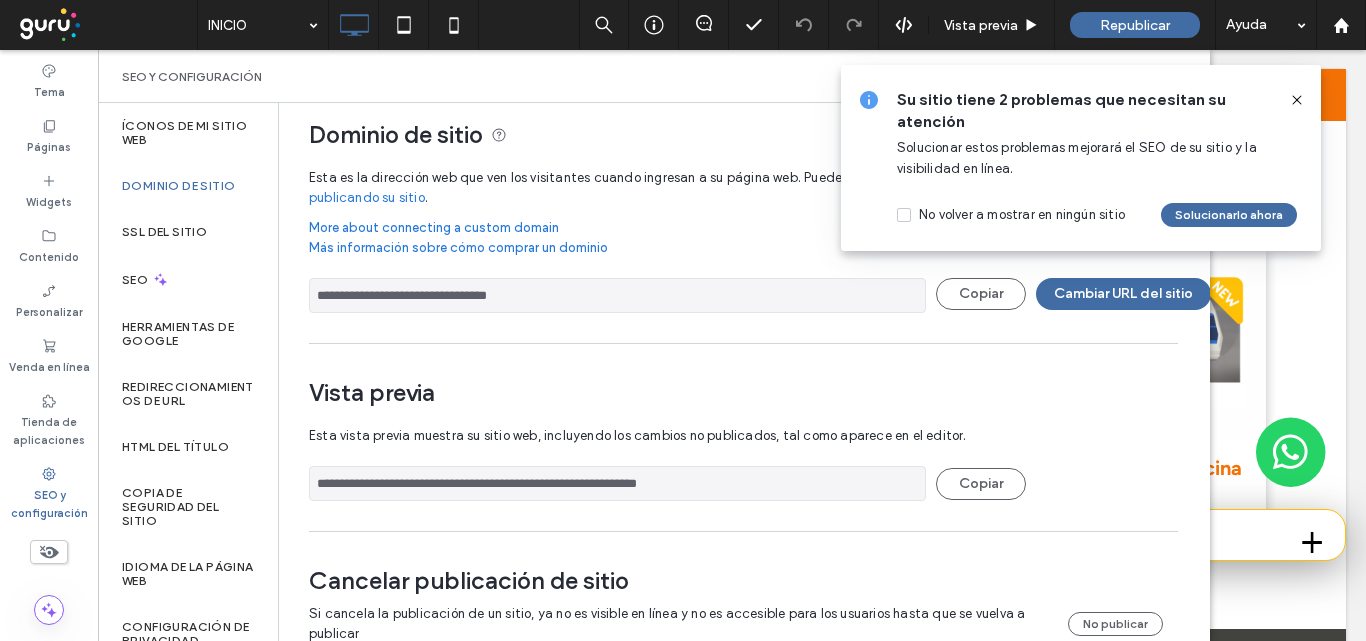 scroll, scrollTop: 0, scrollLeft: 0, axis: both 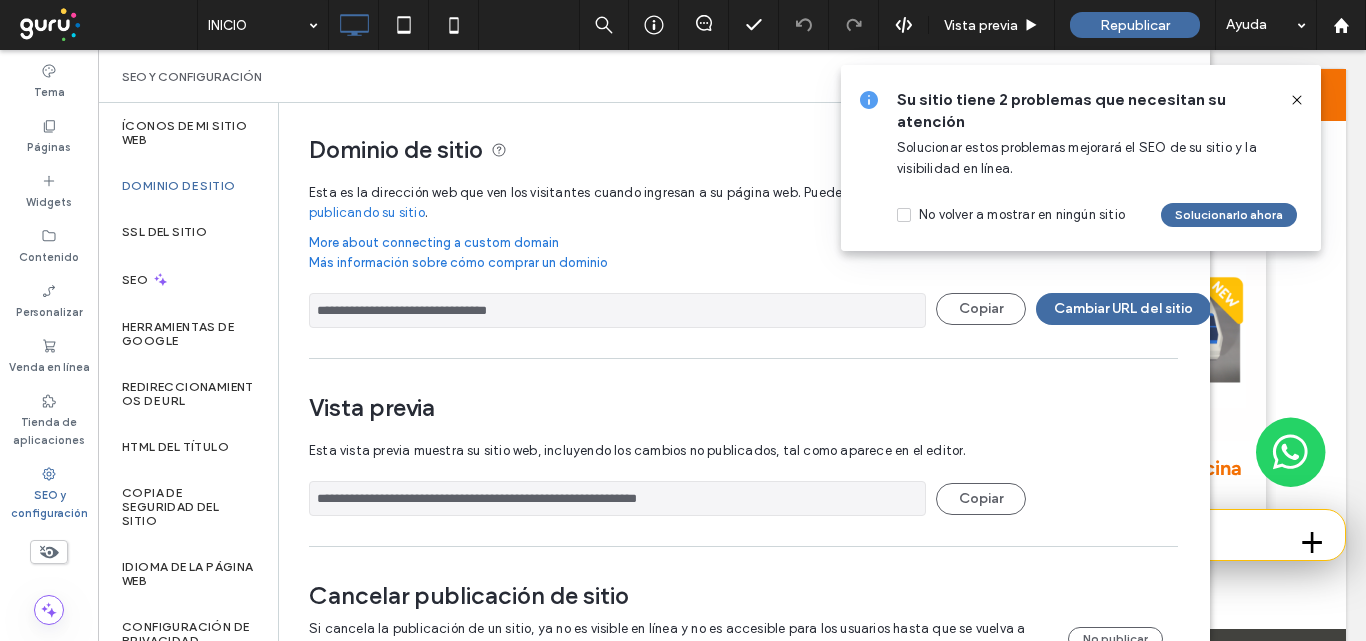 click 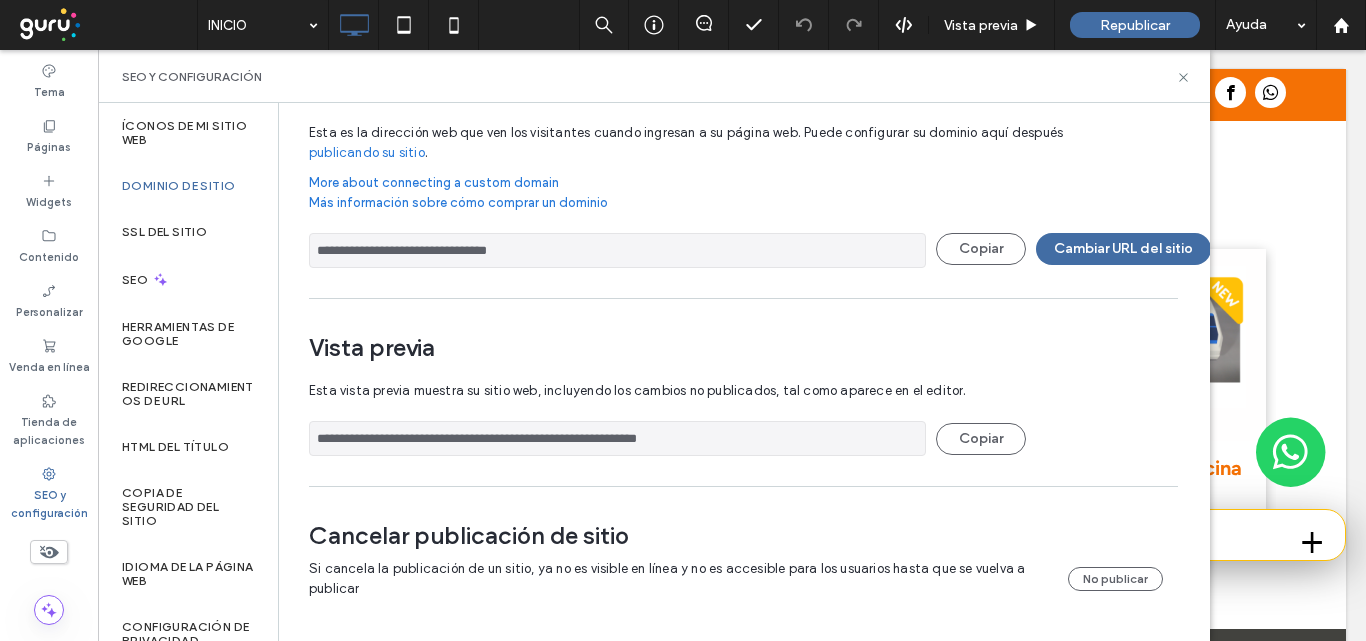 scroll, scrollTop: 71, scrollLeft: 0, axis: vertical 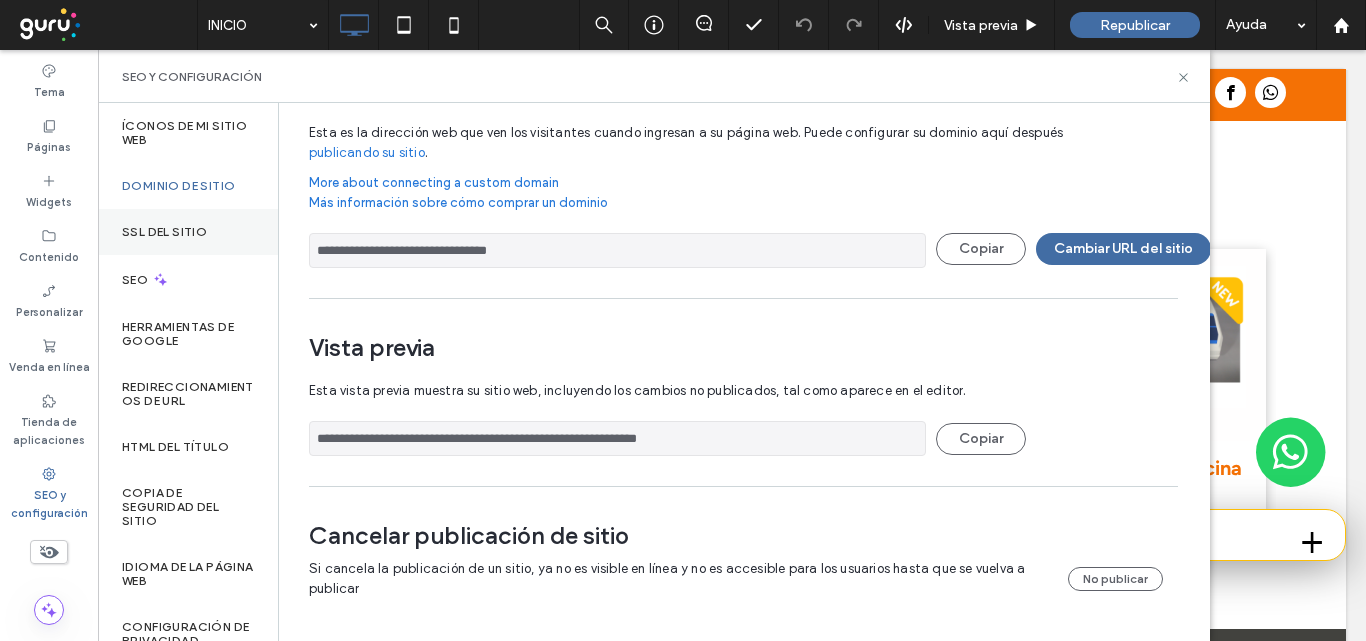 click on "SSL del sitio" at bounding box center (188, 232) 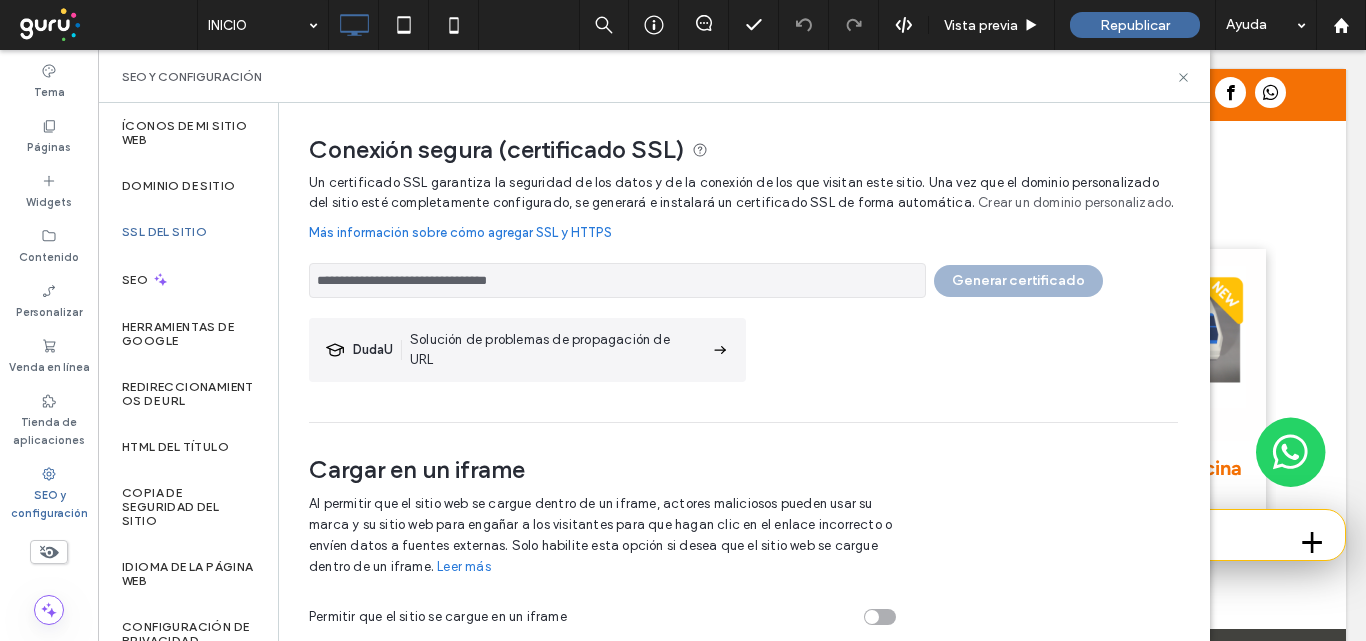 click on "**********" at bounding box center (617, 280) 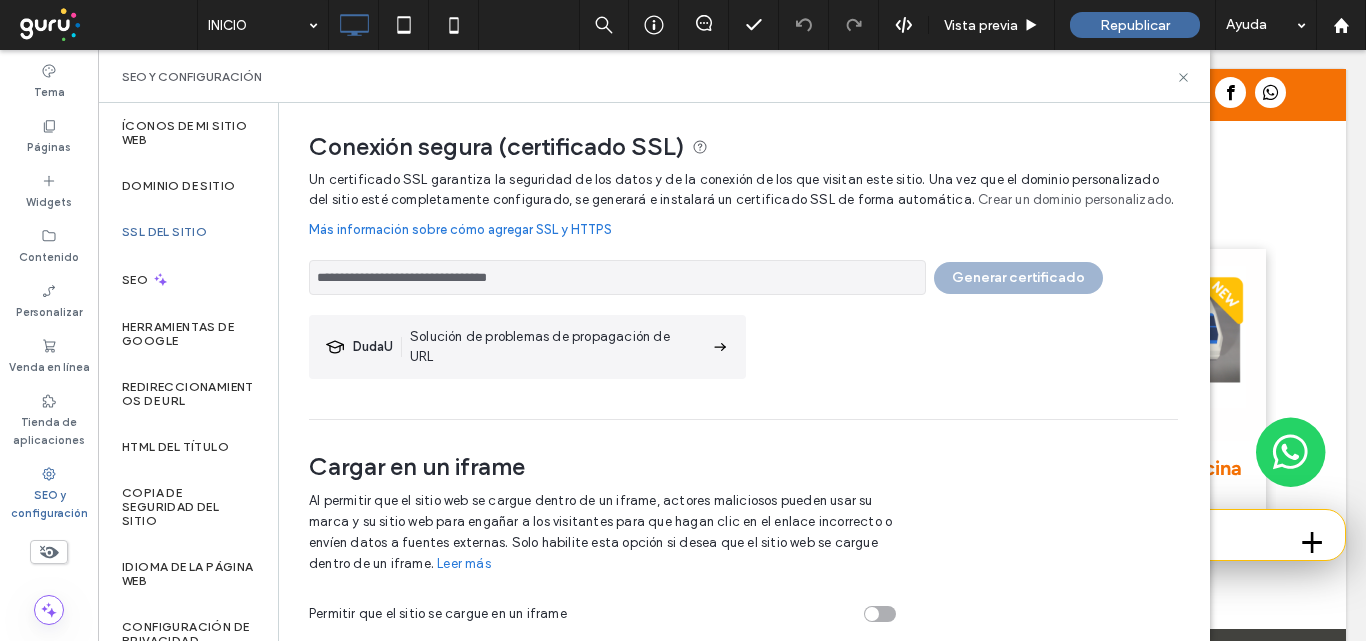 click on "**********" at bounding box center [743, 272] 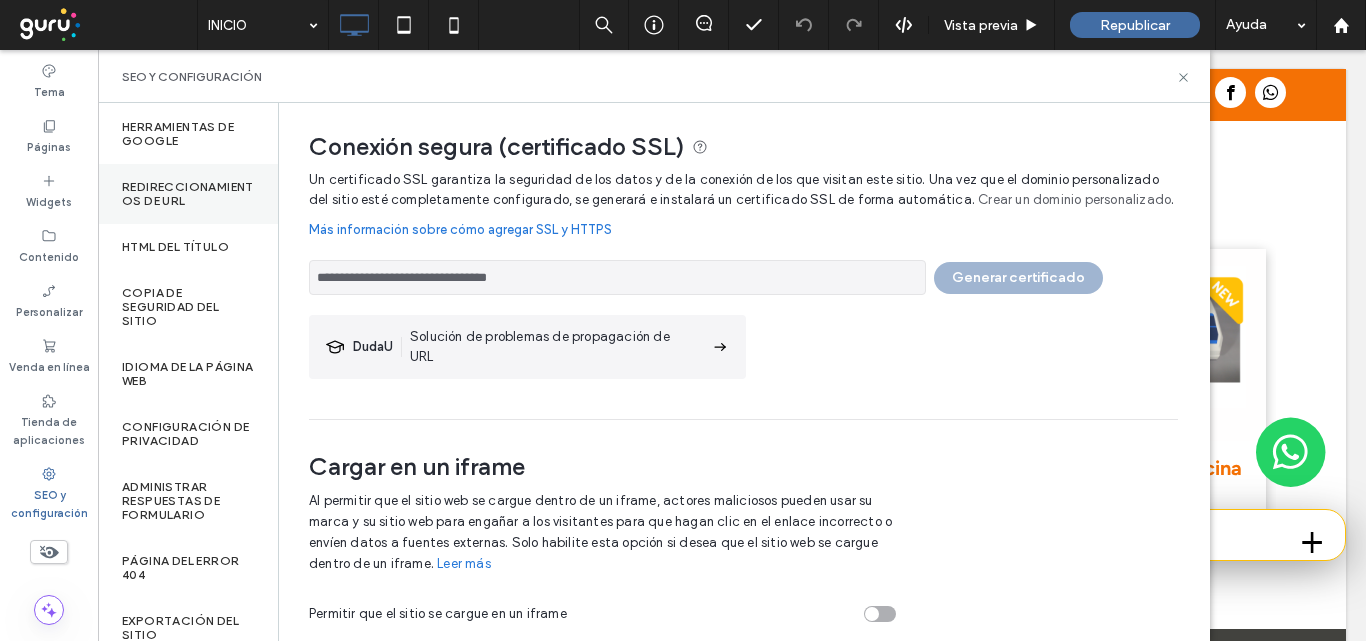 scroll, scrollTop: 291, scrollLeft: 0, axis: vertical 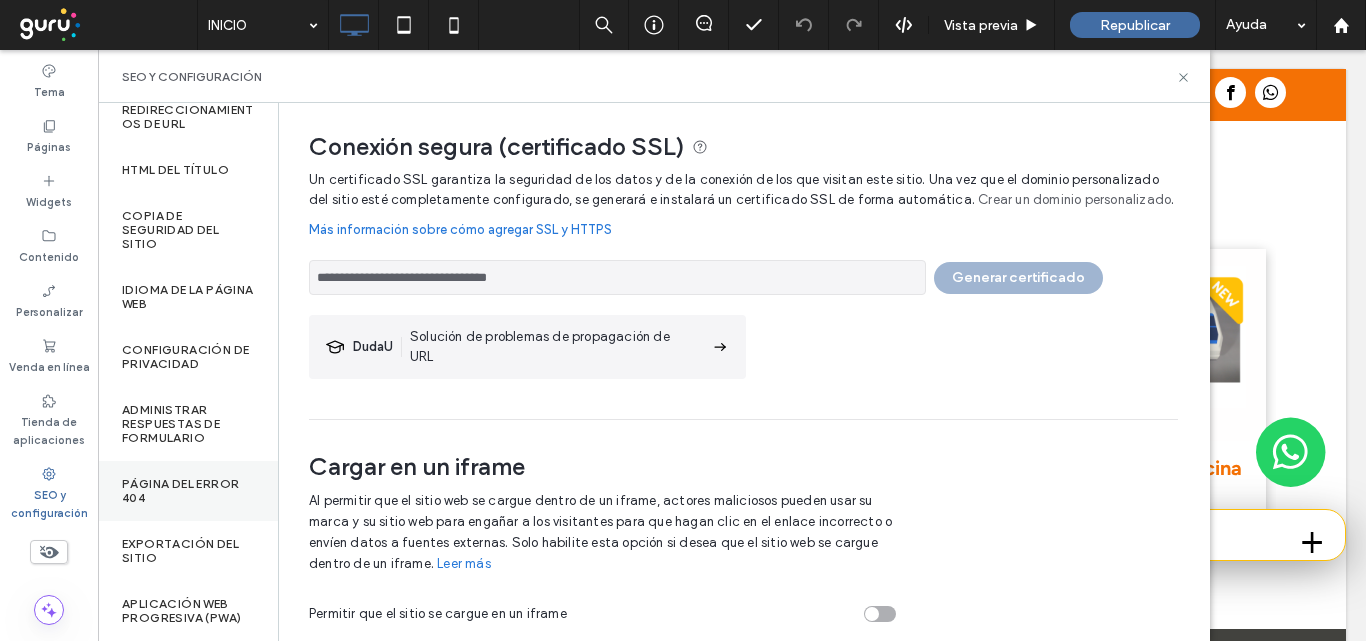 click on "Página del error 404" at bounding box center (188, 491) 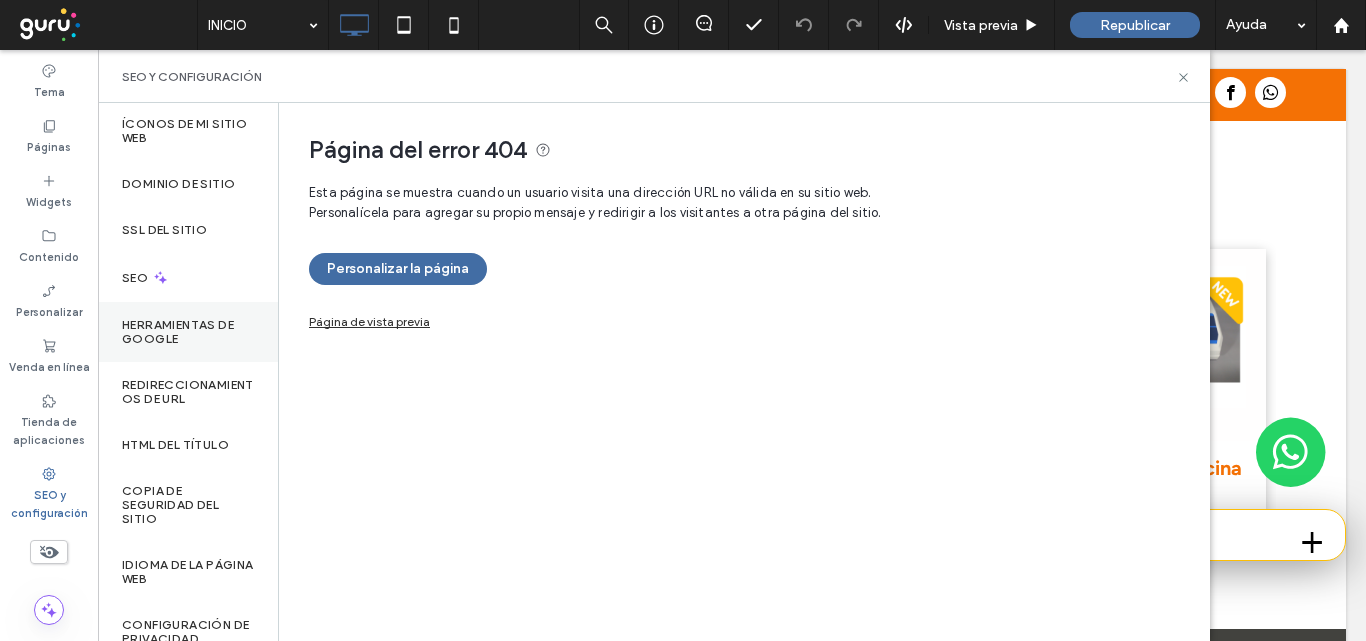scroll, scrollTop: 0, scrollLeft: 0, axis: both 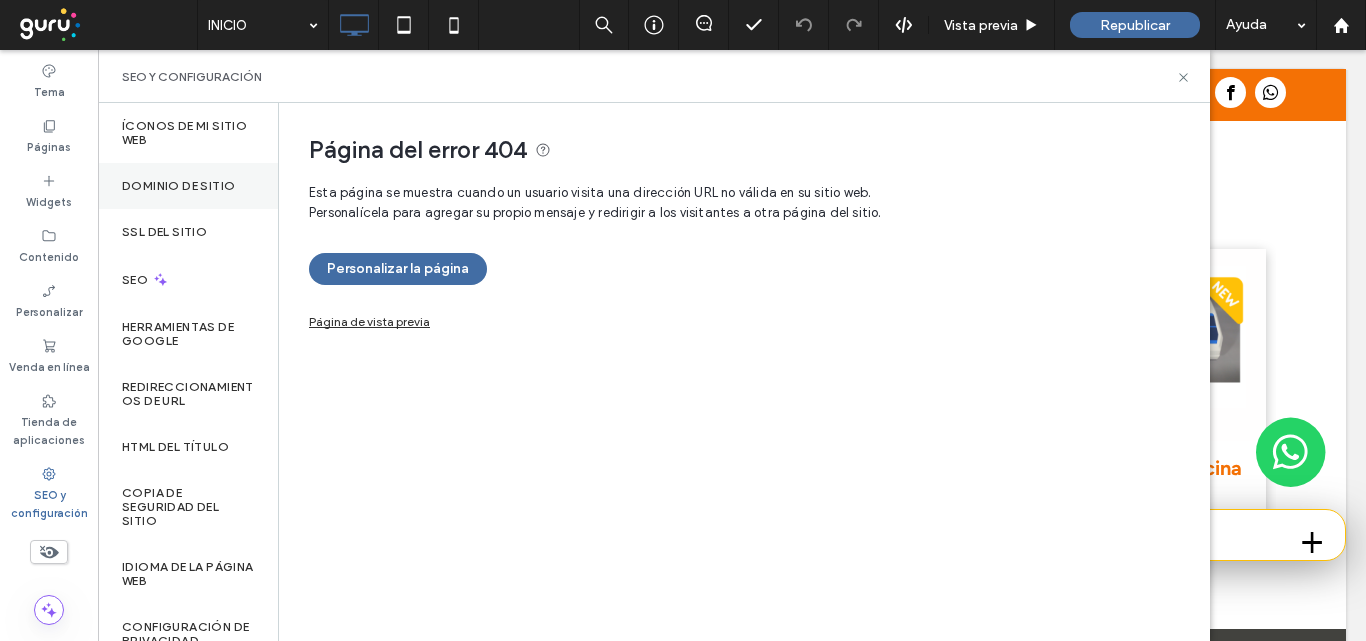 click on "Dominio de sitio" at bounding box center [188, 186] 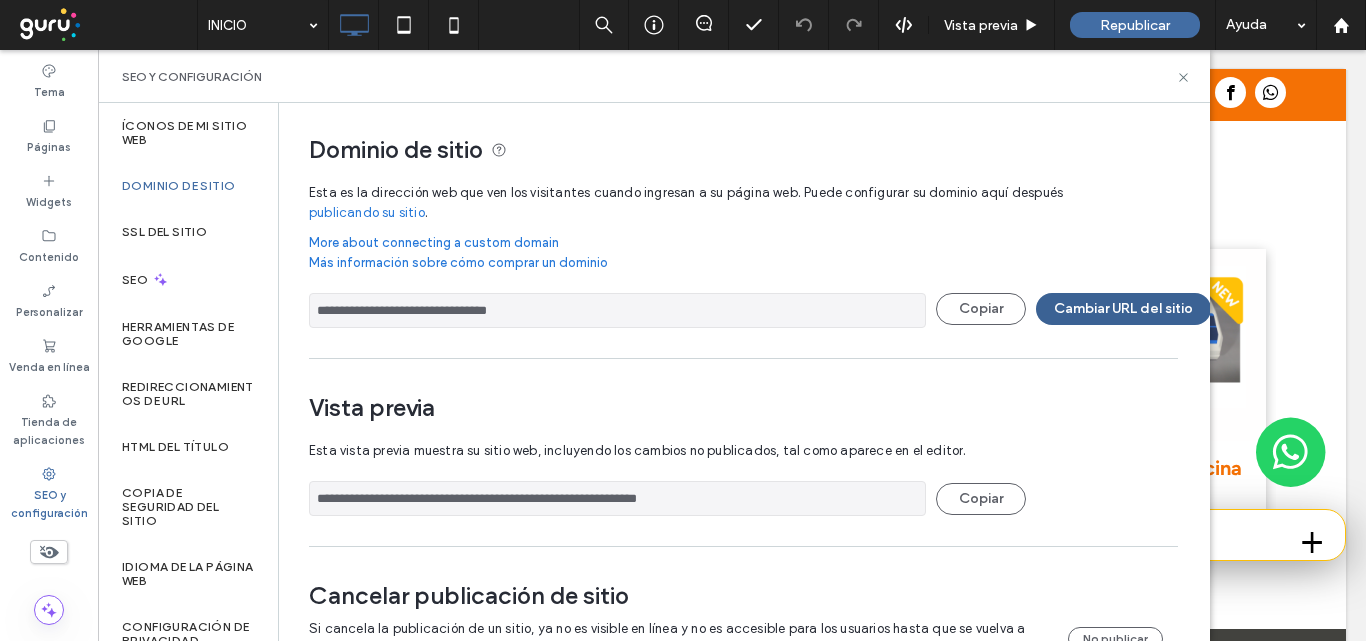 click on "Cambiar URL del sitio" at bounding box center [1123, 309] 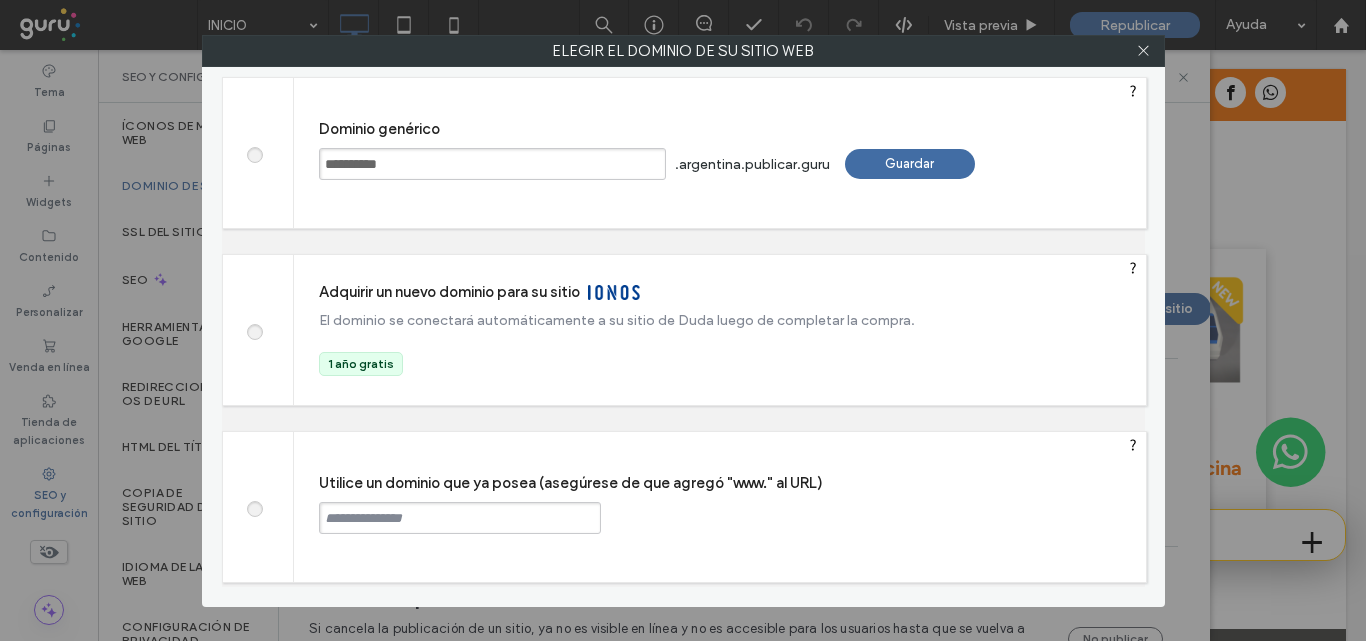 click at bounding box center (254, 506) 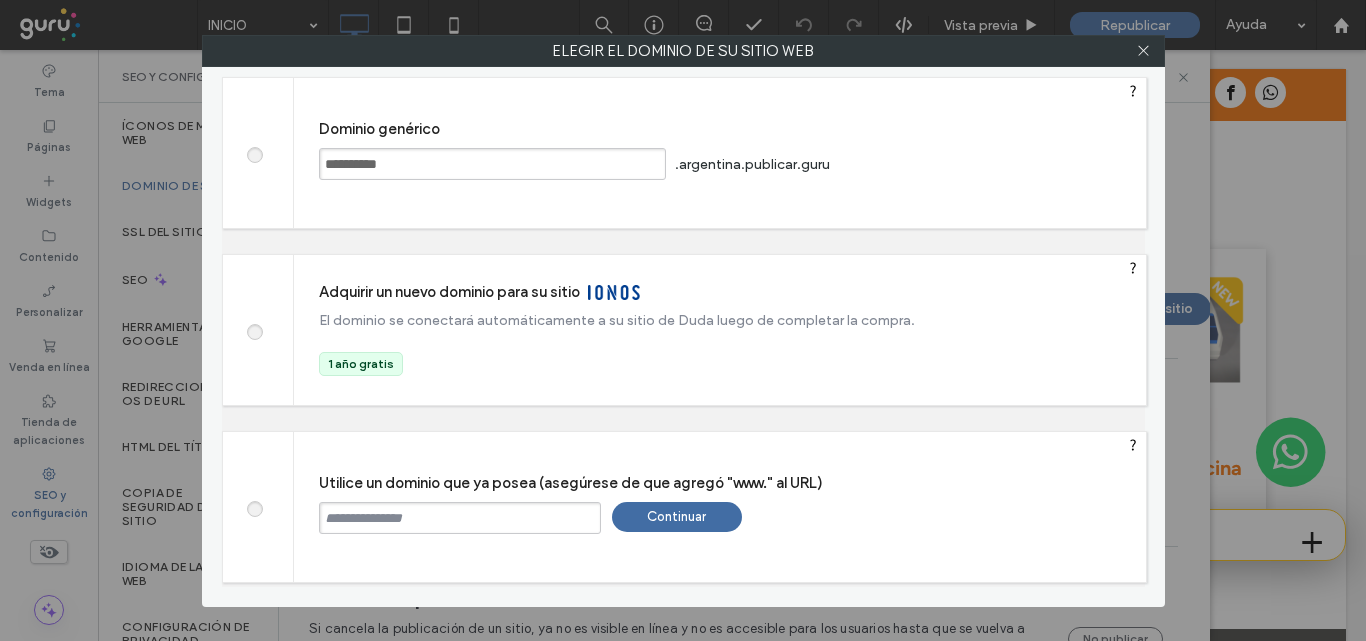click at bounding box center [460, 518] 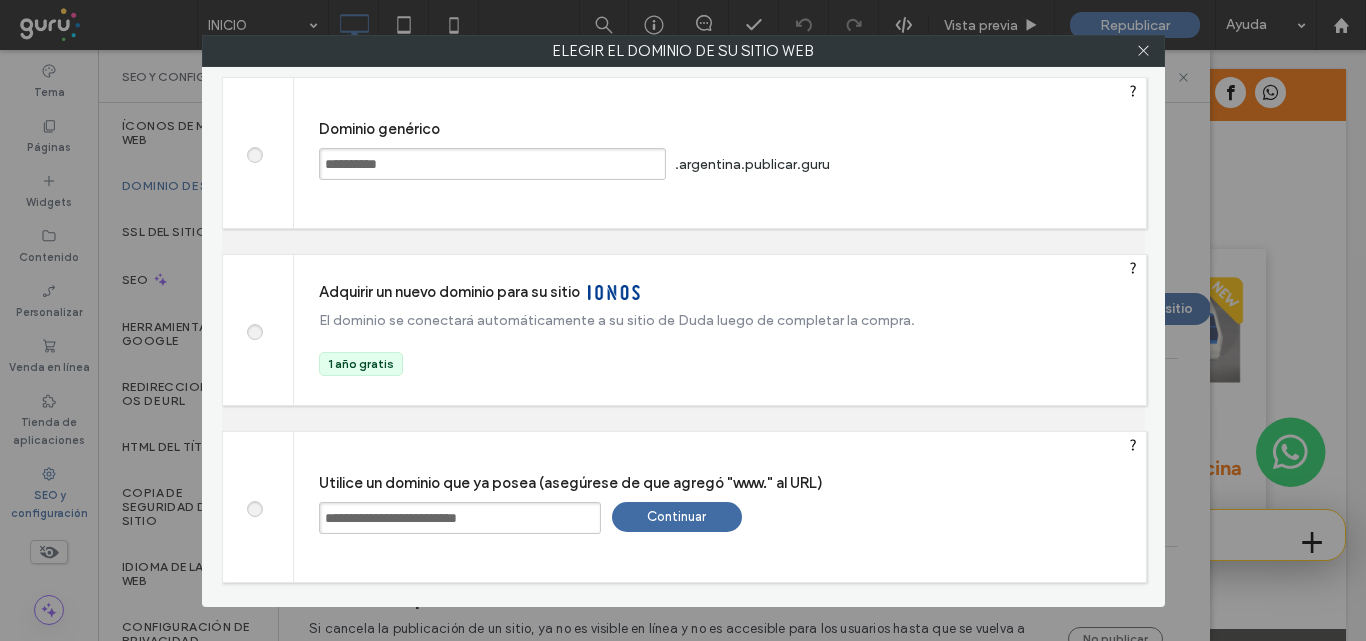 click on "**********" at bounding box center [460, 518] 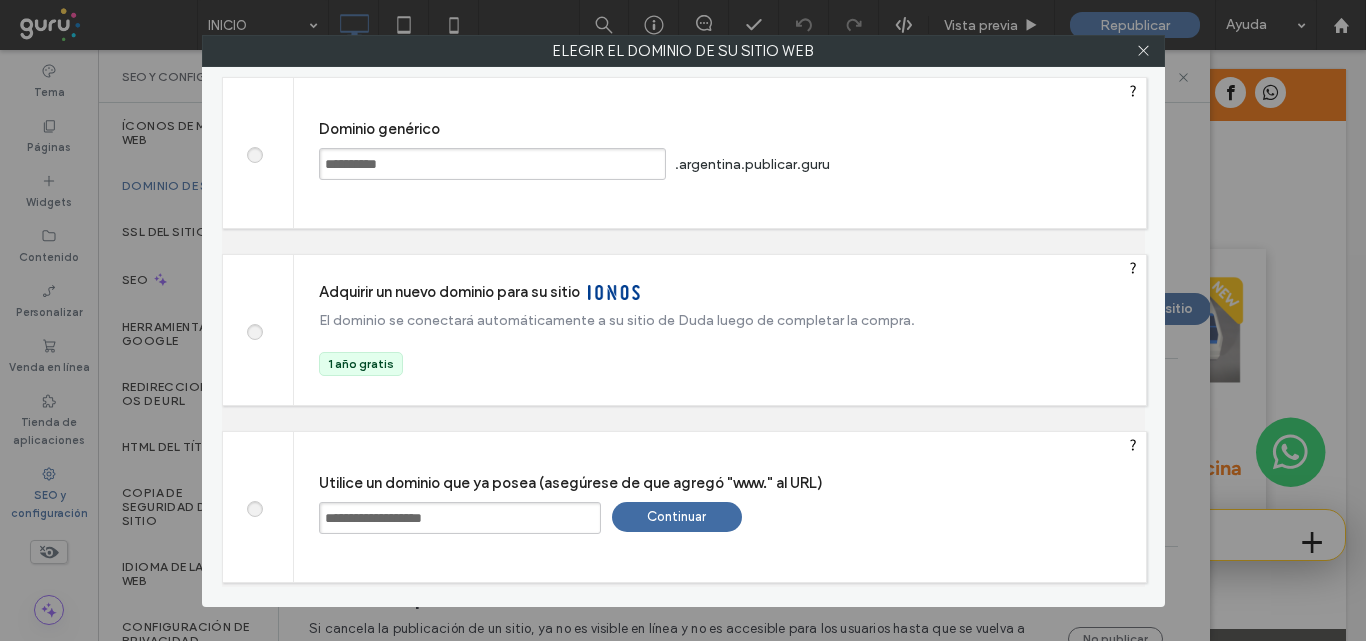 type on "**********" 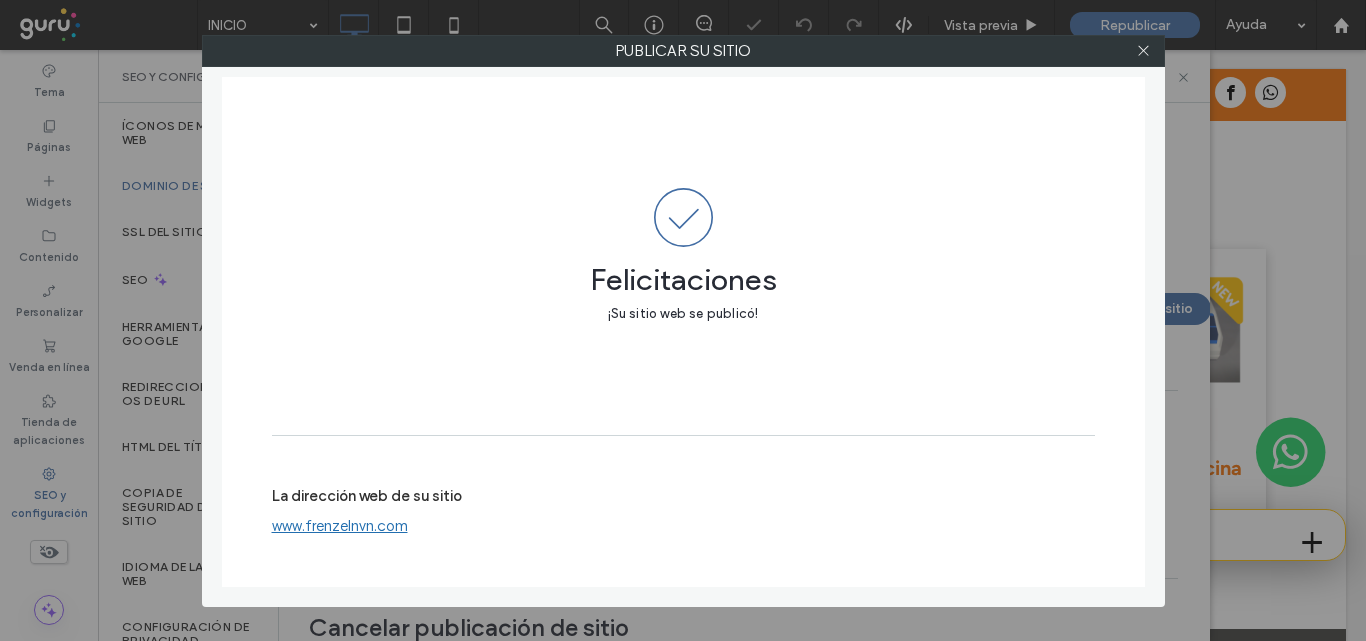 type on "**********" 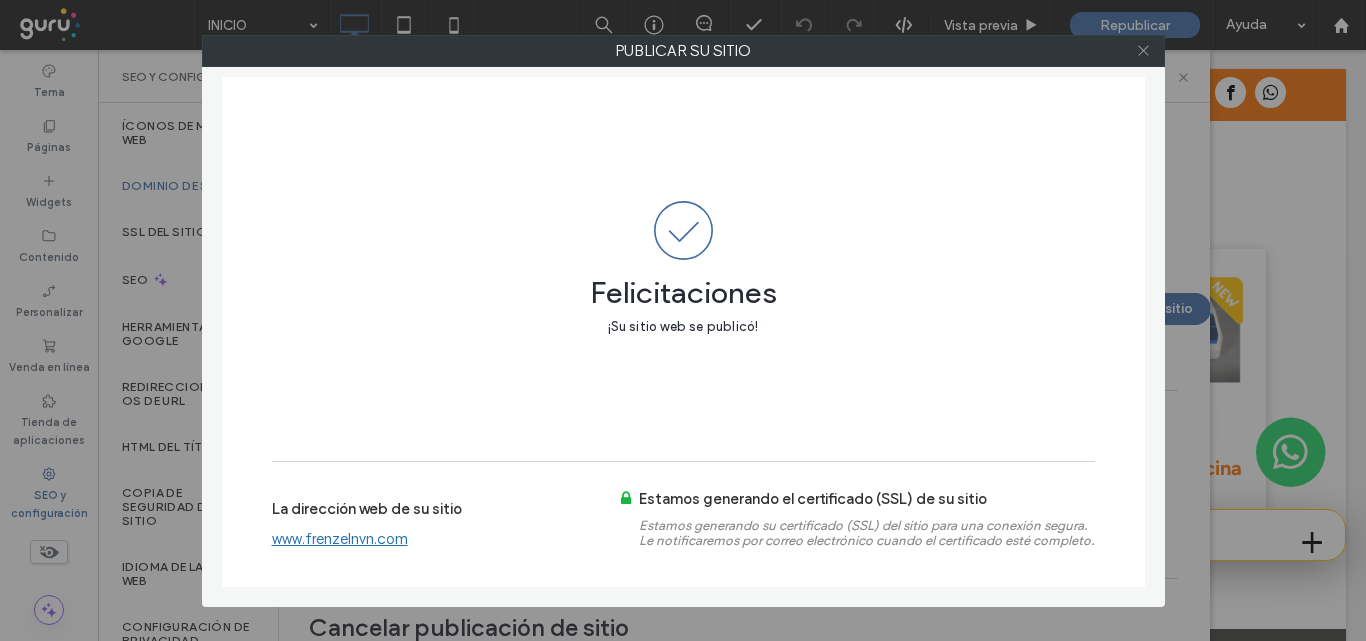 click 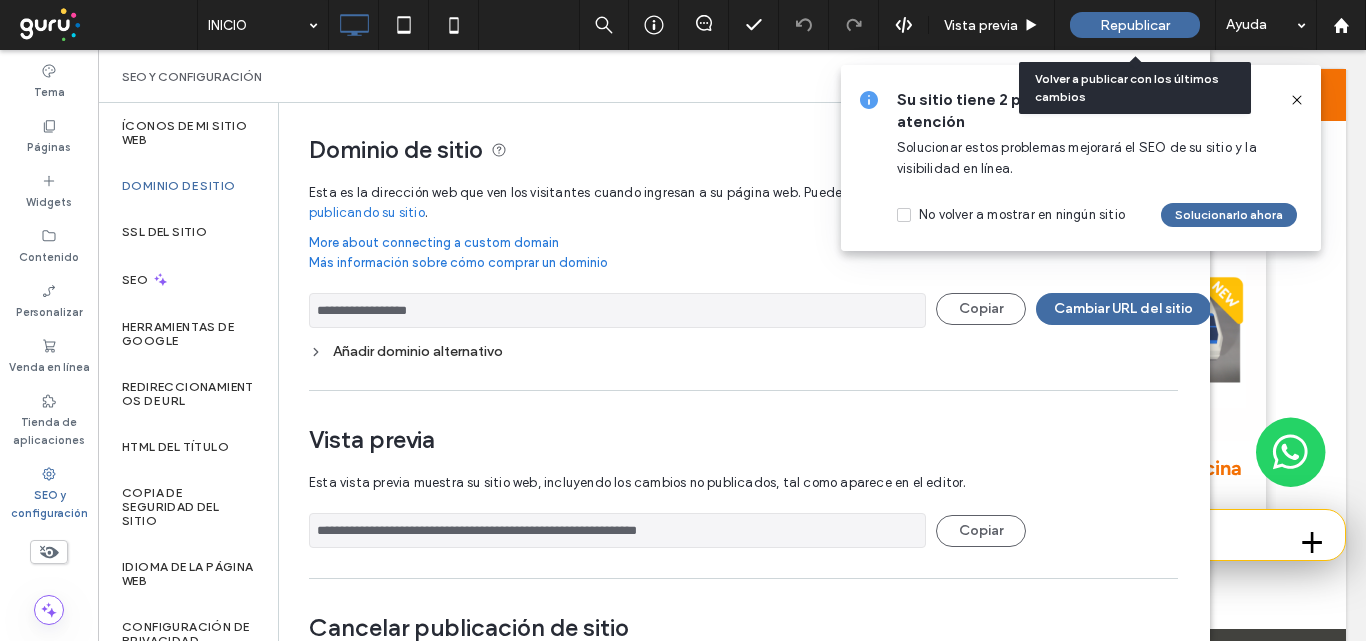 click on "Republicar" at bounding box center (1135, 25) 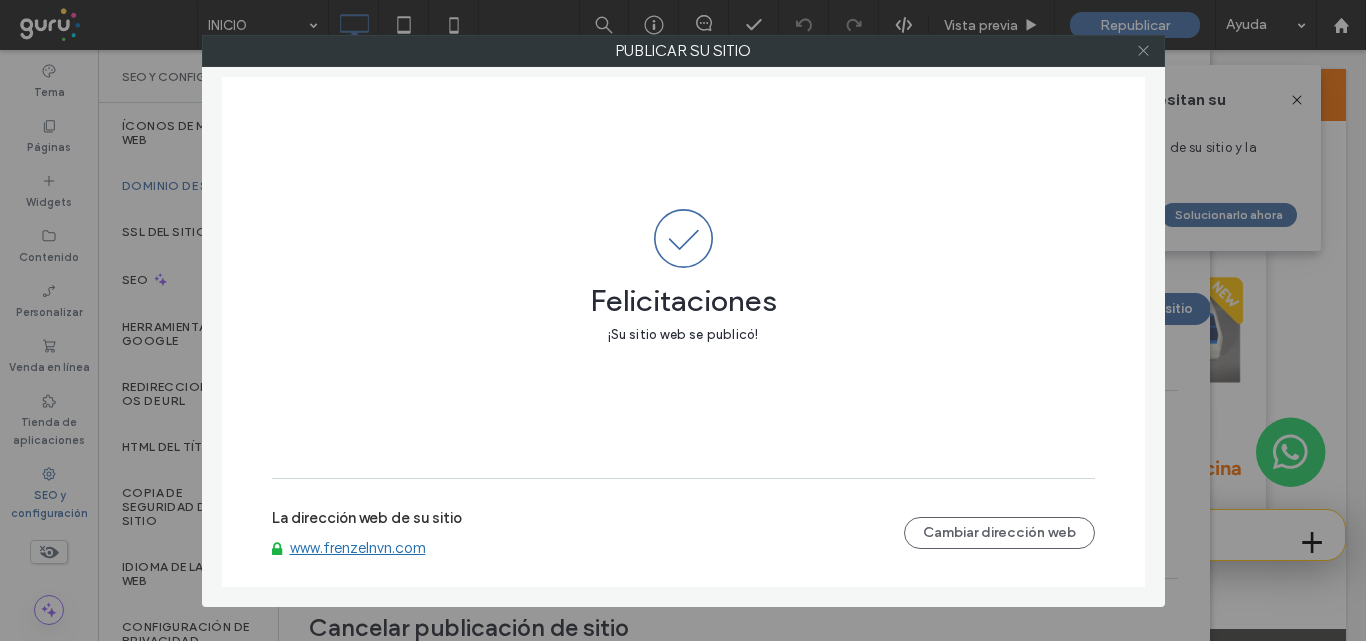 click 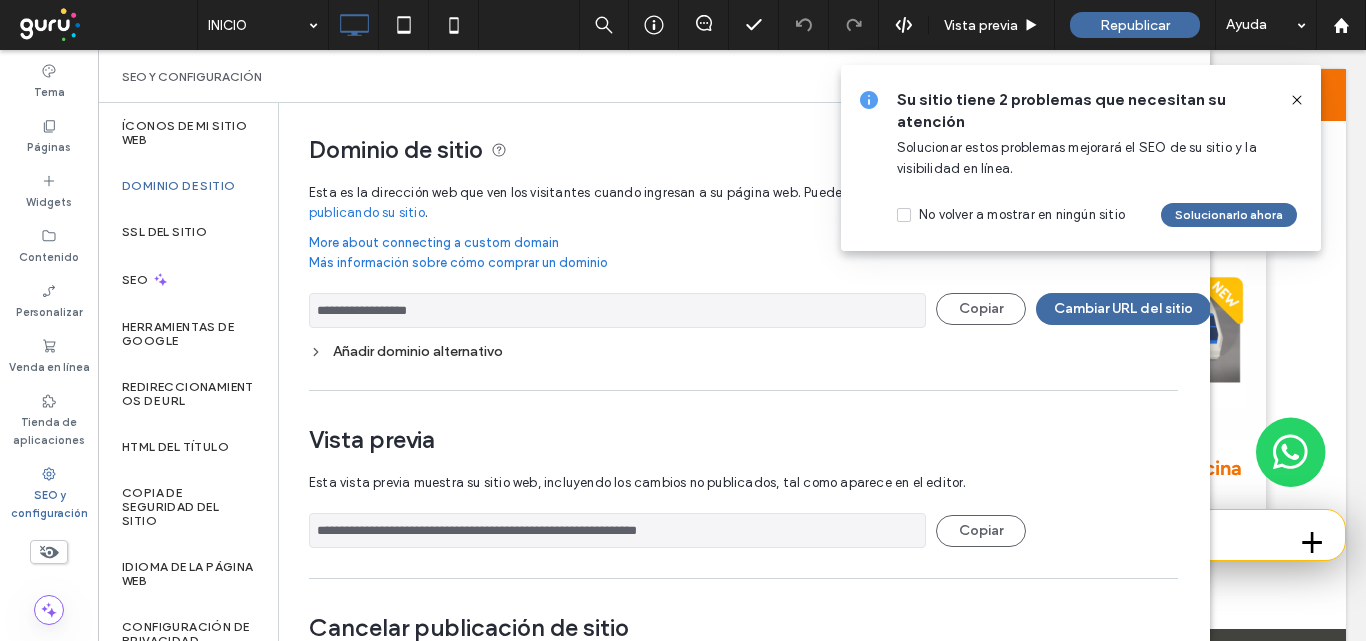 click 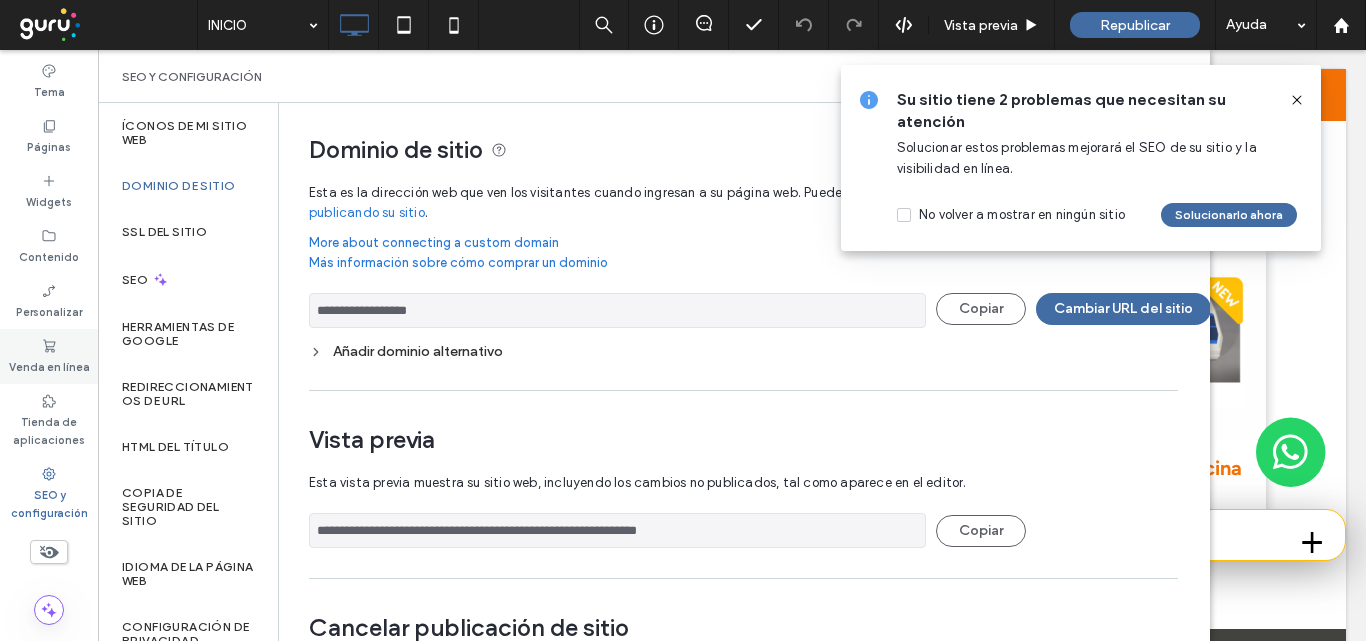 click 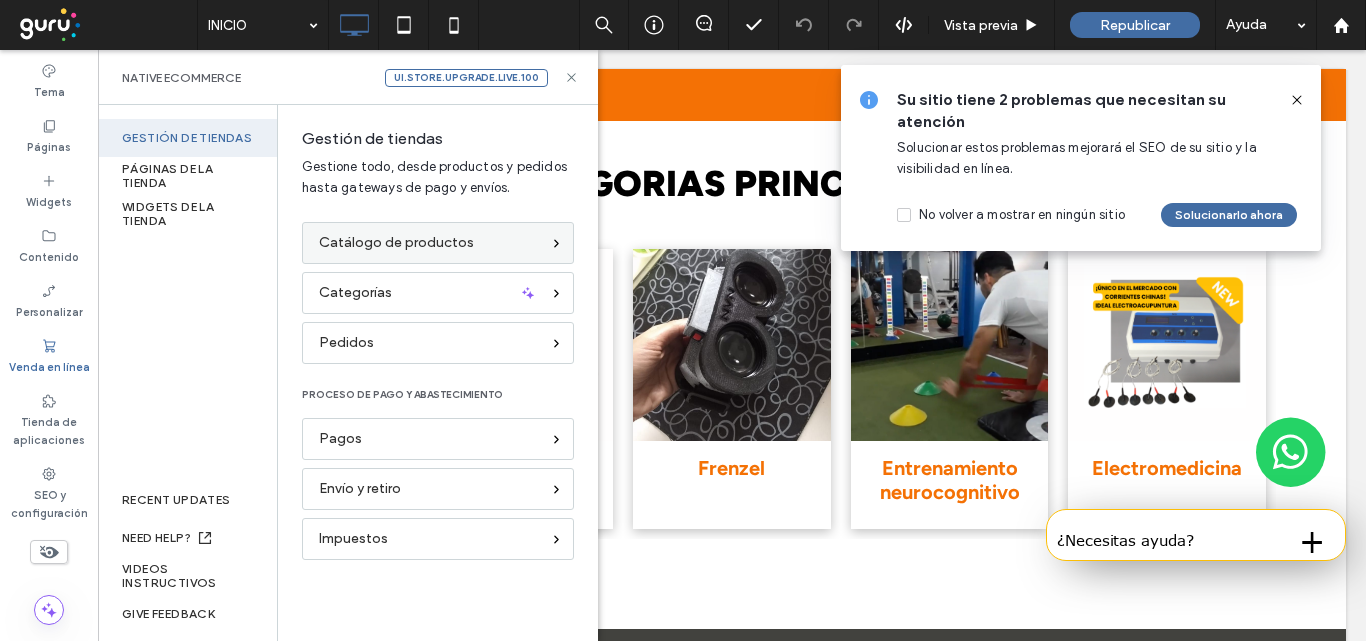 click on "Catálogo de productos" at bounding box center [396, 243] 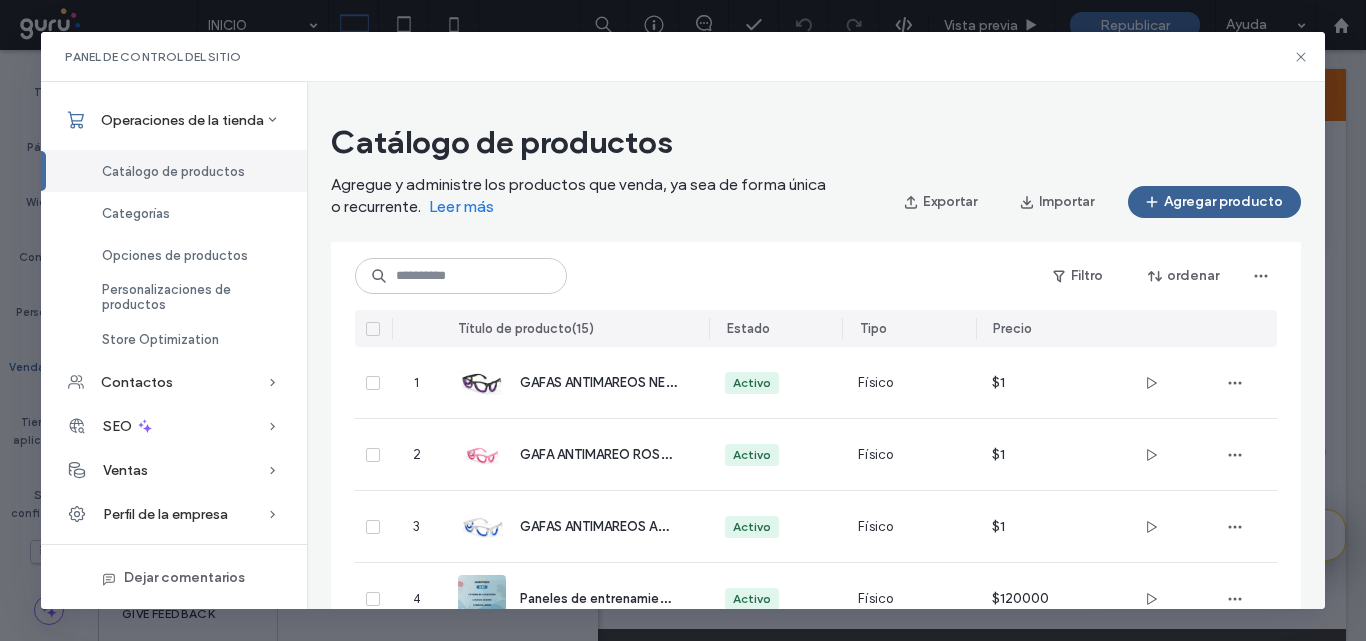 click on "Agregar producto" at bounding box center (1214, 202) 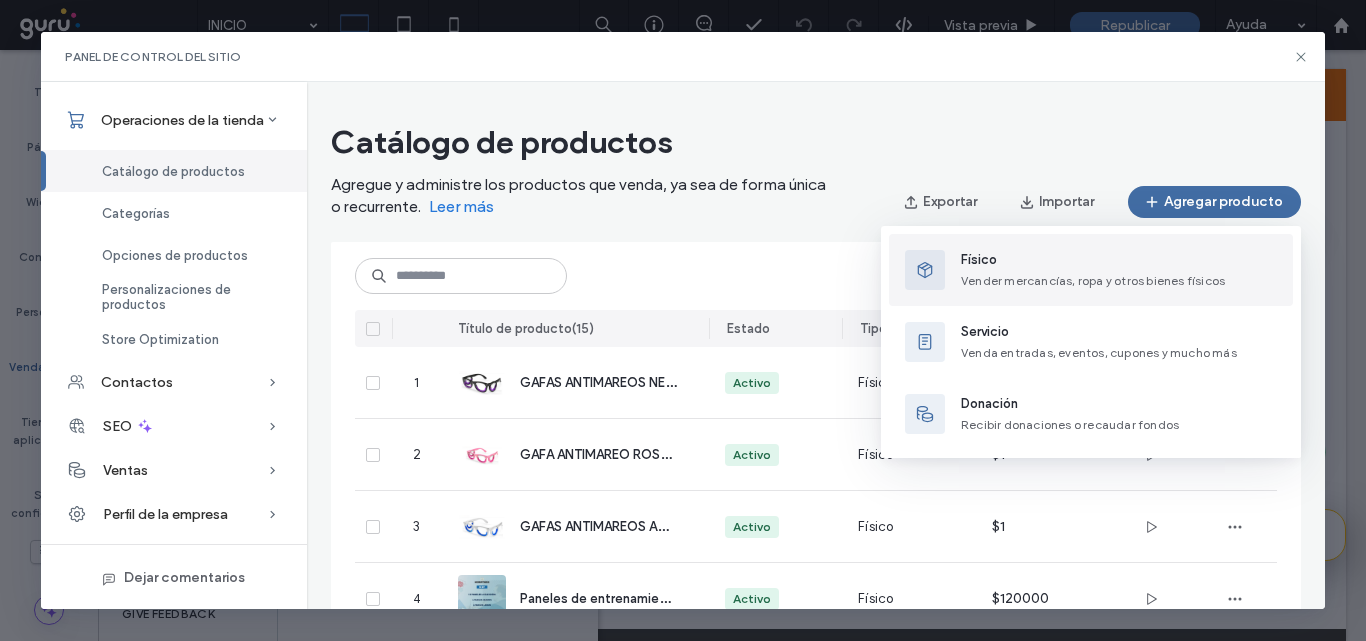 click on "Vender mercancías, ropa y otros bienes físicos" at bounding box center [1093, 280] 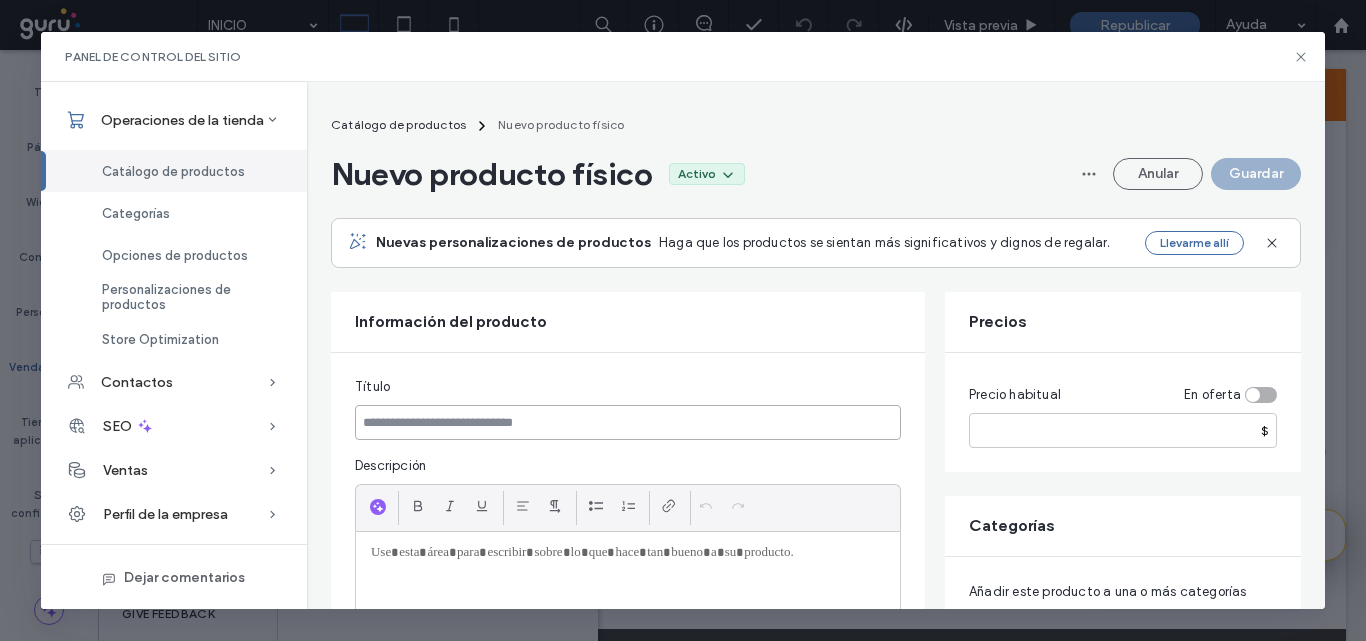 click at bounding box center (628, 422) 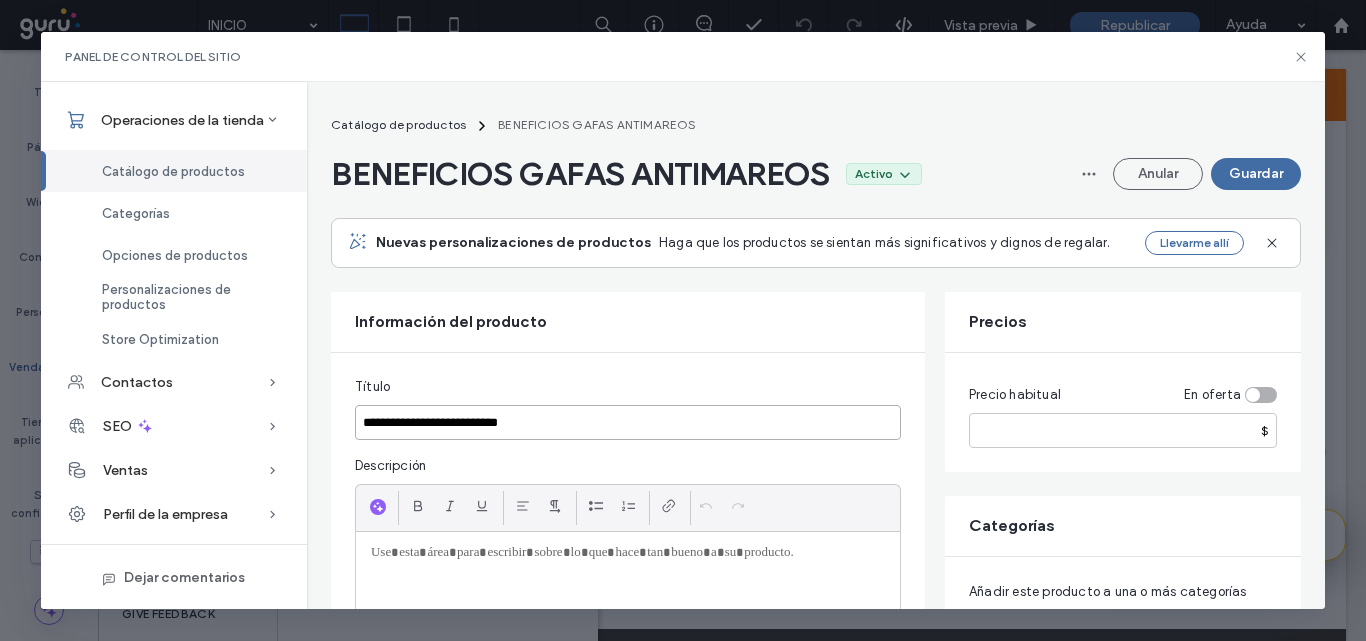 click on "**********" at bounding box center [628, 422] 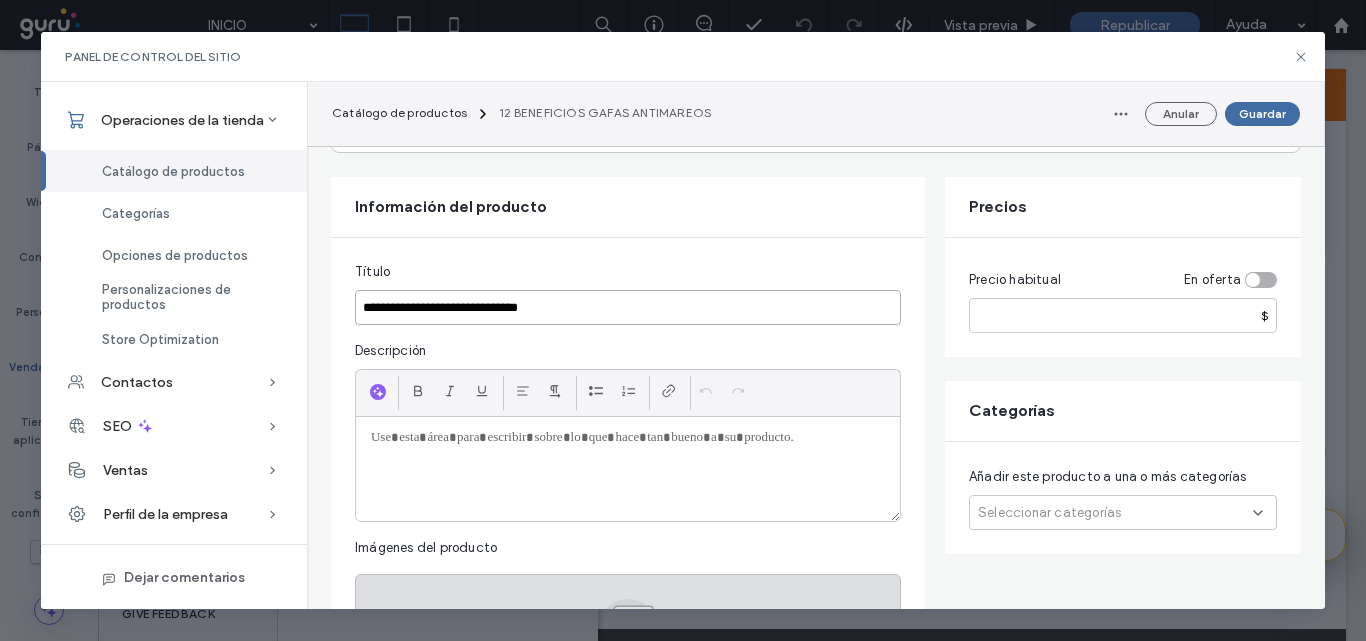 scroll, scrollTop: 100, scrollLeft: 0, axis: vertical 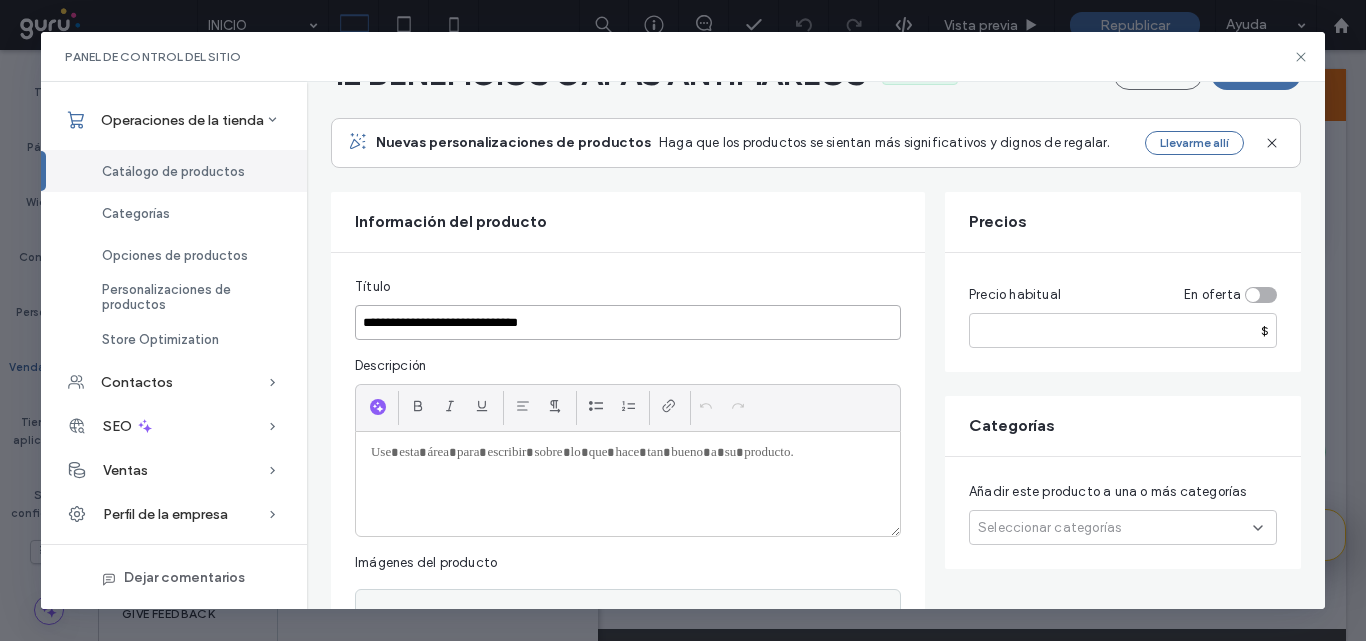 type on "**********" 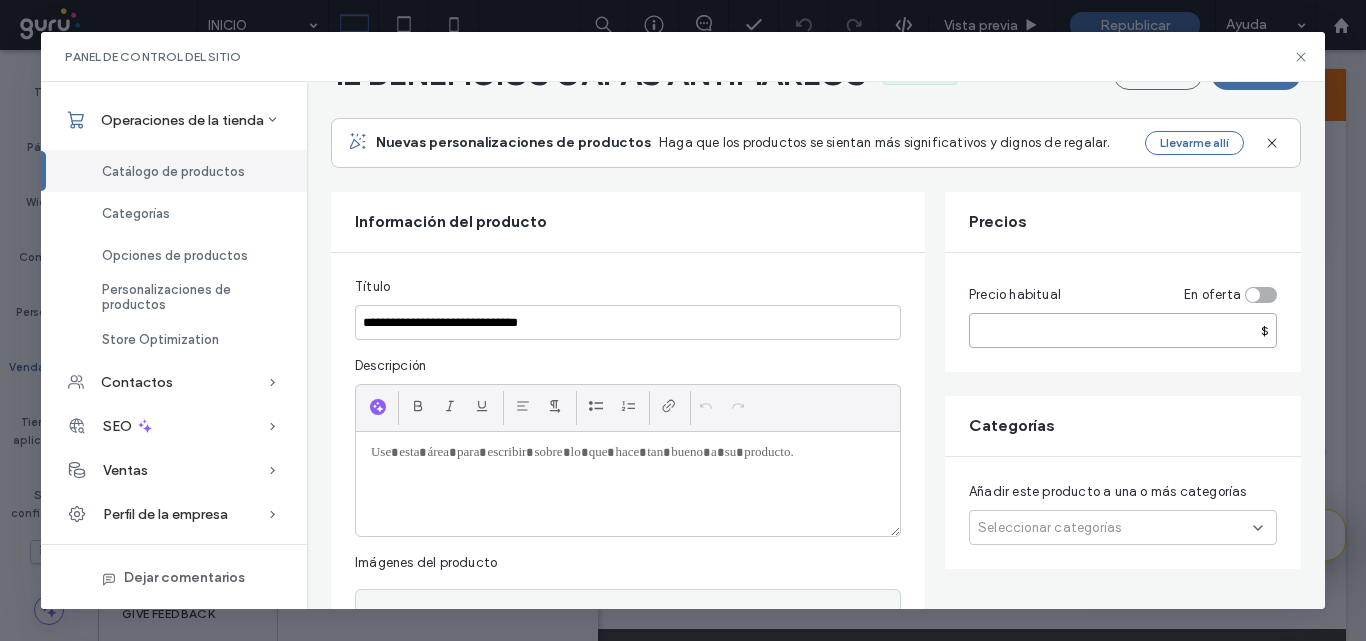 click at bounding box center (1123, 330) 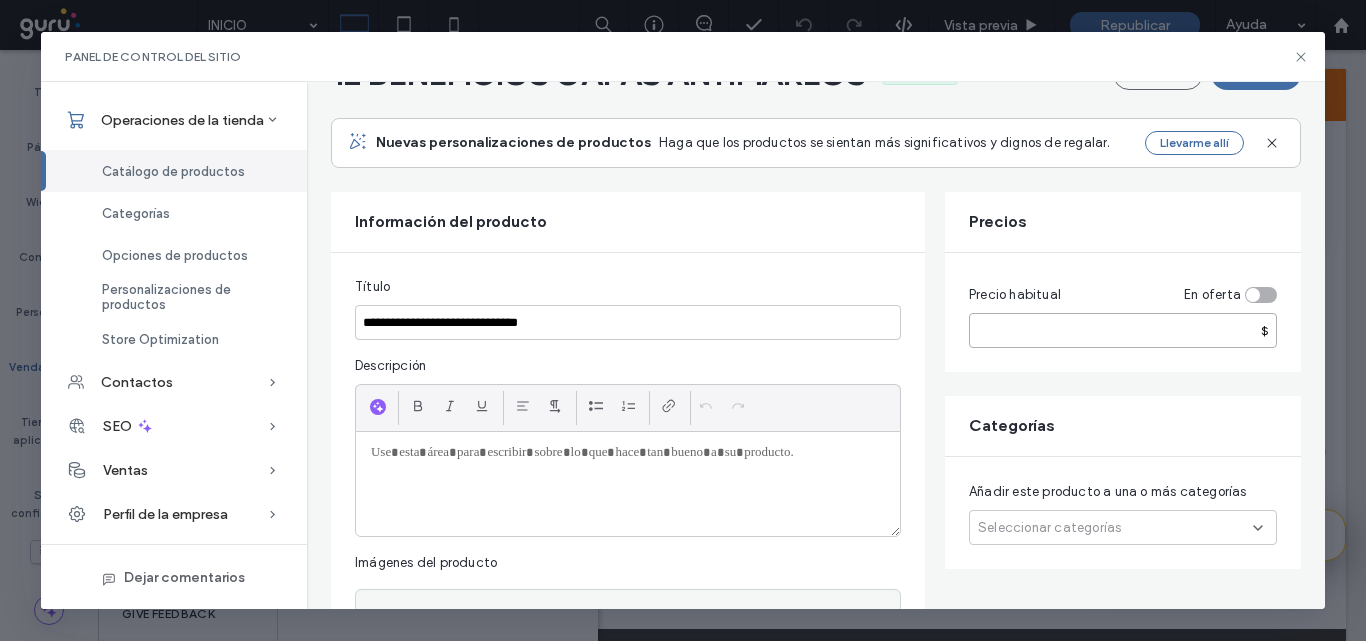 type on "*" 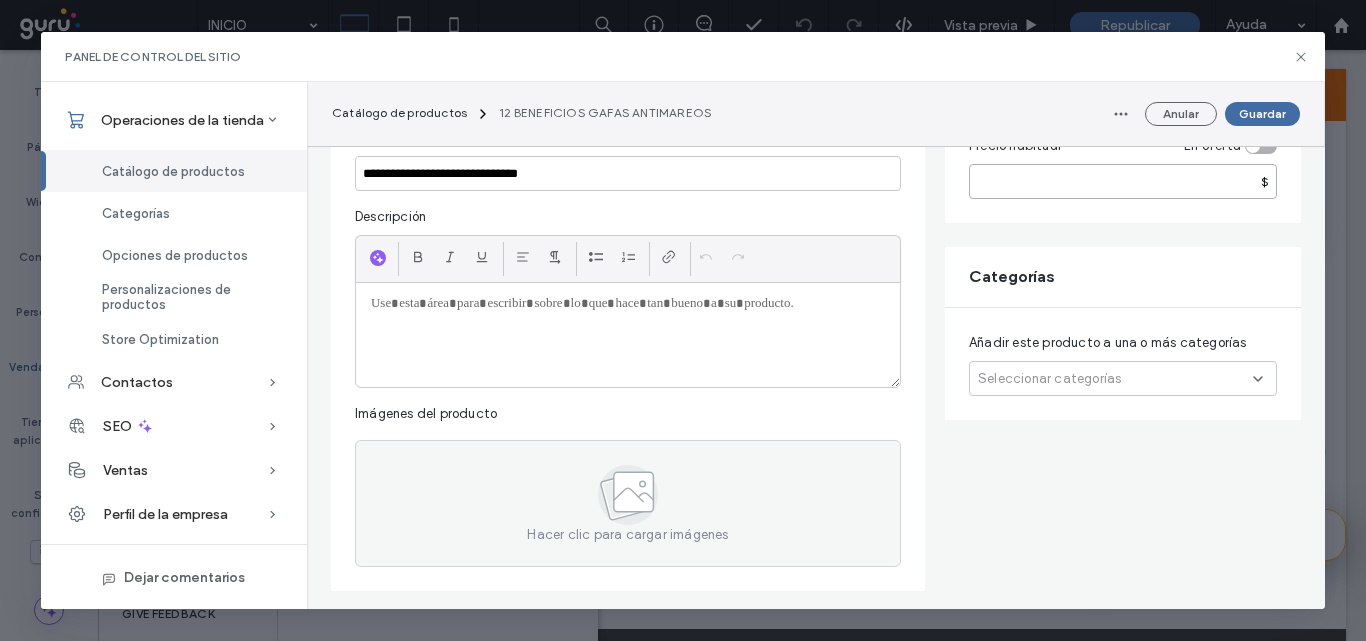 scroll, scrollTop: 300, scrollLeft: 0, axis: vertical 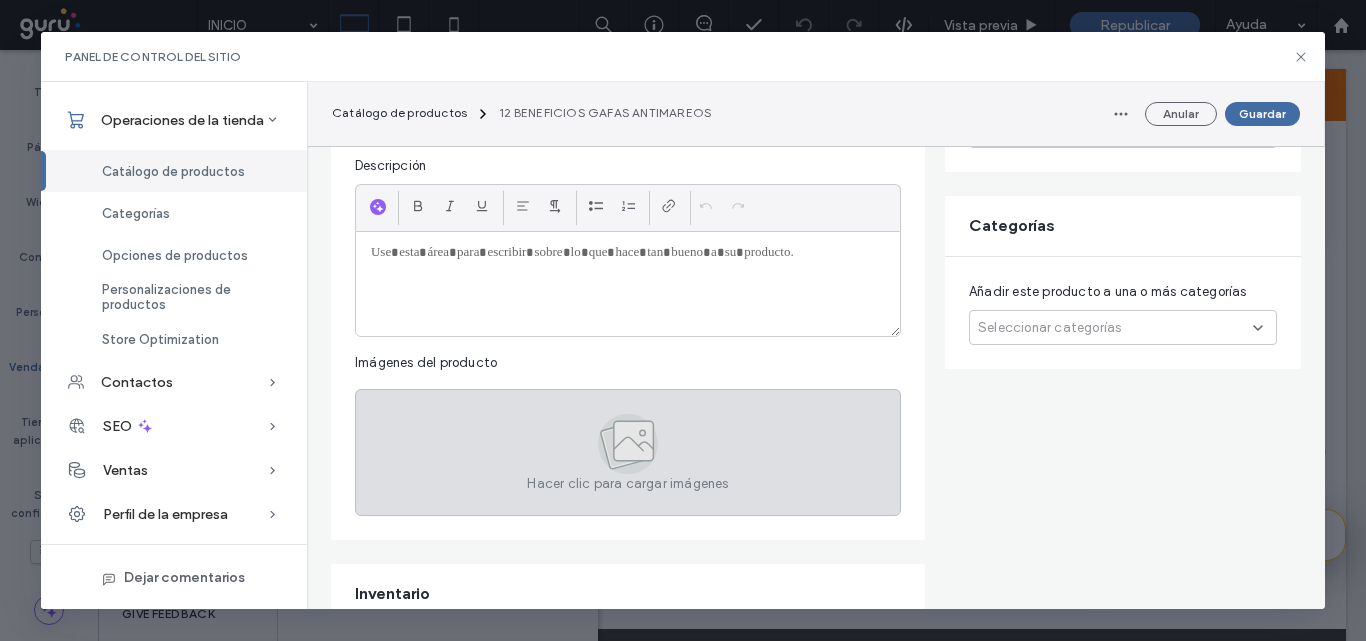 click 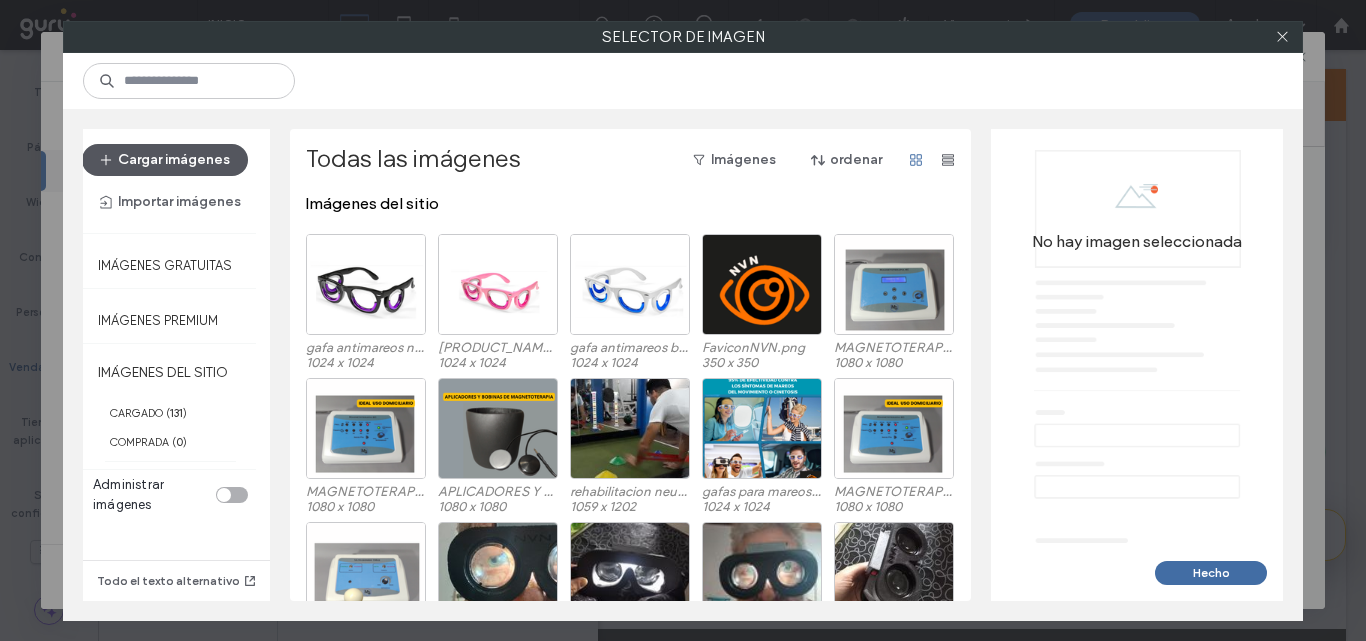 click on "Cargar imágenes" at bounding box center (165, 160) 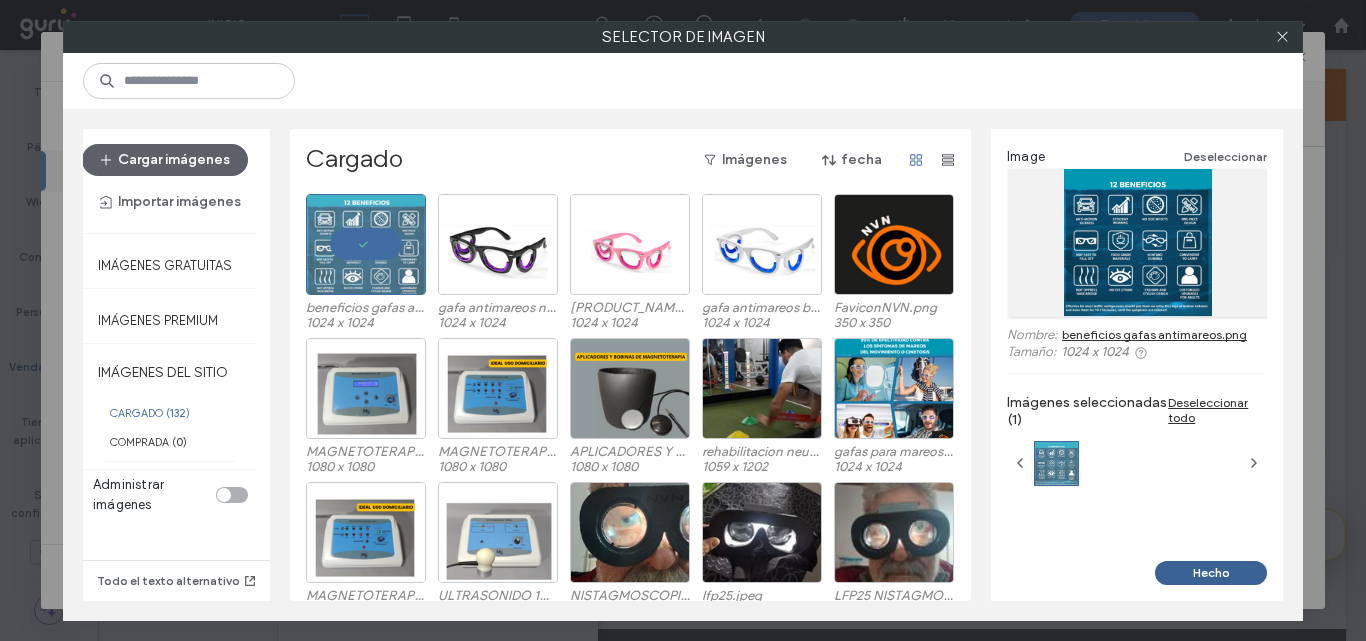click on "Hecho" at bounding box center [1211, 573] 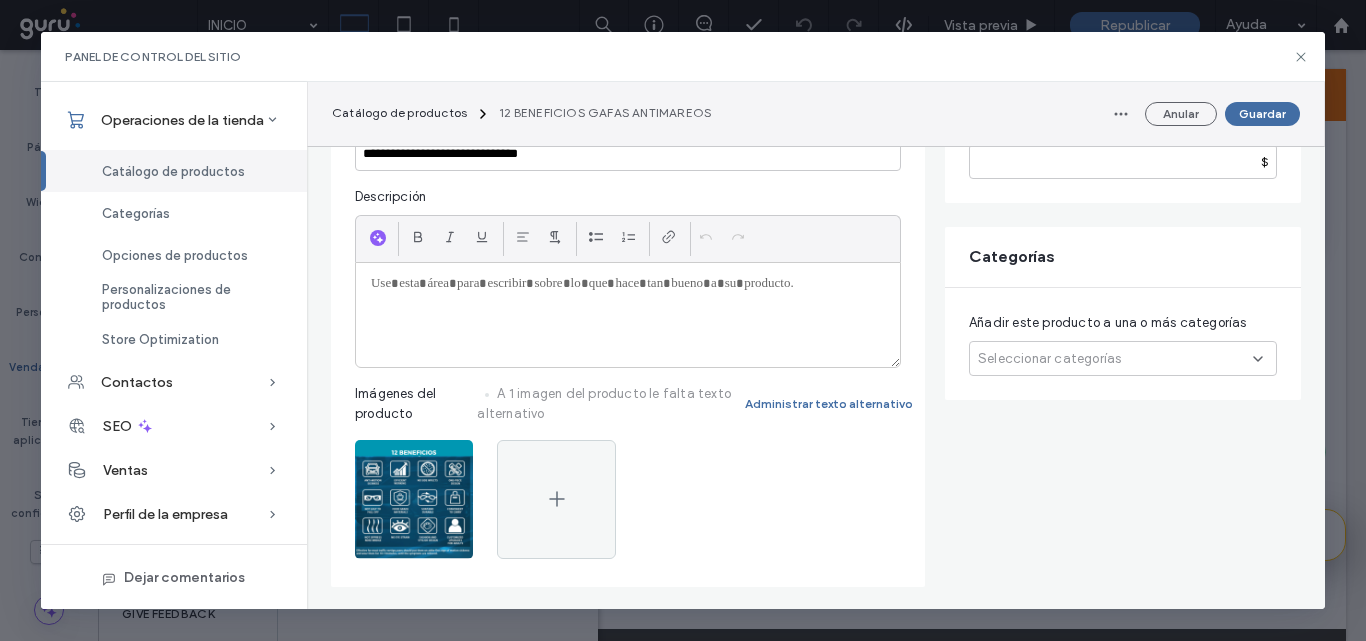 scroll, scrollTop: 300, scrollLeft: 0, axis: vertical 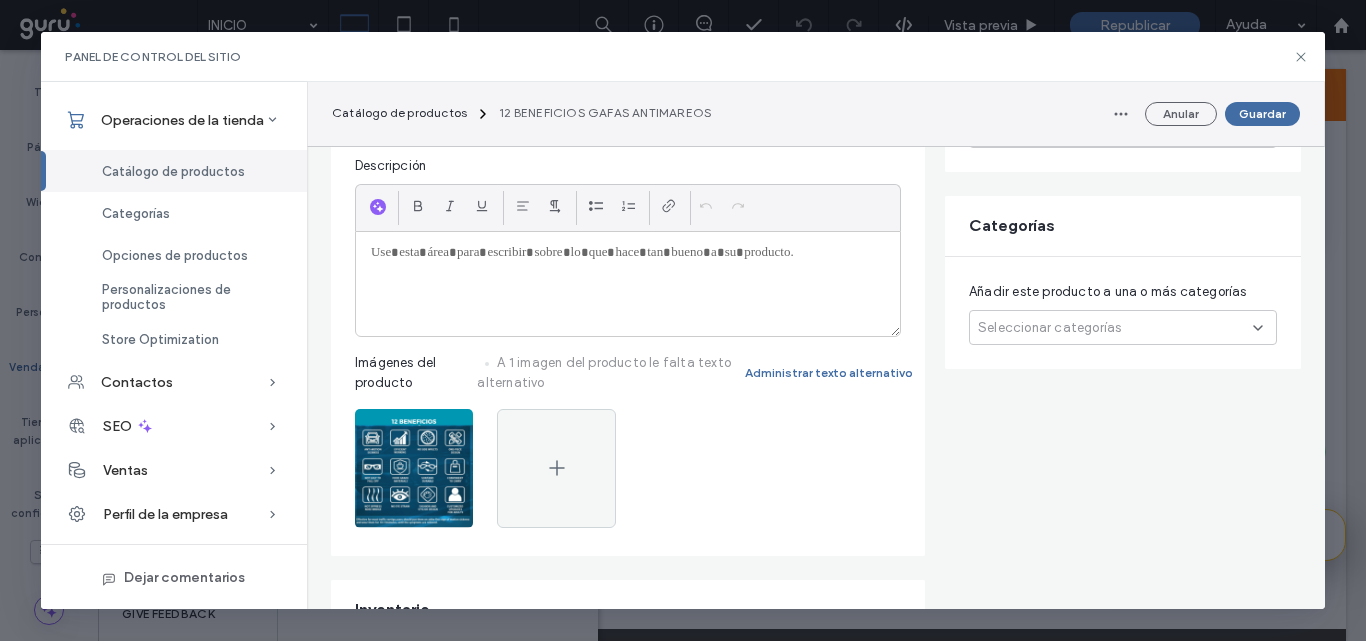 click on "Seleccionar categorías" at bounding box center [1049, 328] 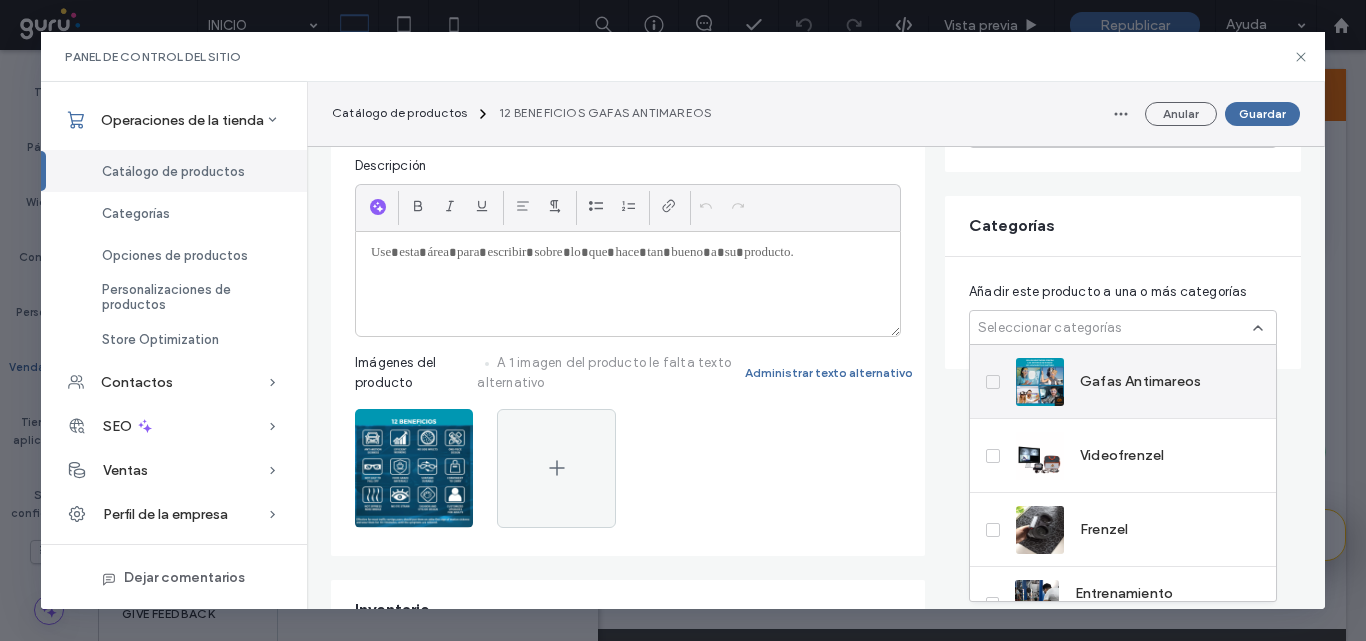 click on "Gafas Antimareos" at bounding box center (1108, 382) 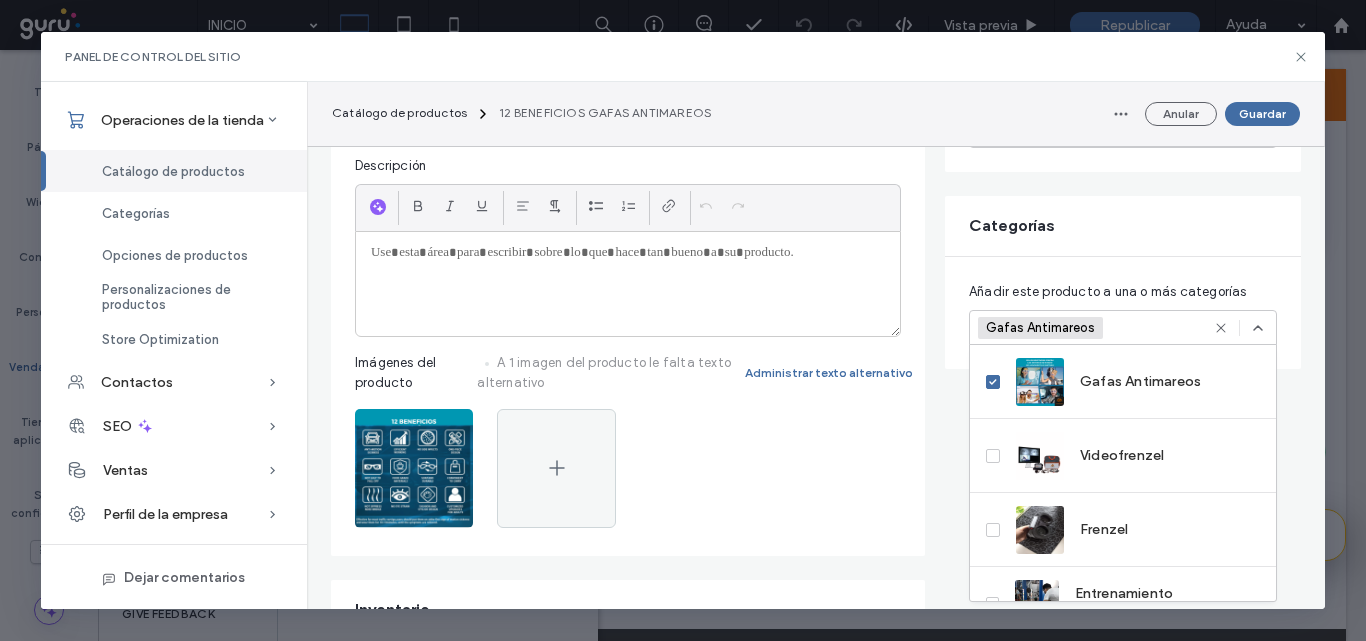click on "Categorías" at bounding box center (1123, 226) 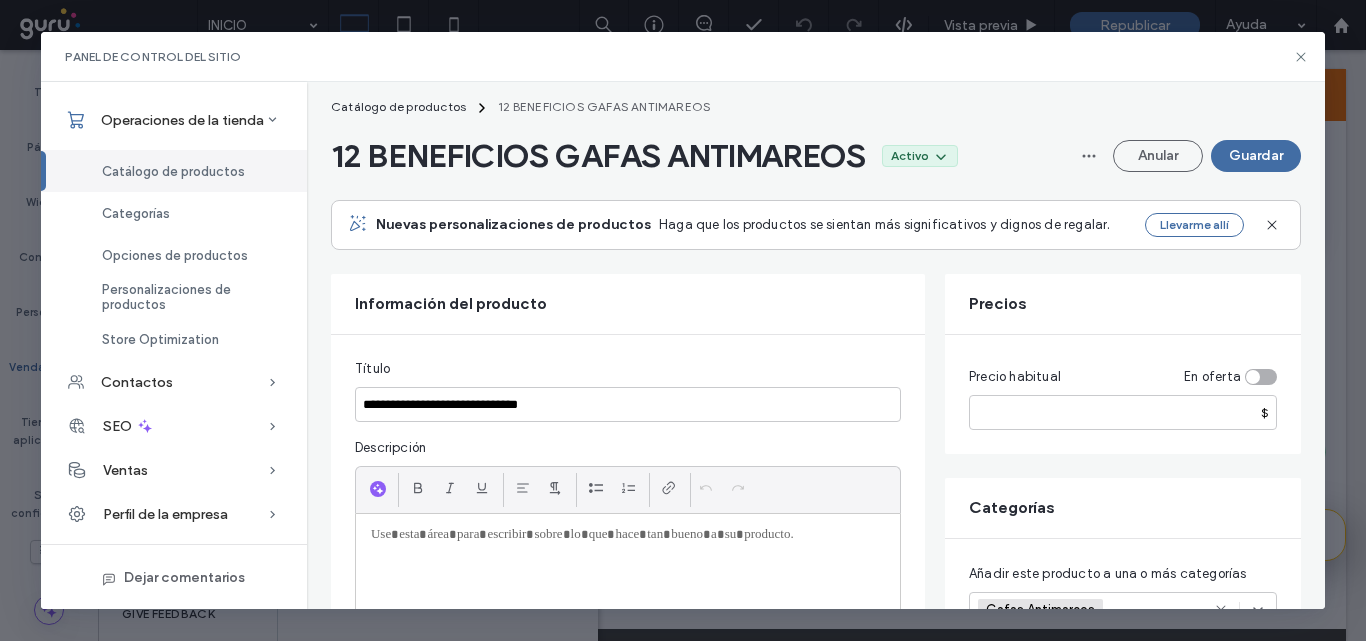 scroll, scrollTop: 0, scrollLeft: 0, axis: both 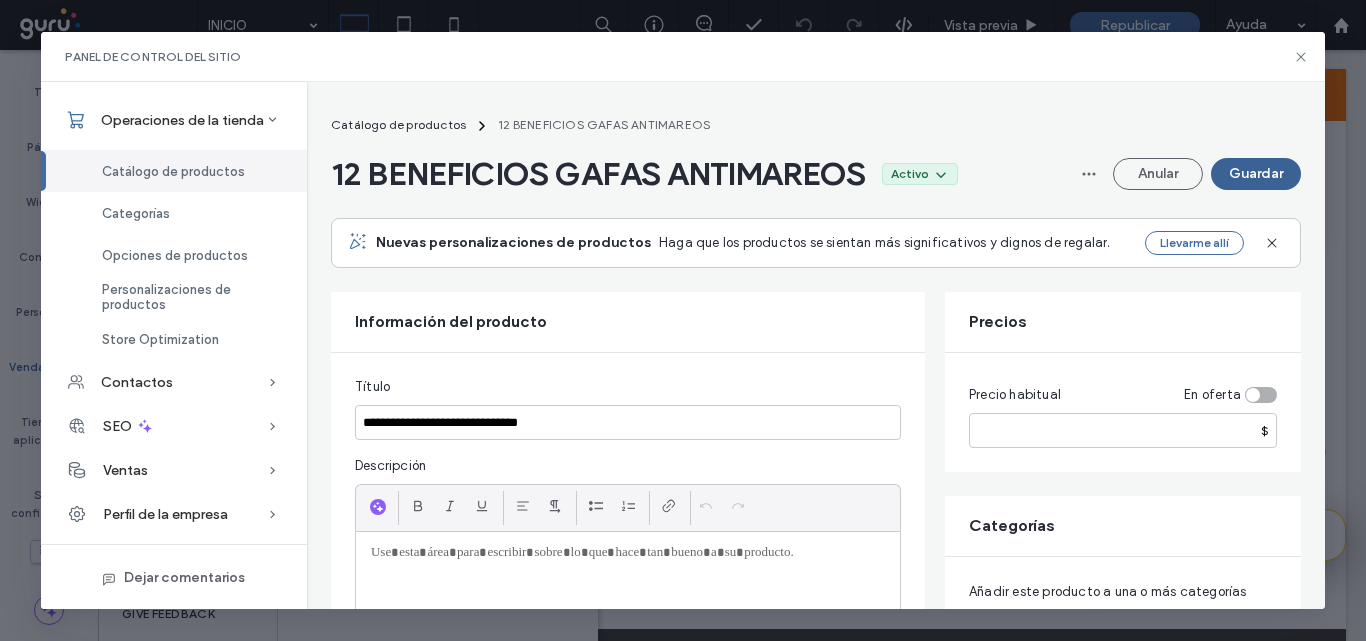 click on "Guardar" at bounding box center (1256, 174) 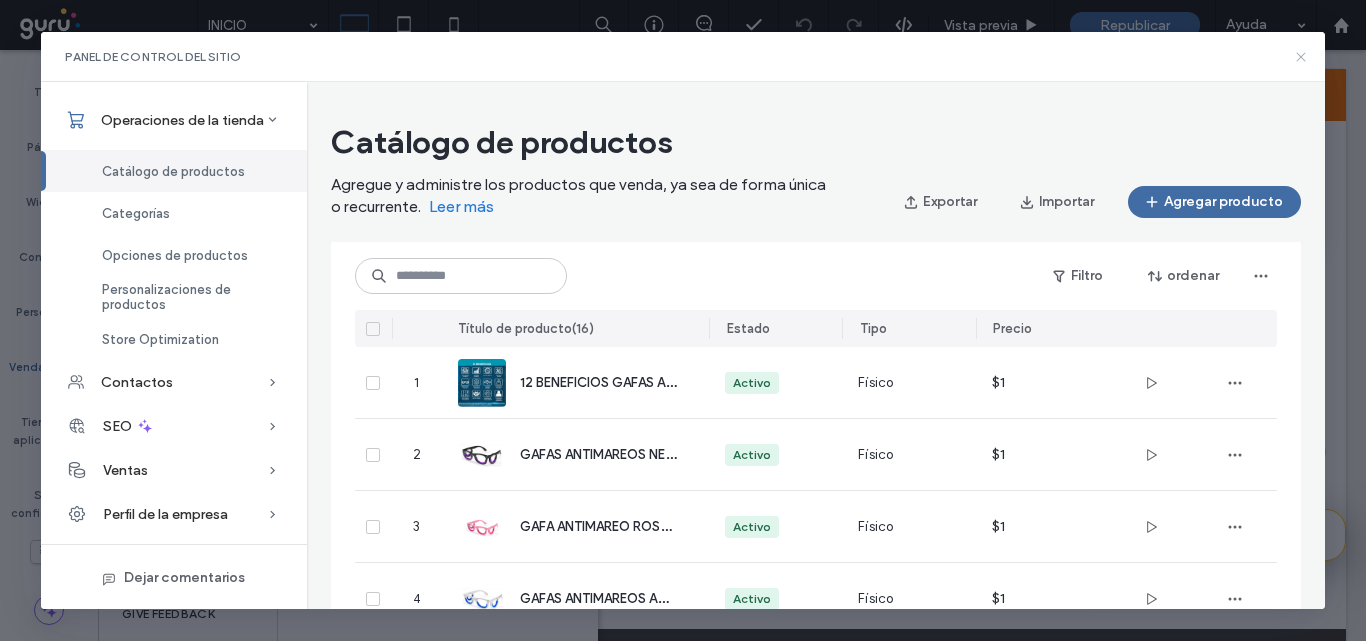 click 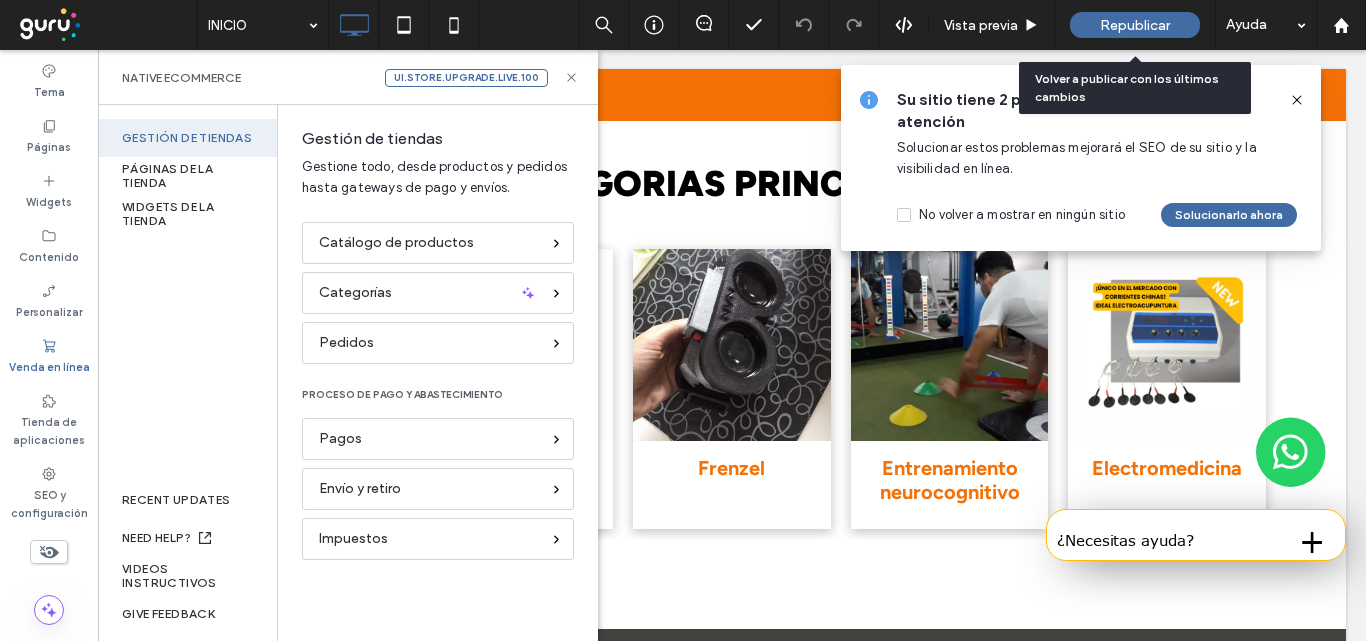 click on "Republicar" at bounding box center (1135, 25) 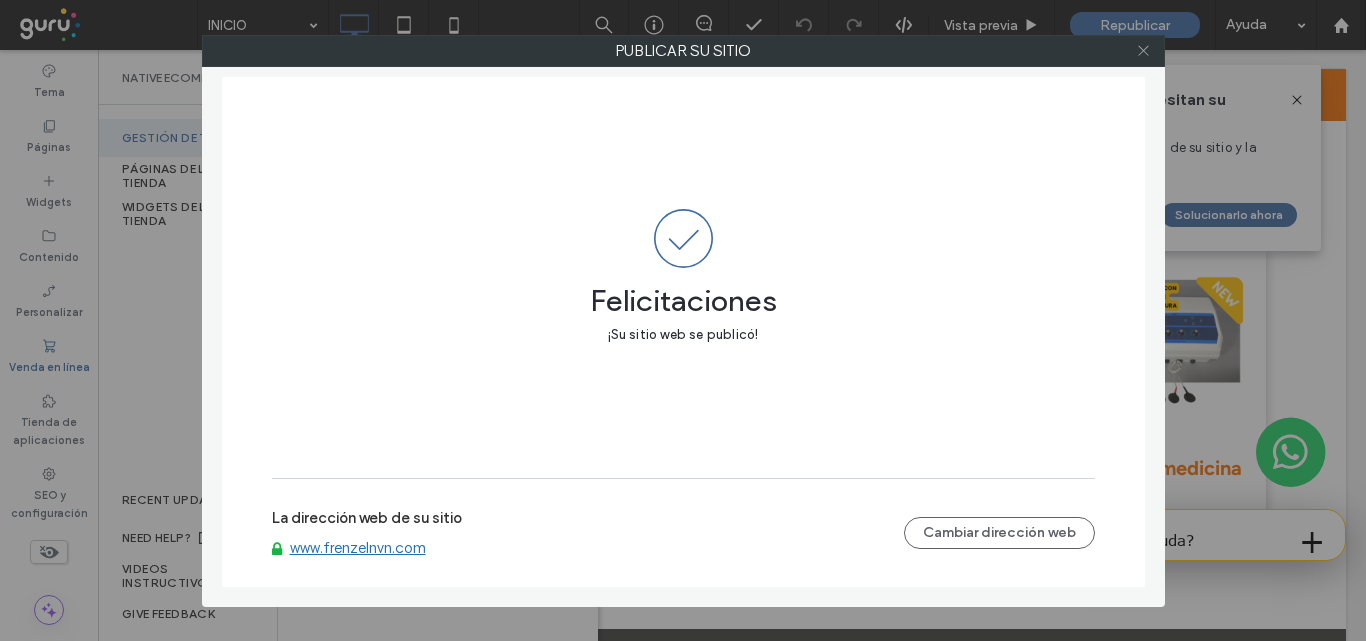 click 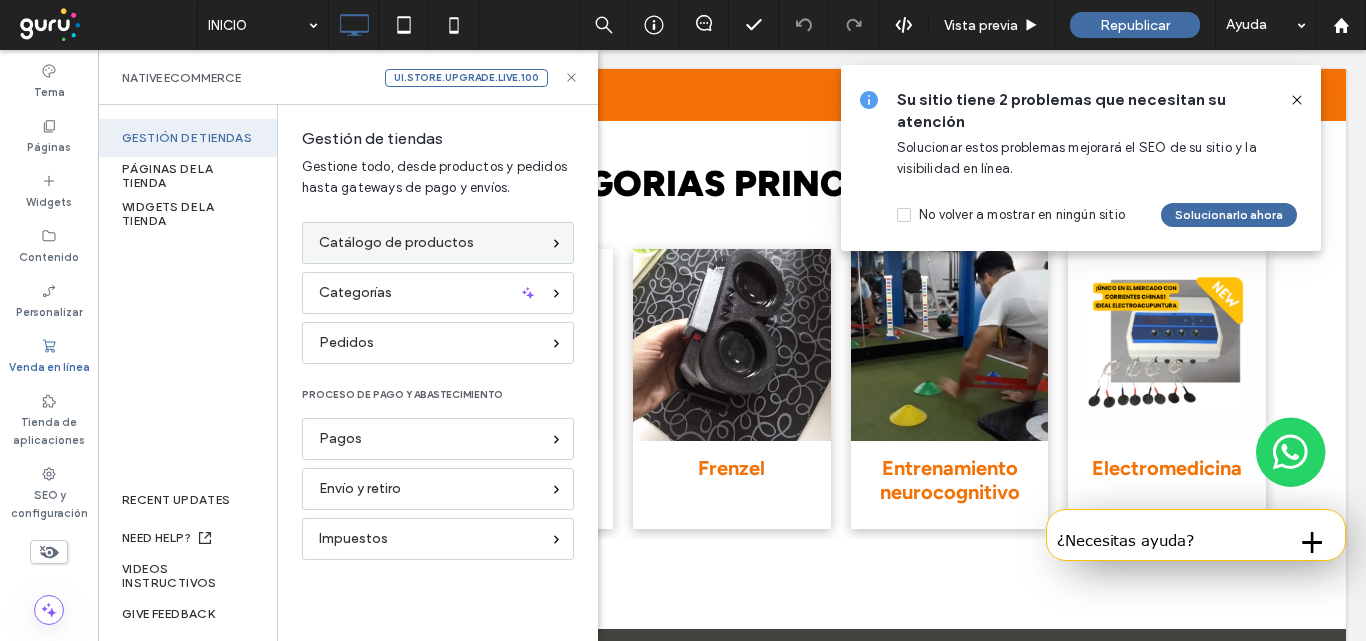 click on "Catálogo de productos" at bounding box center [438, 243] 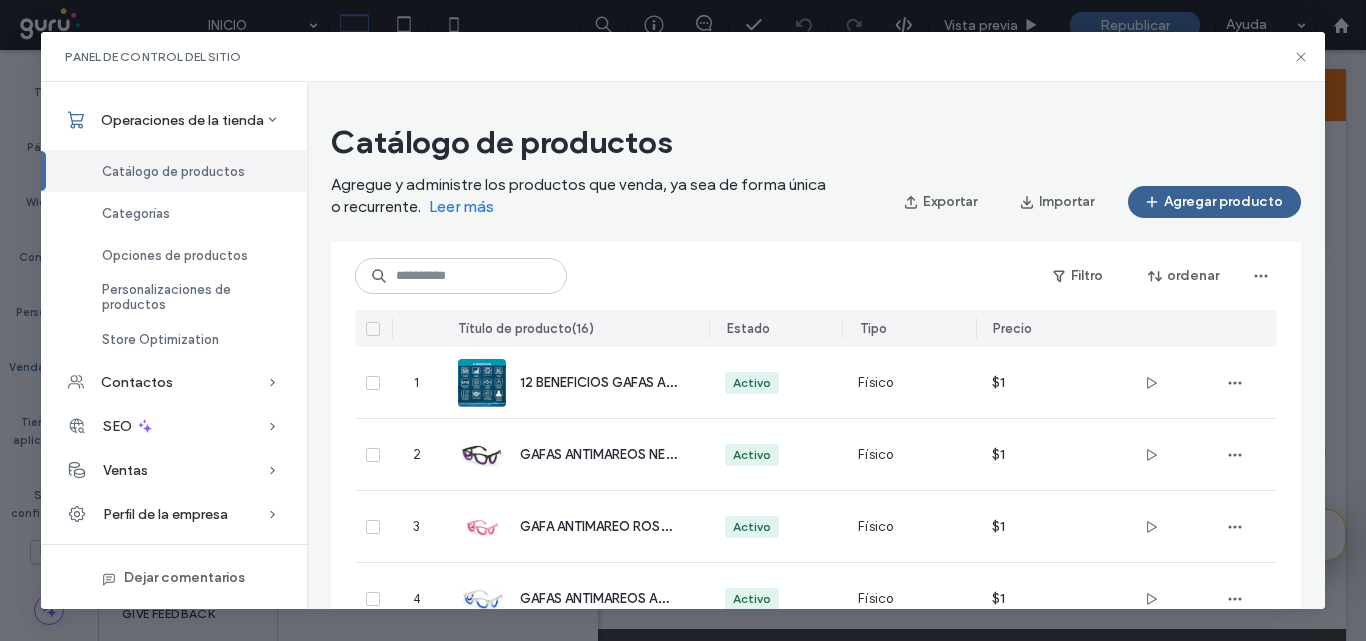 click on "Agregar producto" at bounding box center [1214, 202] 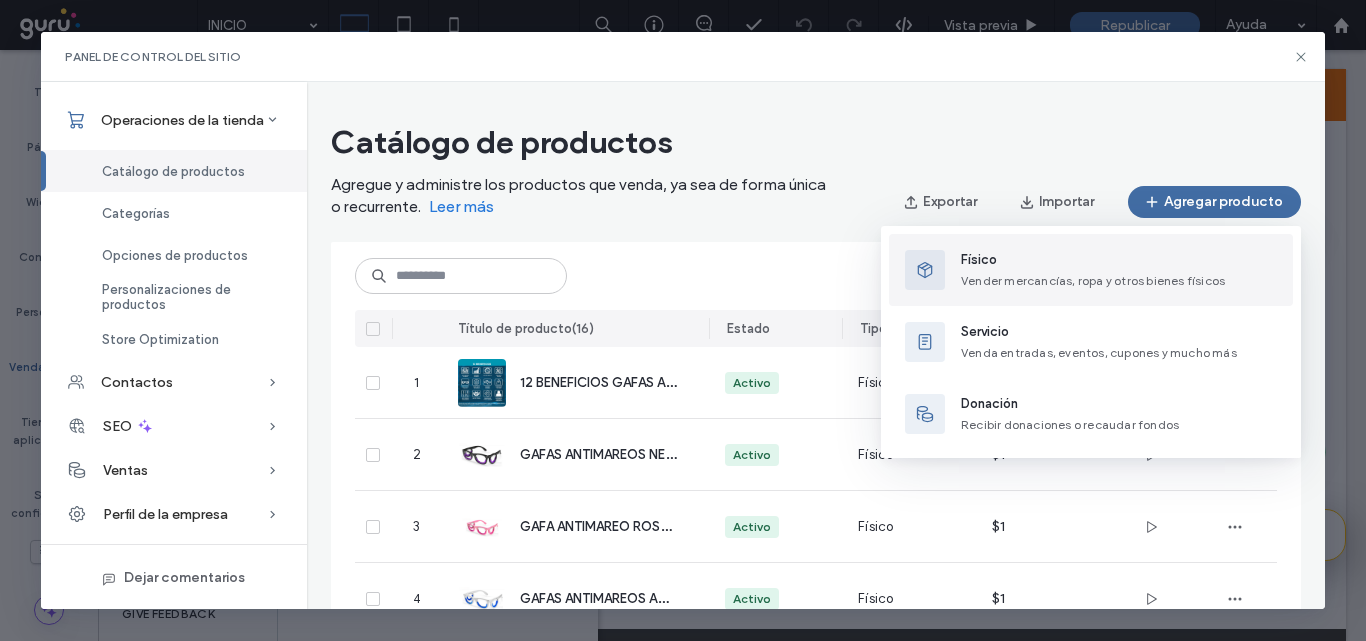 click on "Físico" at bounding box center (1093, 260) 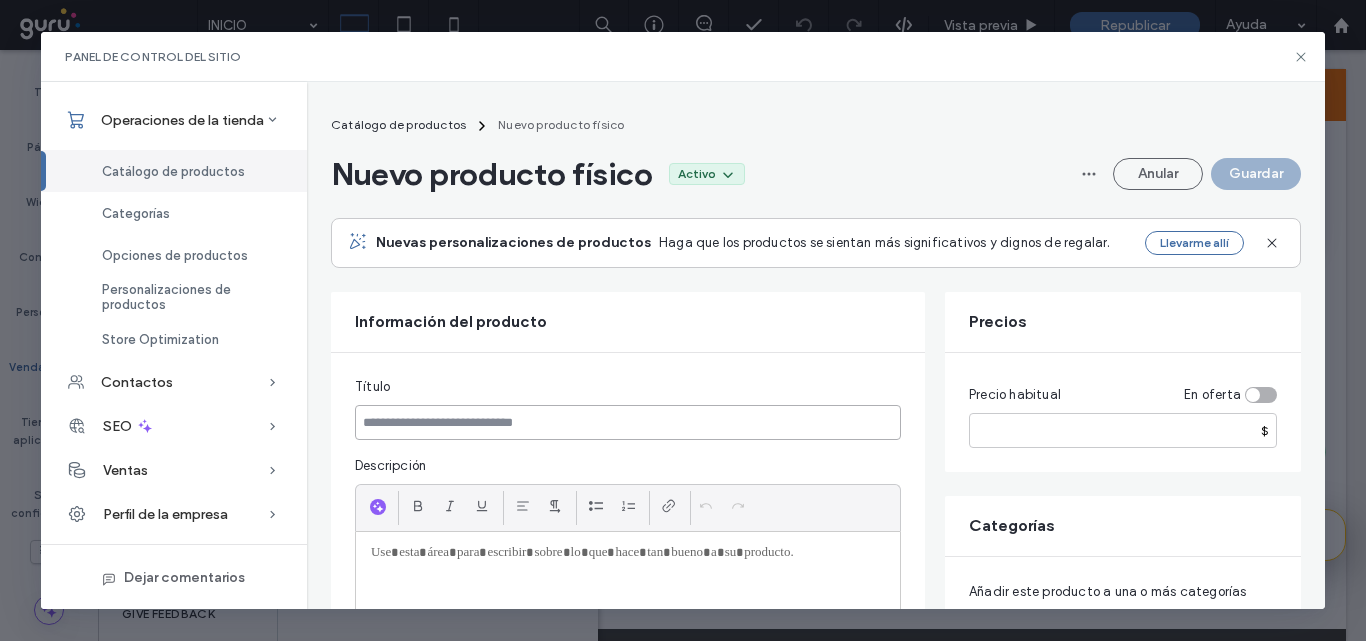click at bounding box center (628, 422) 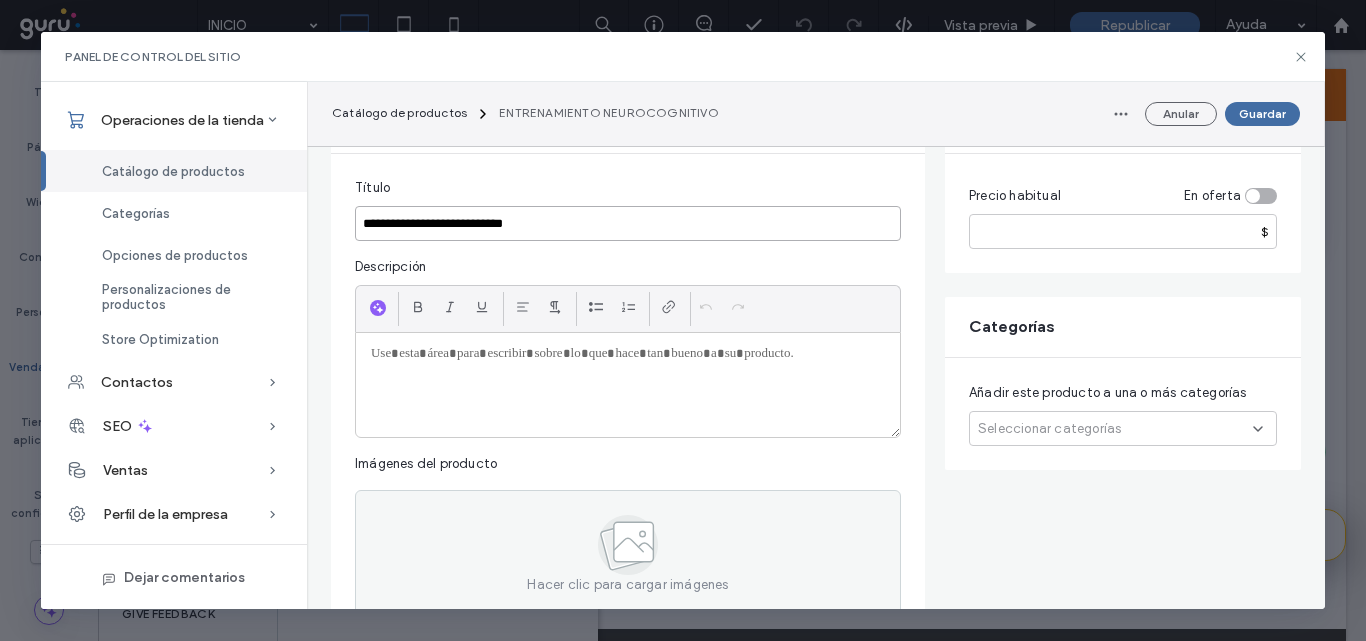 scroll, scrollTop: 200, scrollLeft: 0, axis: vertical 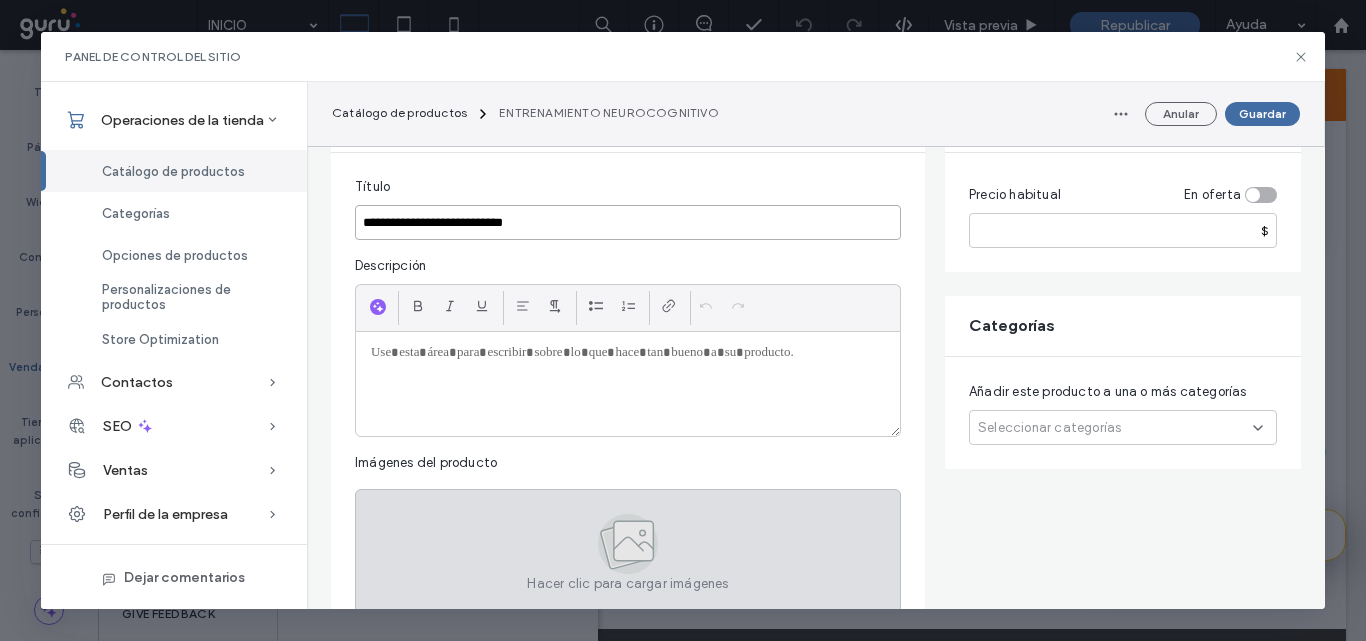 type on "**********" 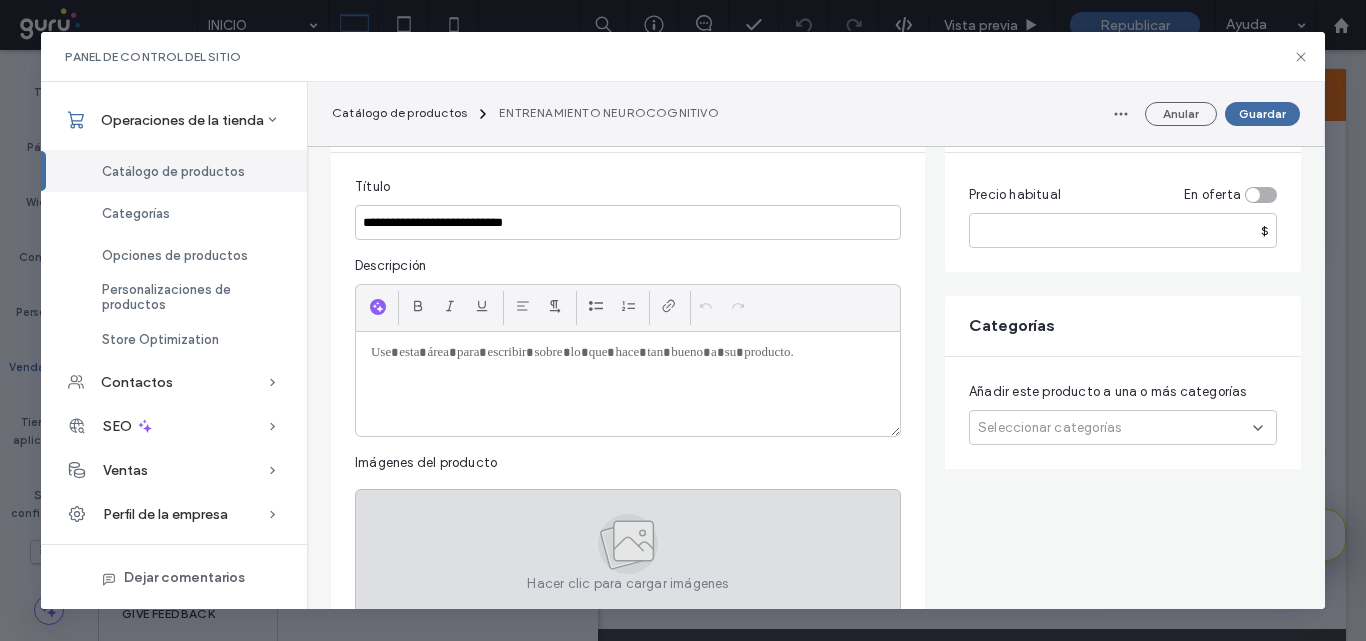 click 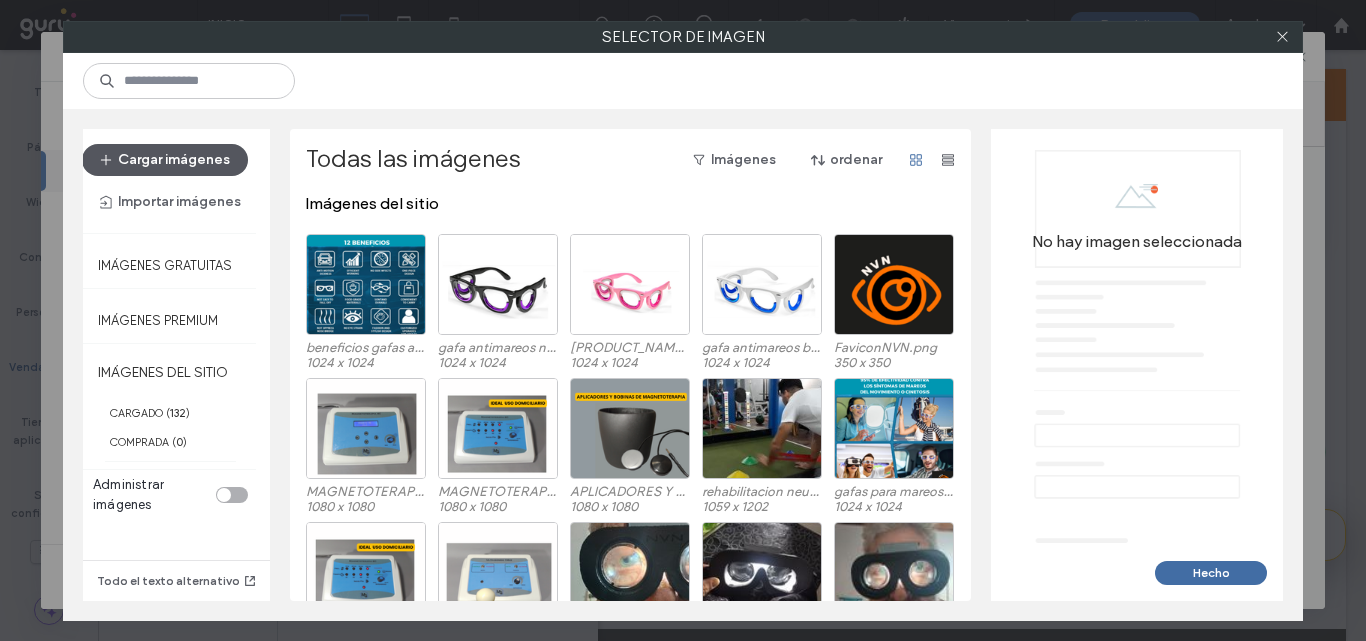 click on "Cargar imágenes" at bounding box center (165, 160) 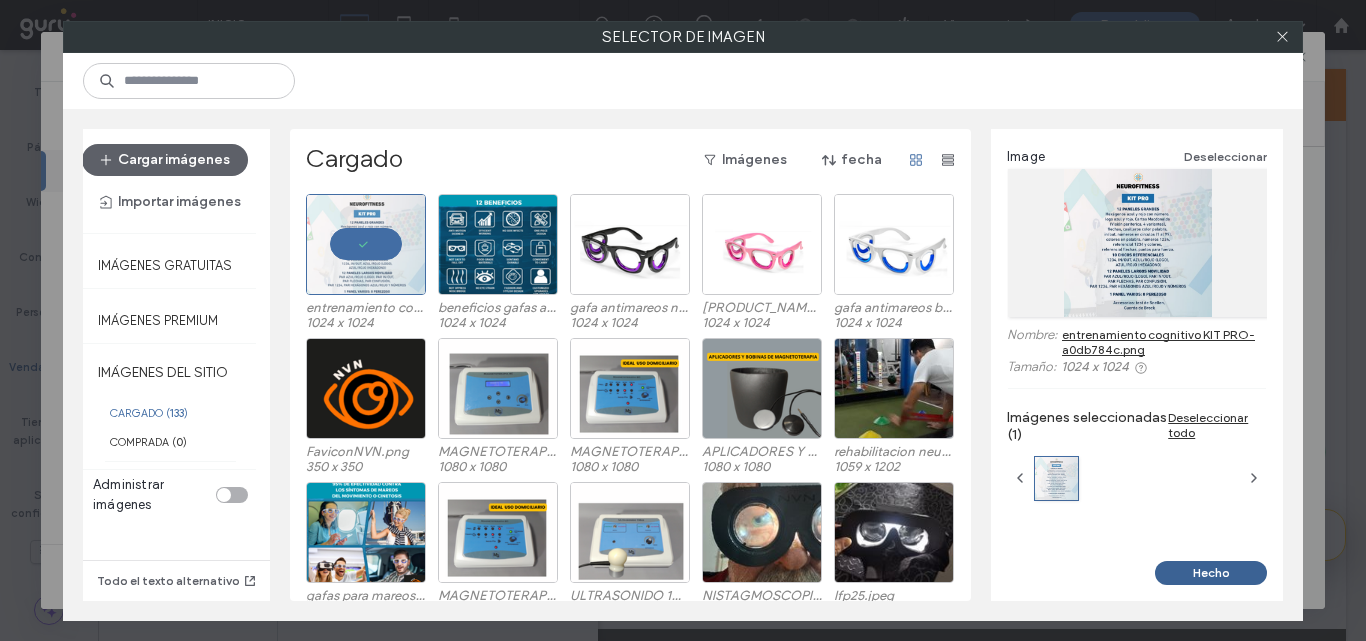 click on "Hecho" at bounding box center (1211, 573) 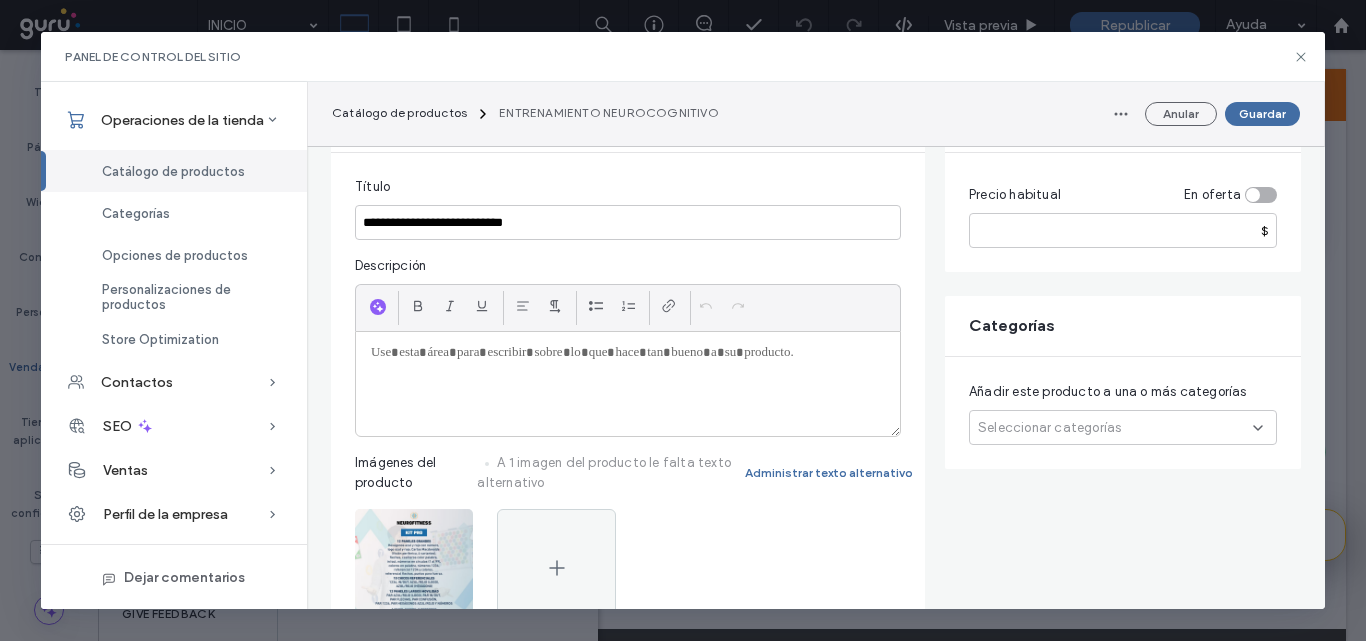click on "Seleccionar categorías" at bounding box center [1049, 428] 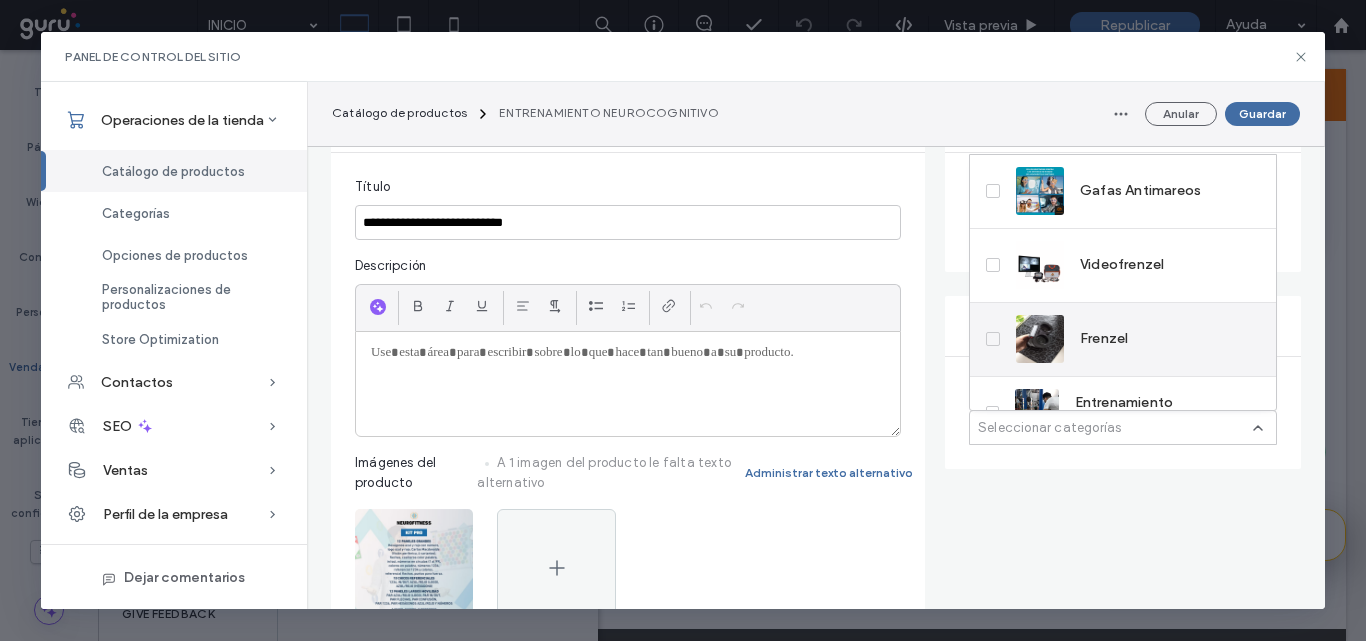 scroll, scrollTop: 100, scrollLeft: 0, axis: vertical 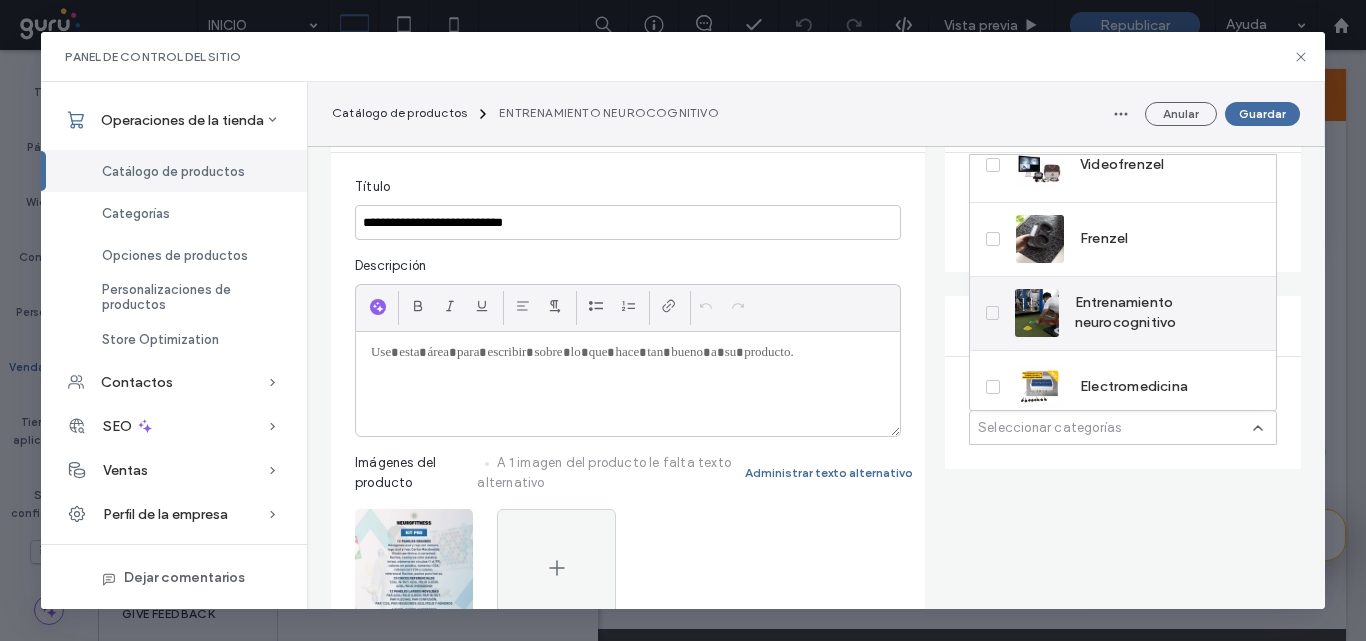 click 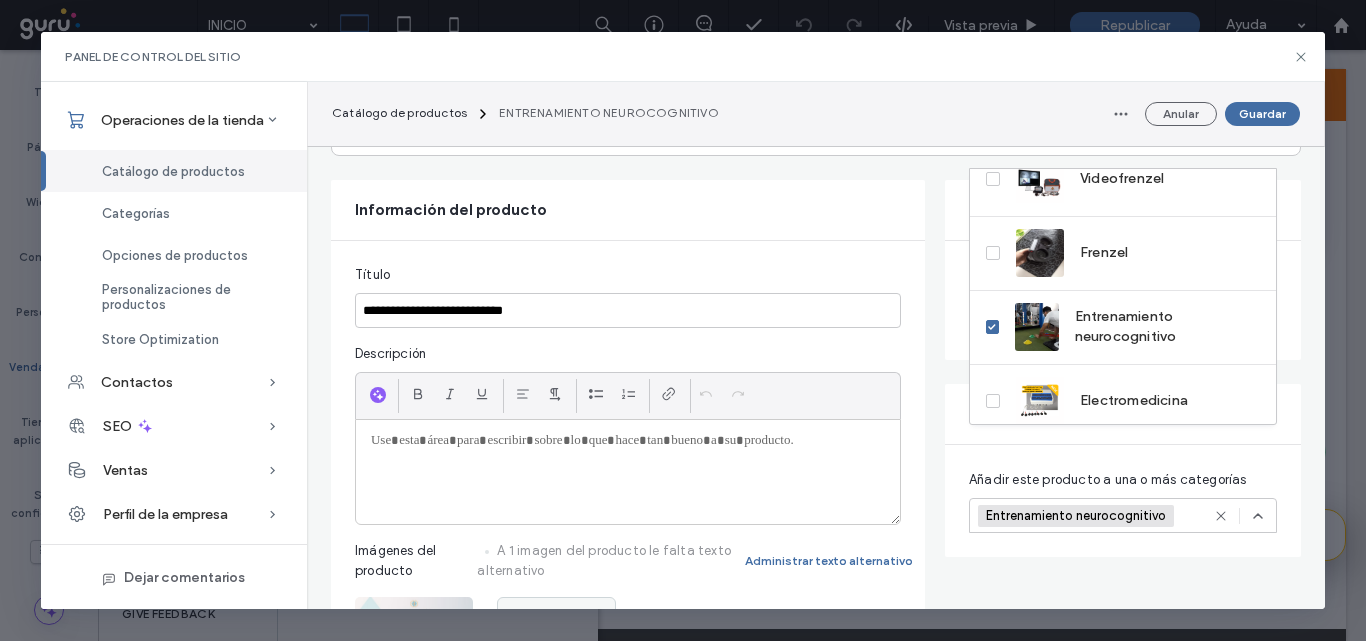 scroll, scrollTop: 0, scrollLeft: 0, axis: both 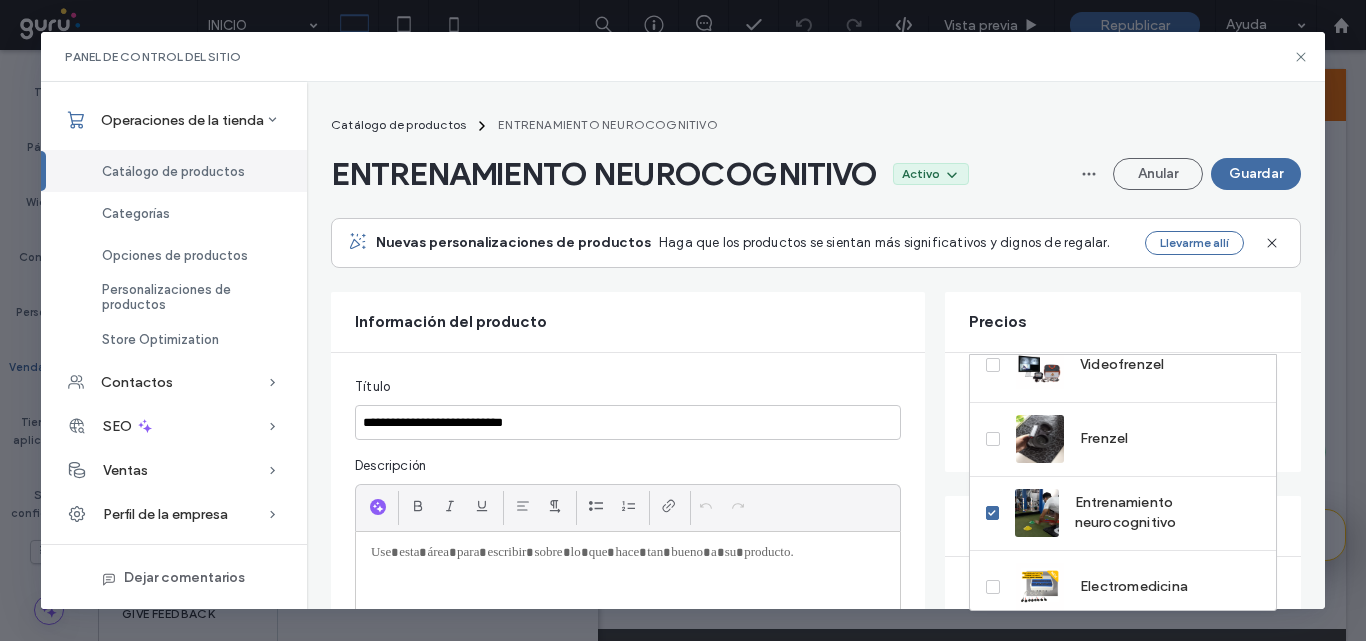 click on "Precios" at bounding box center [1123, 322] 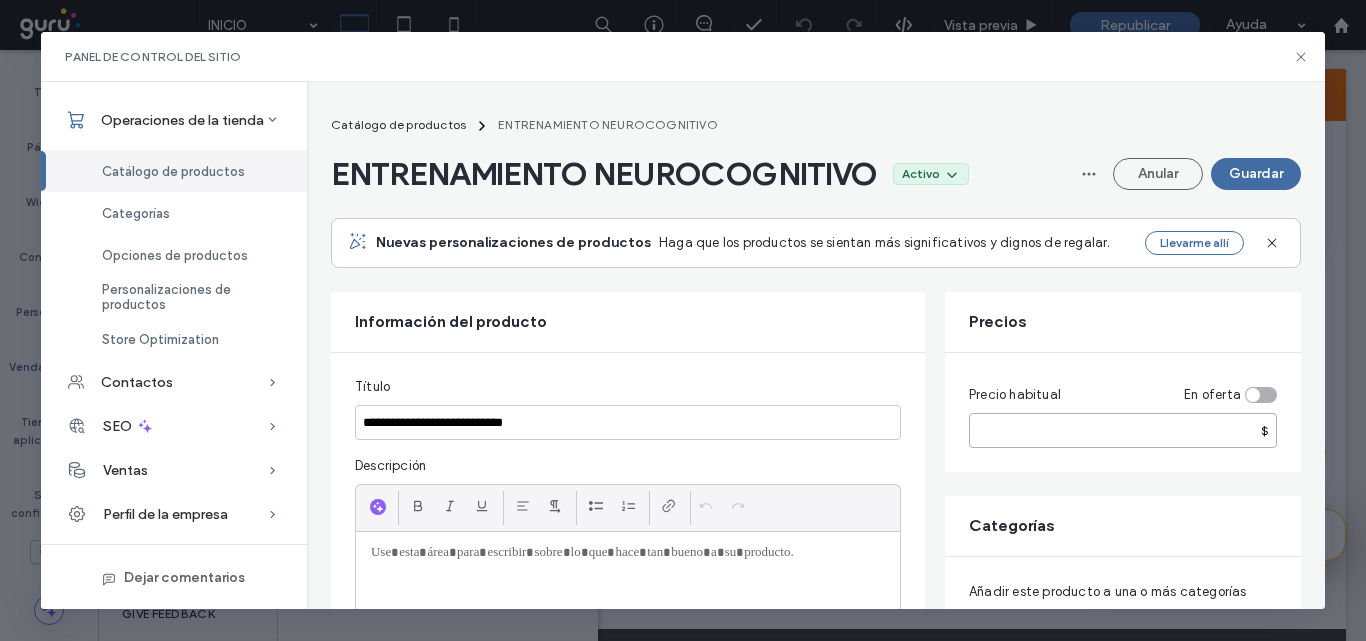 click at bounding box center (1123, 430) 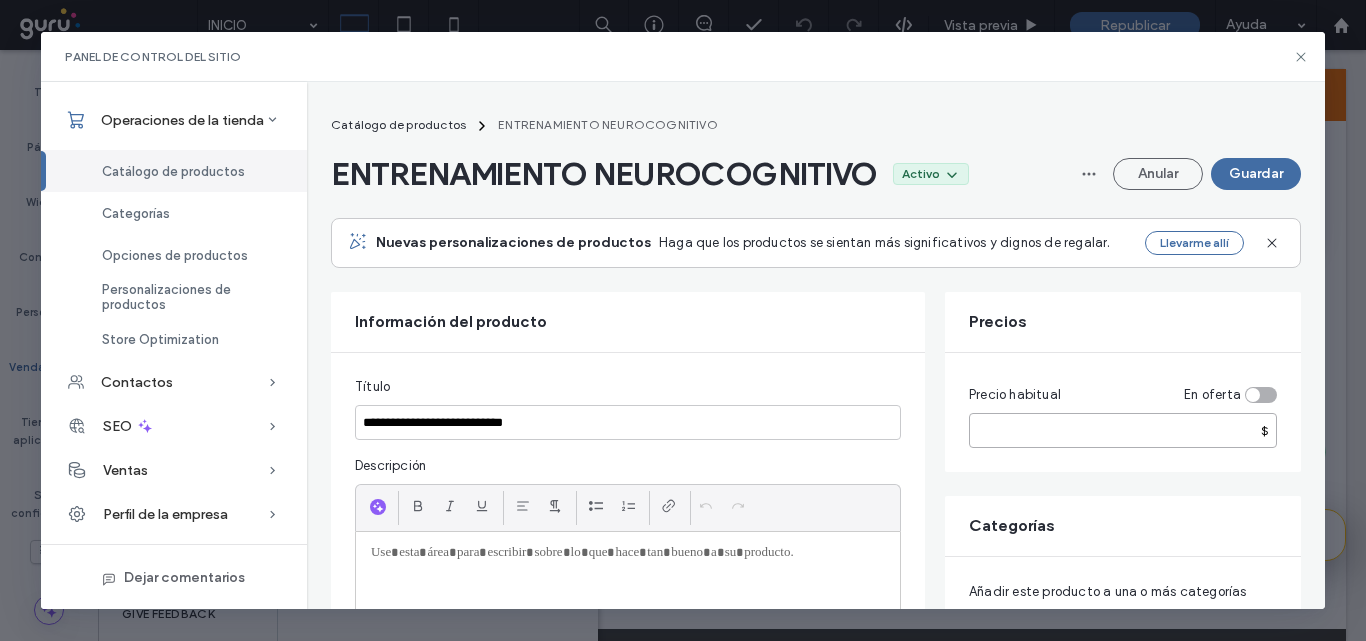 type on "*" 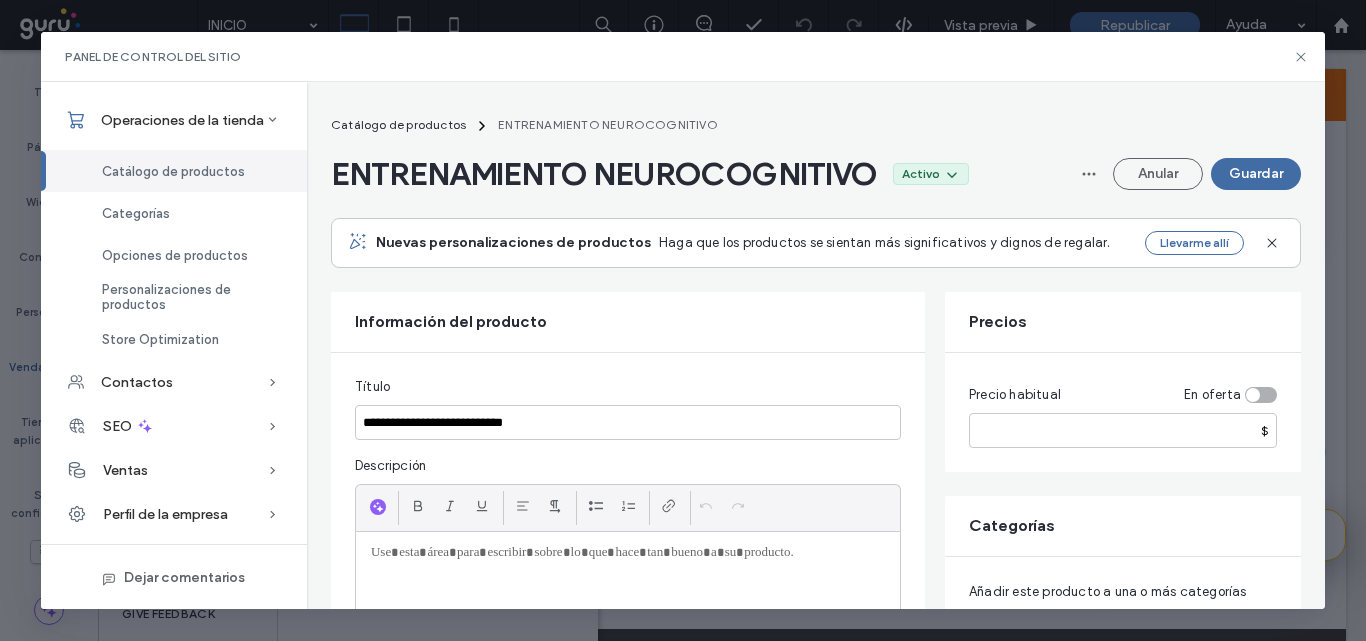 click on "Precios" at bounding box center [1123, 322] 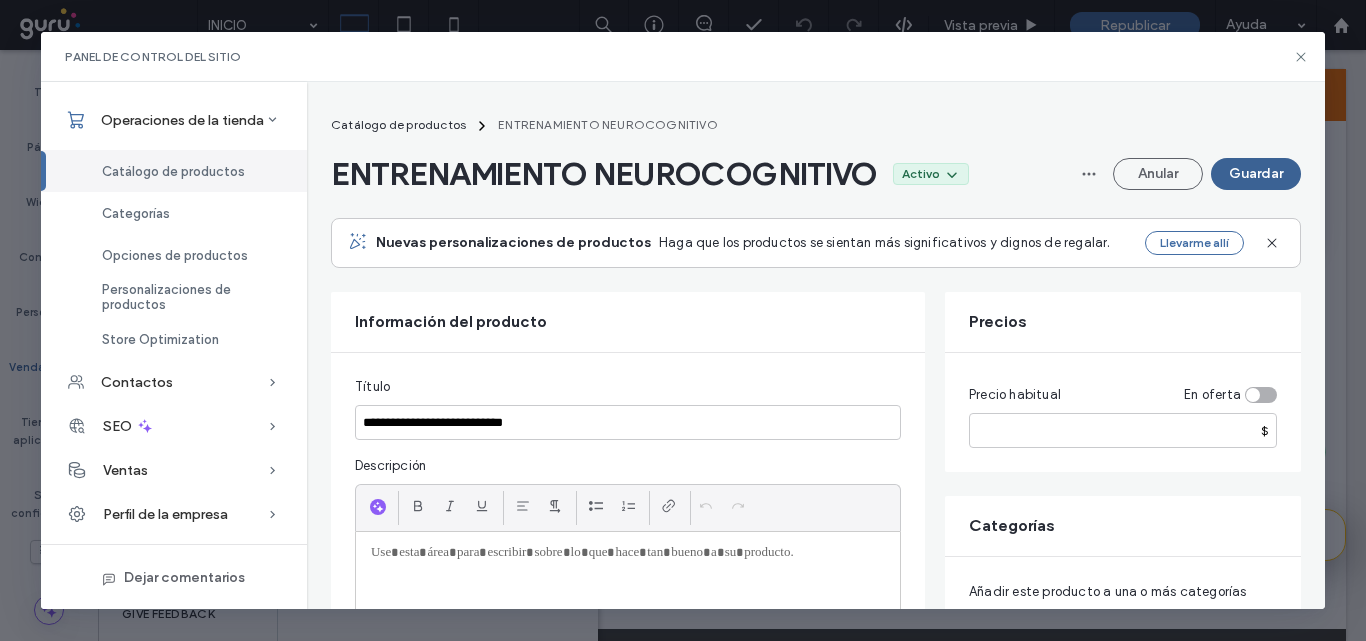 click on "Guardar" at bounding box center (1256, 174) 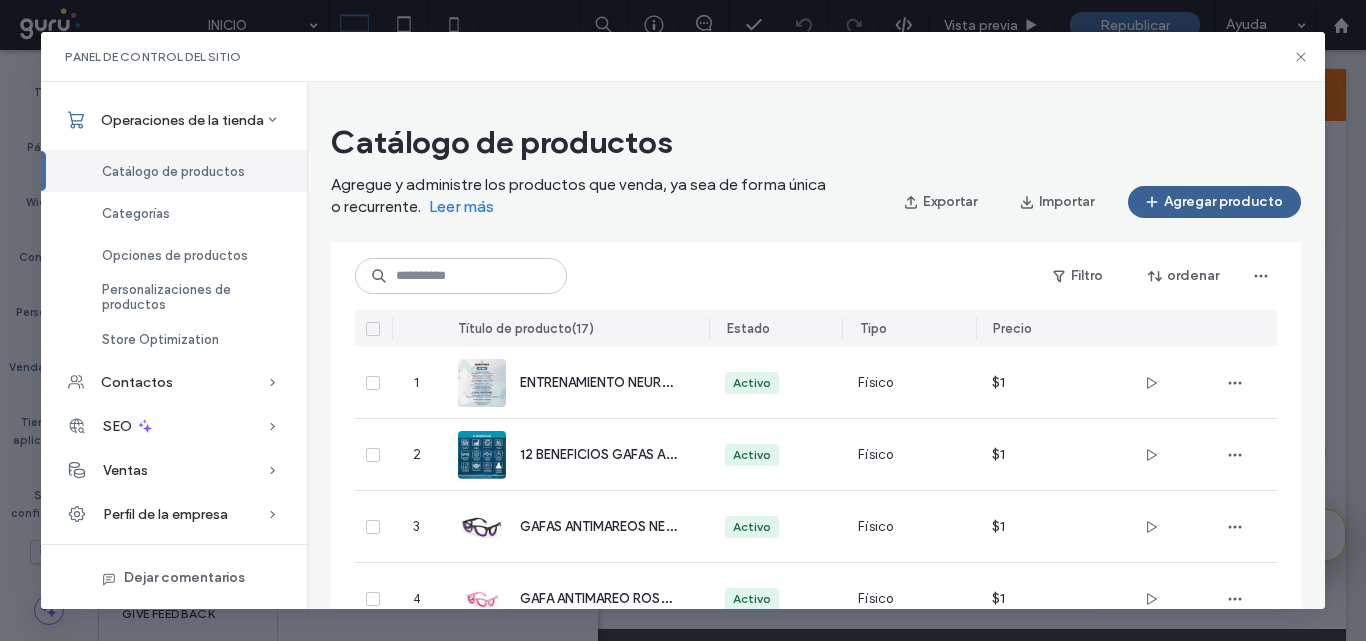 click on "Agregar producto" at bounding box center (1214, 202) 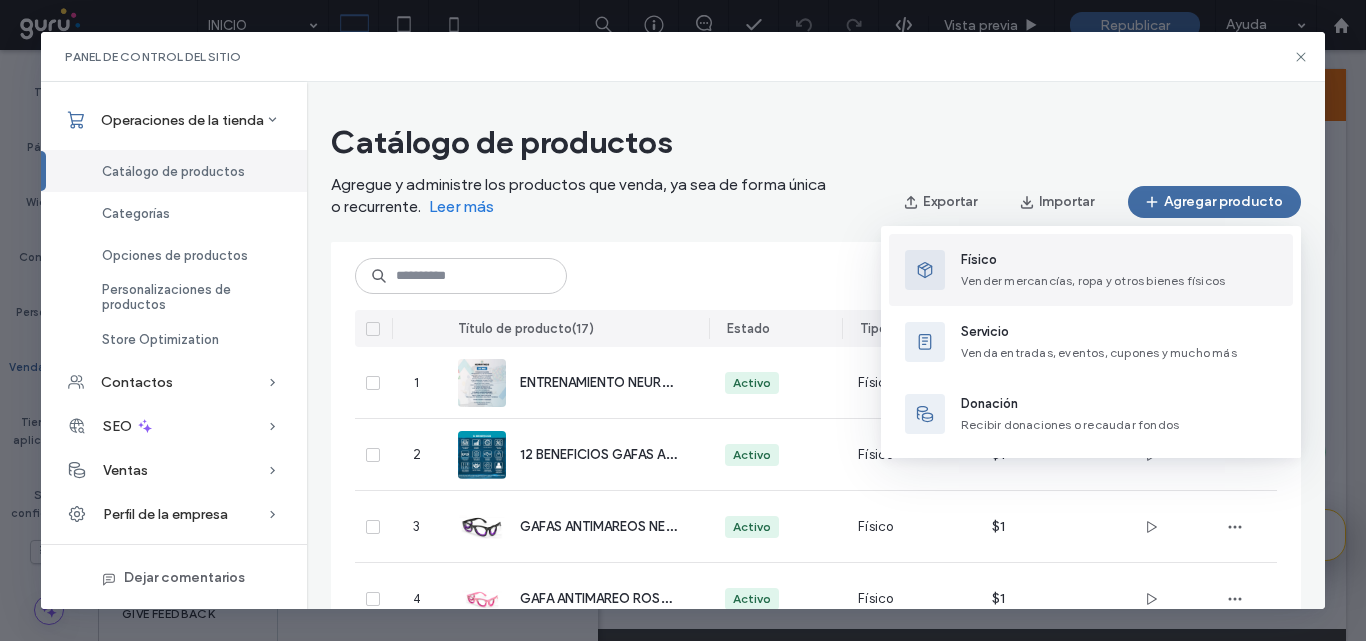 click on "Físico" at bounding box center (1093, 260) 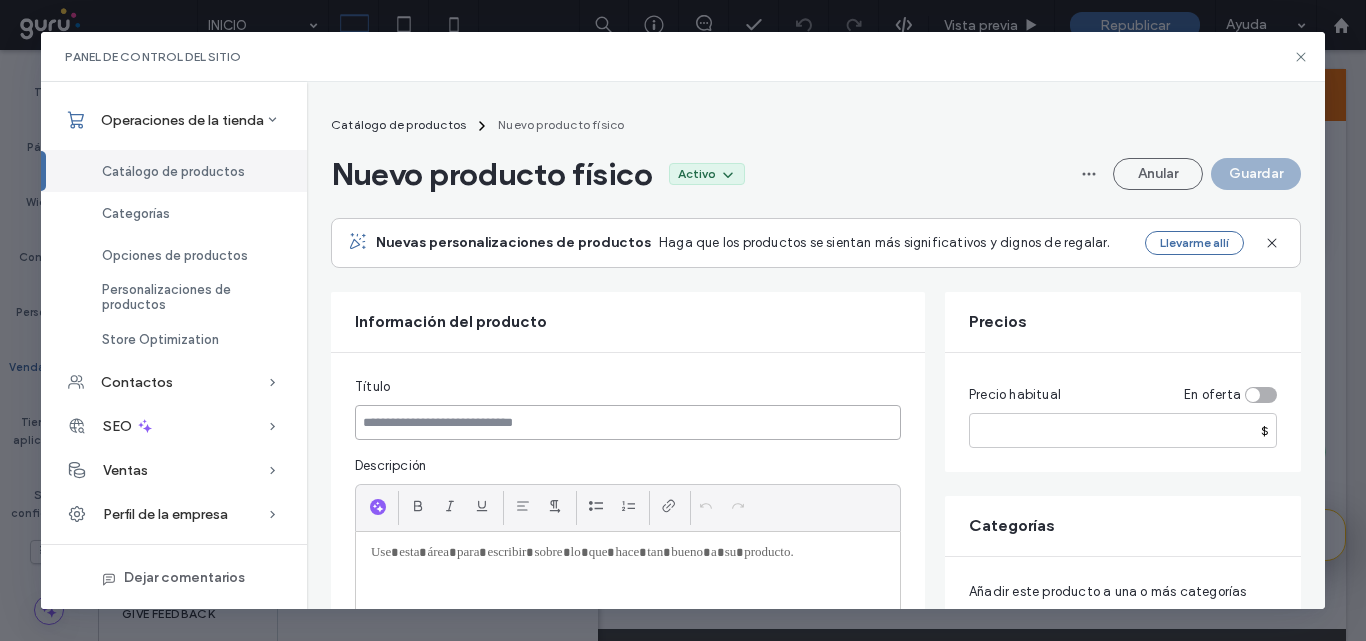 click at bounding box center [628, 422] 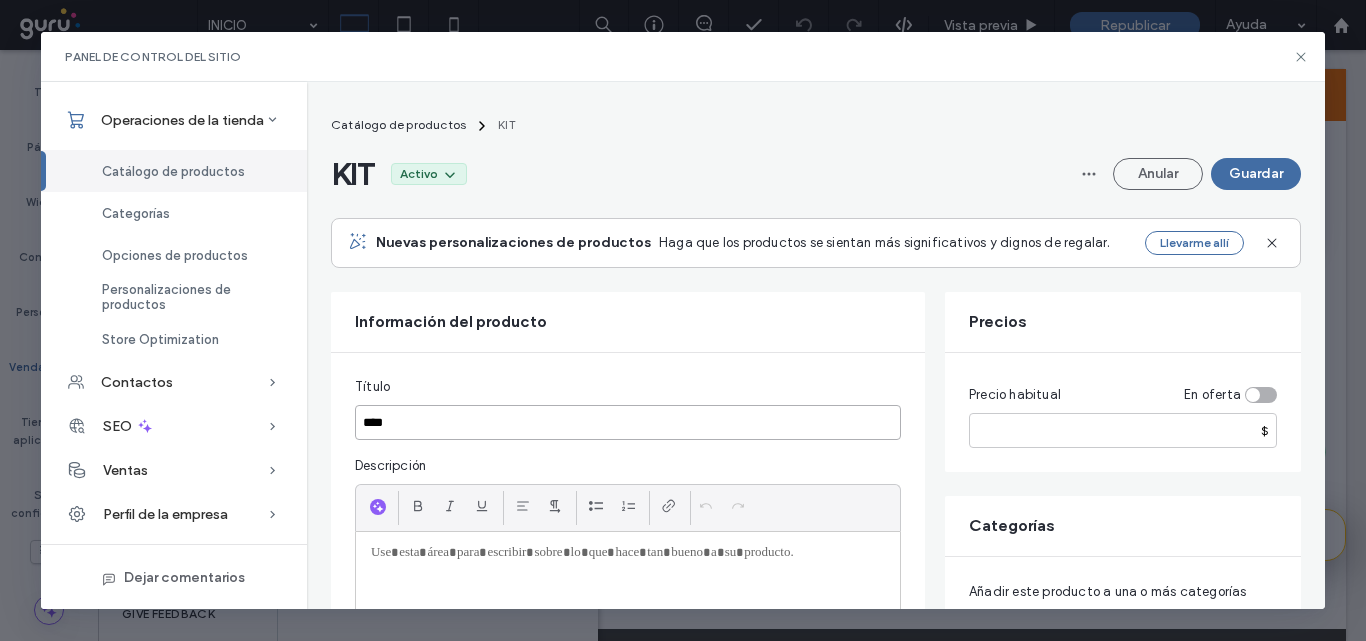paste on "**********" 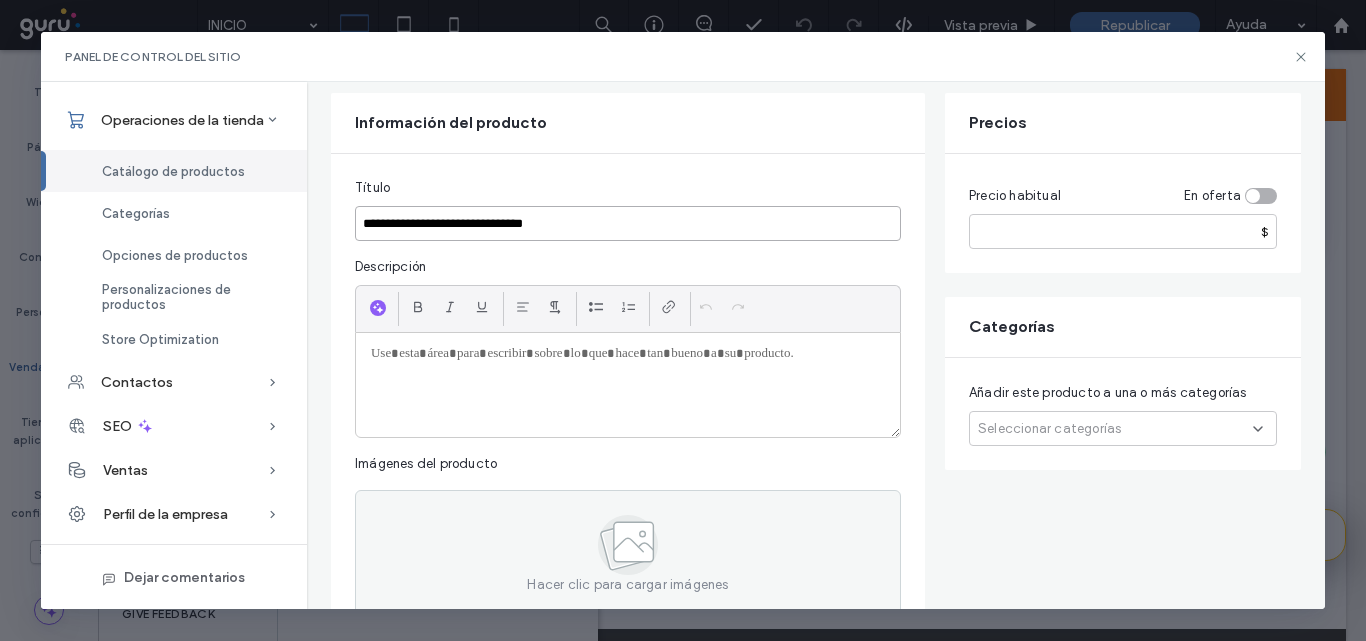 scroll, scrollTop: 200, scrollLeft: 0, axis: vertical 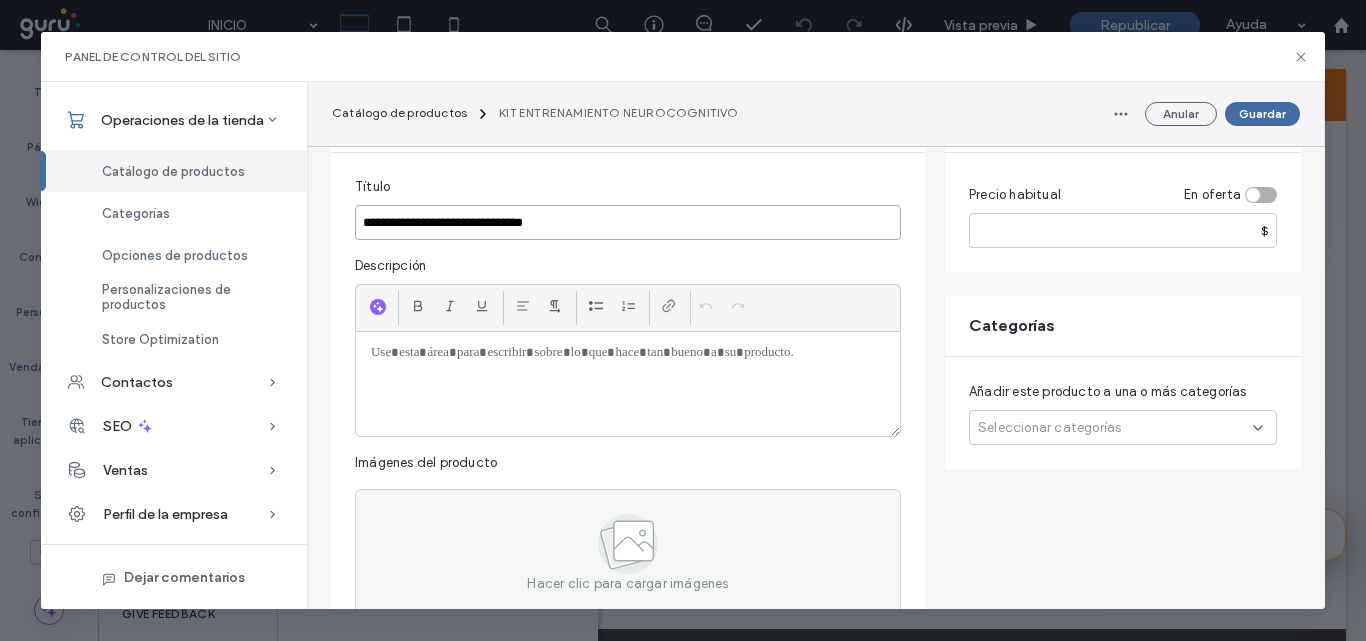 type on "**********" 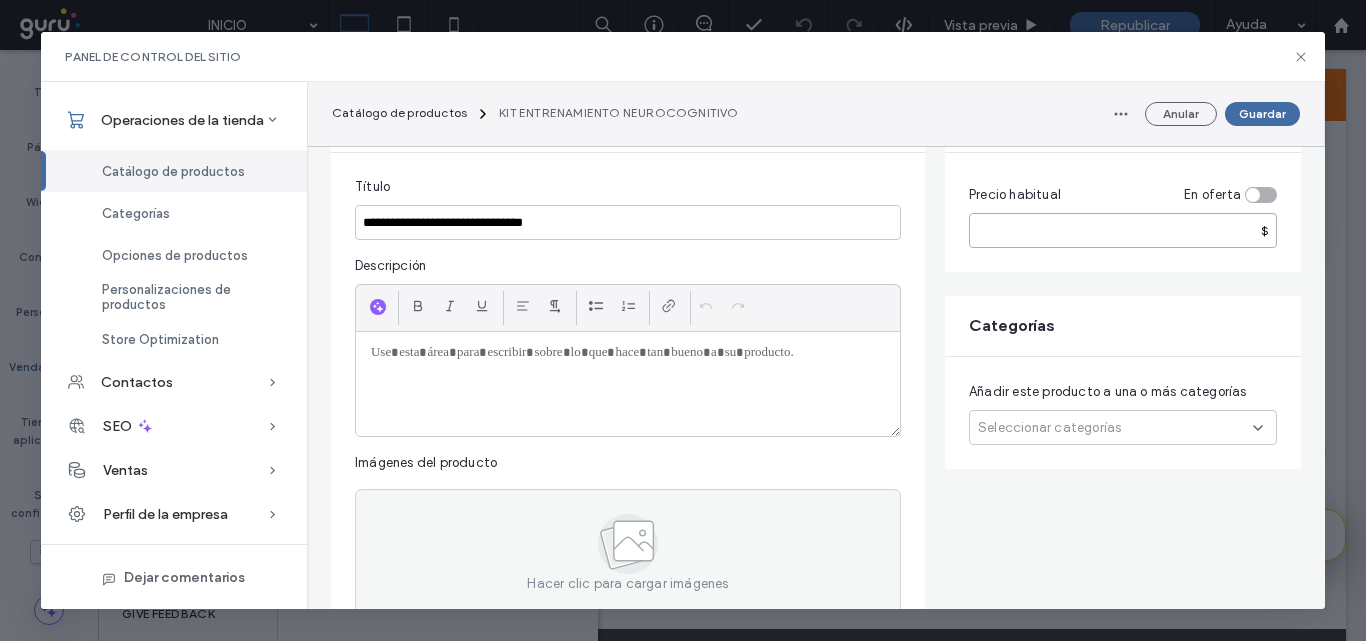 click at bounding box center [1123, 230] 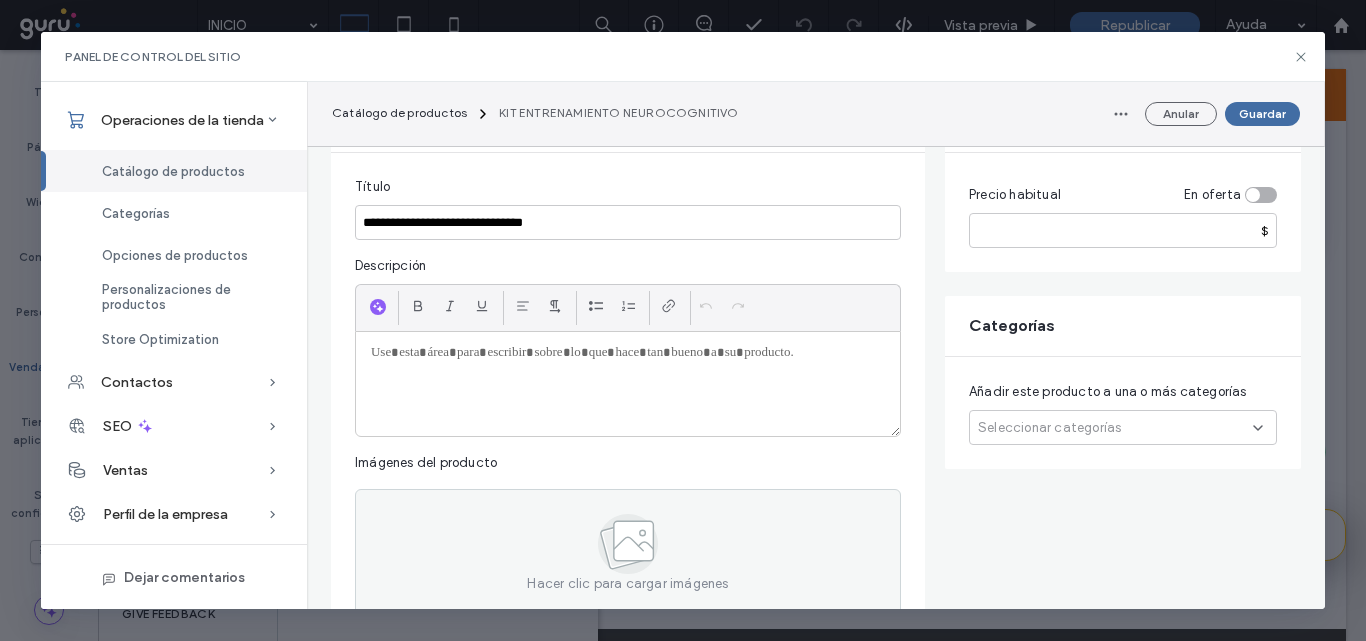 click on "Seleccionar categorías" at bounding box center [1049, 428] 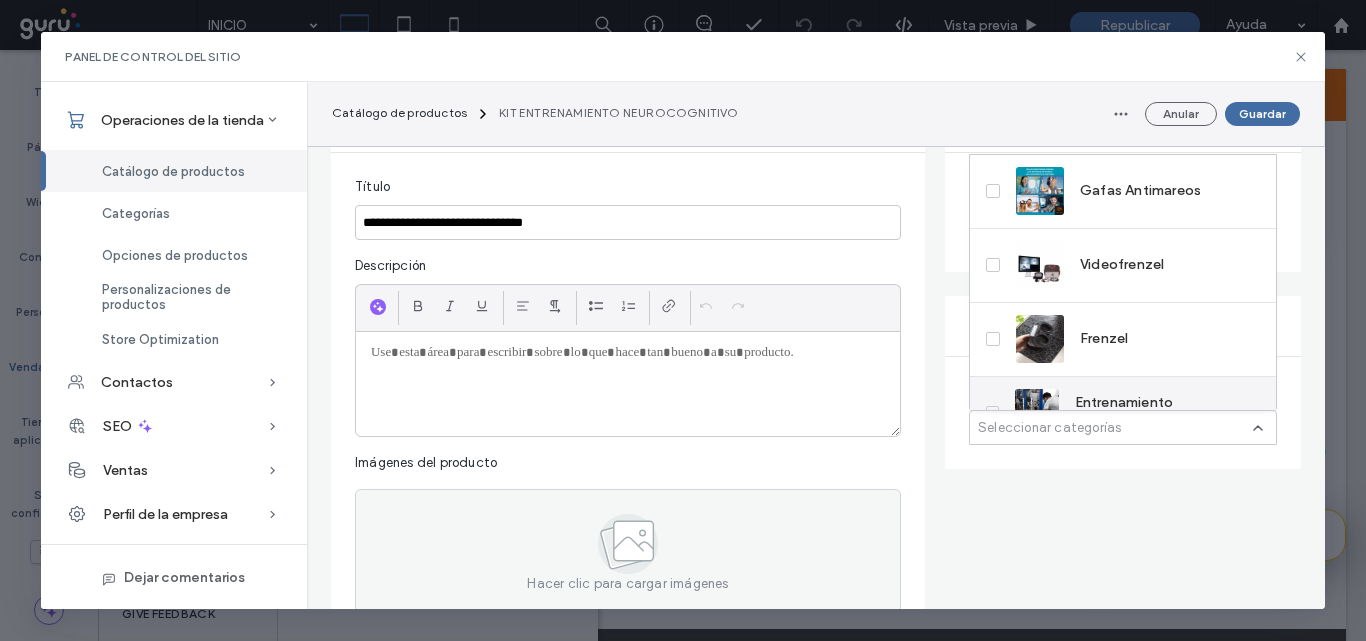 scroll, scrollTop: 100, scrollLeft: 0, axis: vertical 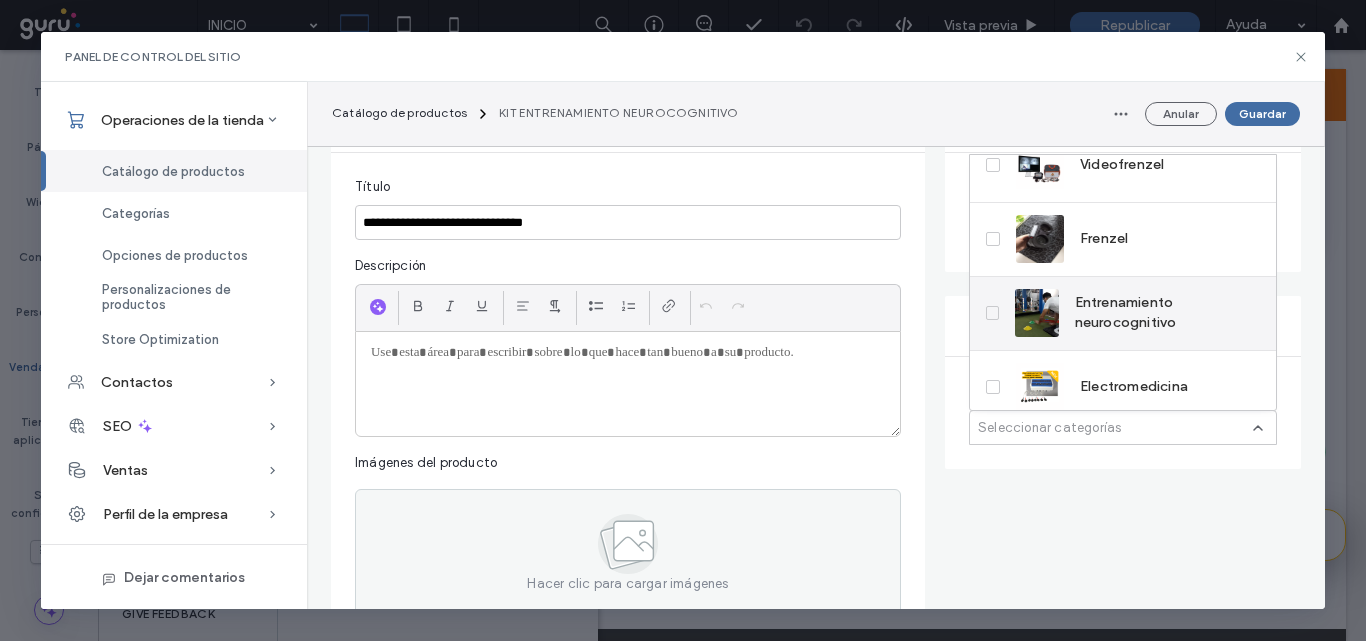 click 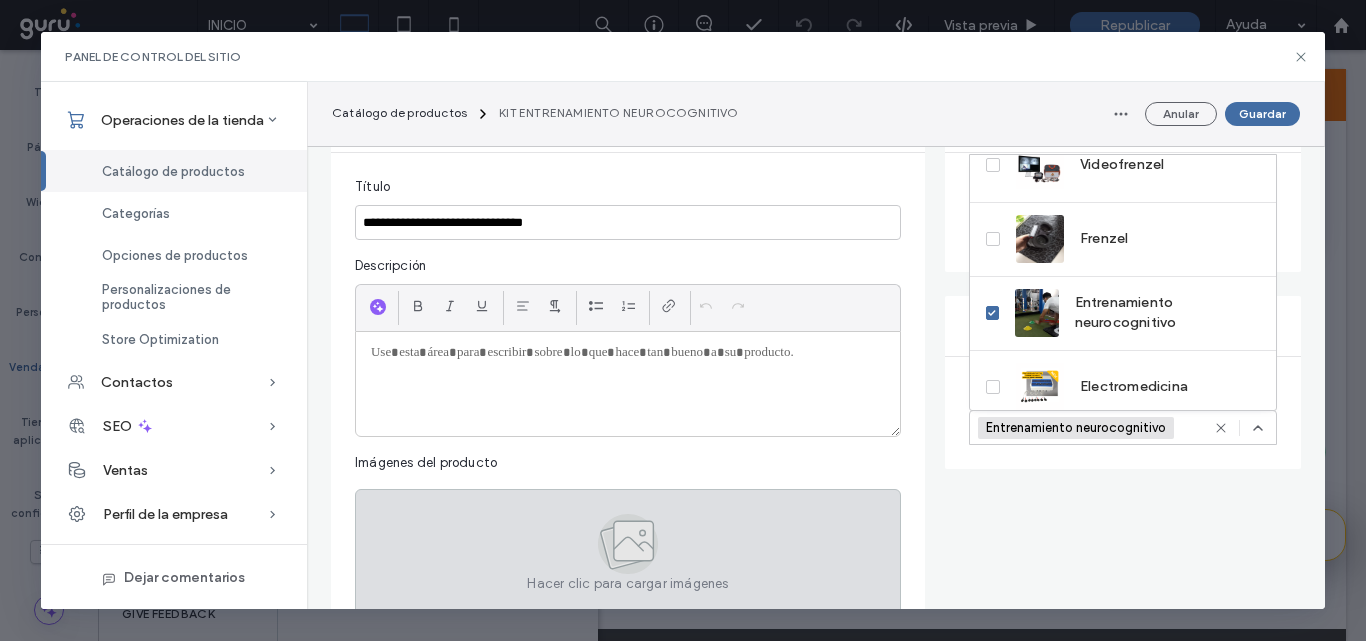 click on "Hacer clic para cargar imágenes" at bounding box center (628, 552) 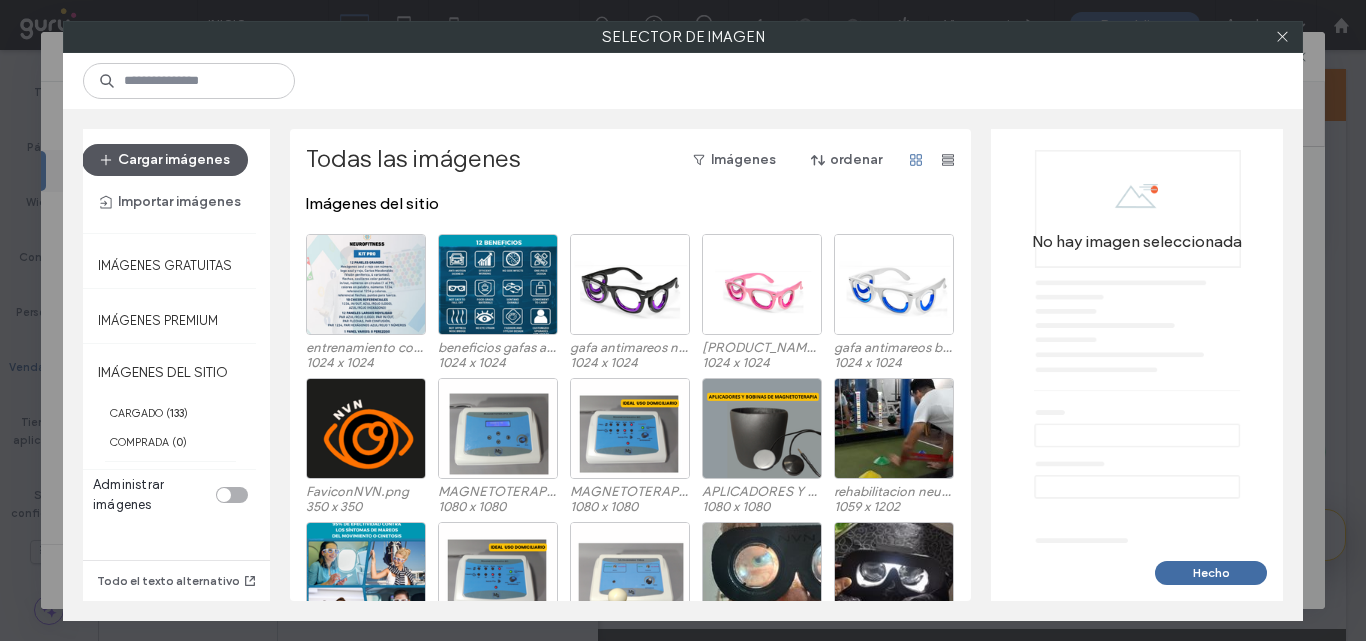 click on "Cargar imágenes" at bounding box center [165, 160] 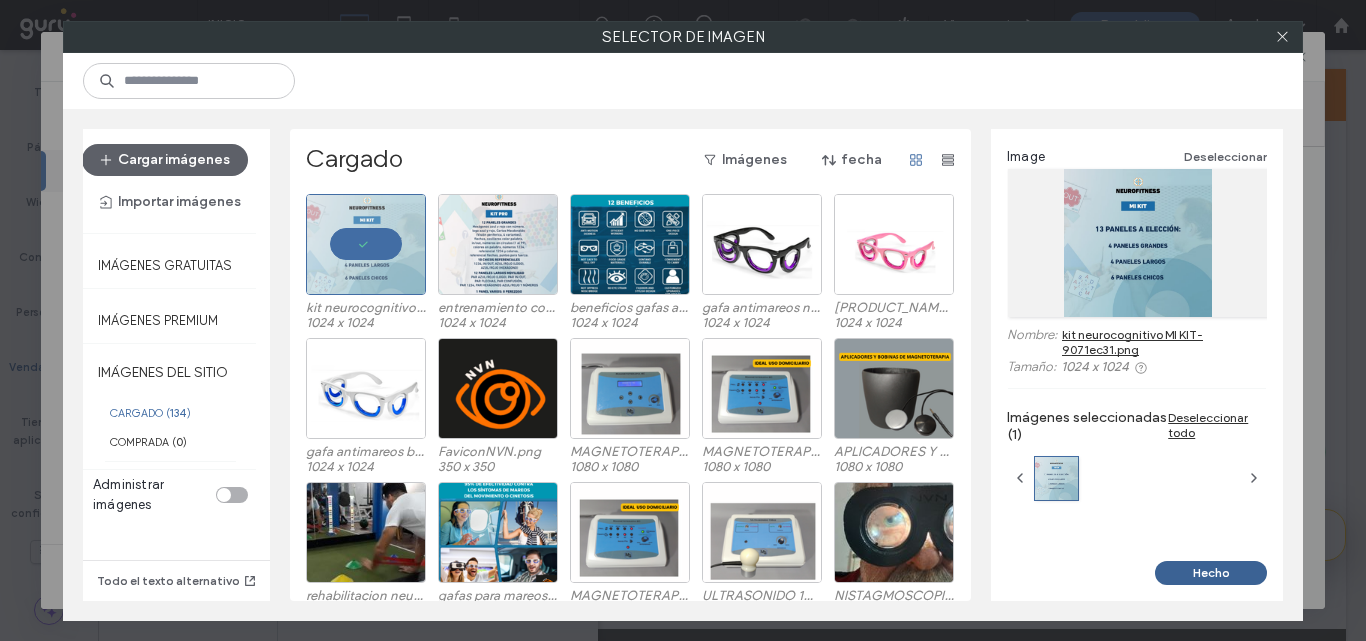 click on "Hecho" at bounding box center [1211, 573] 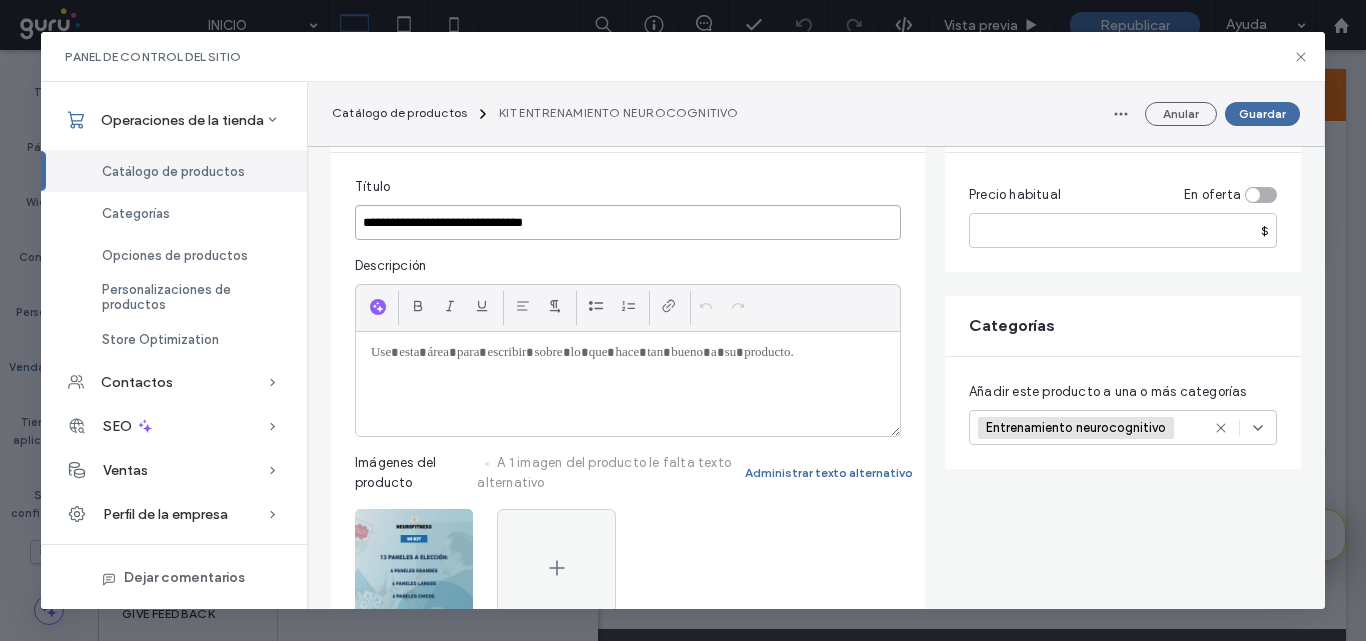 click on "**********" at bounding box center (628, 222) 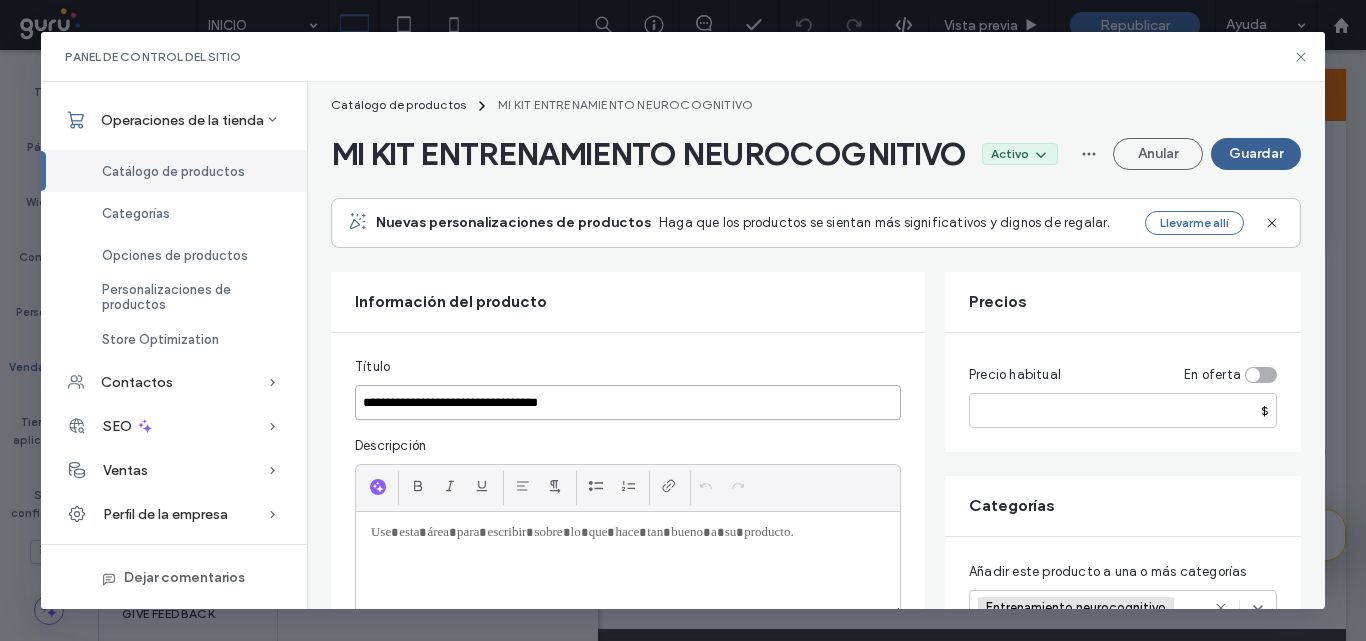 scroll, scrollTop: 0, scrollLeft: 0, axis: both 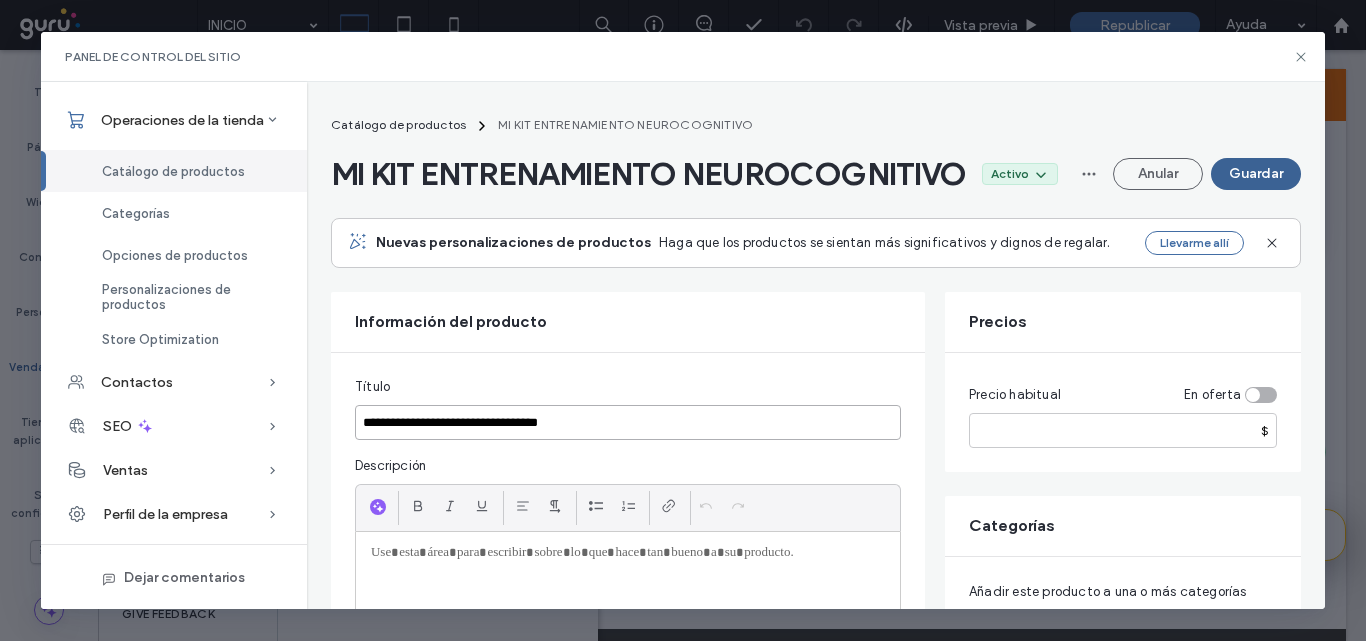 type on "**********" 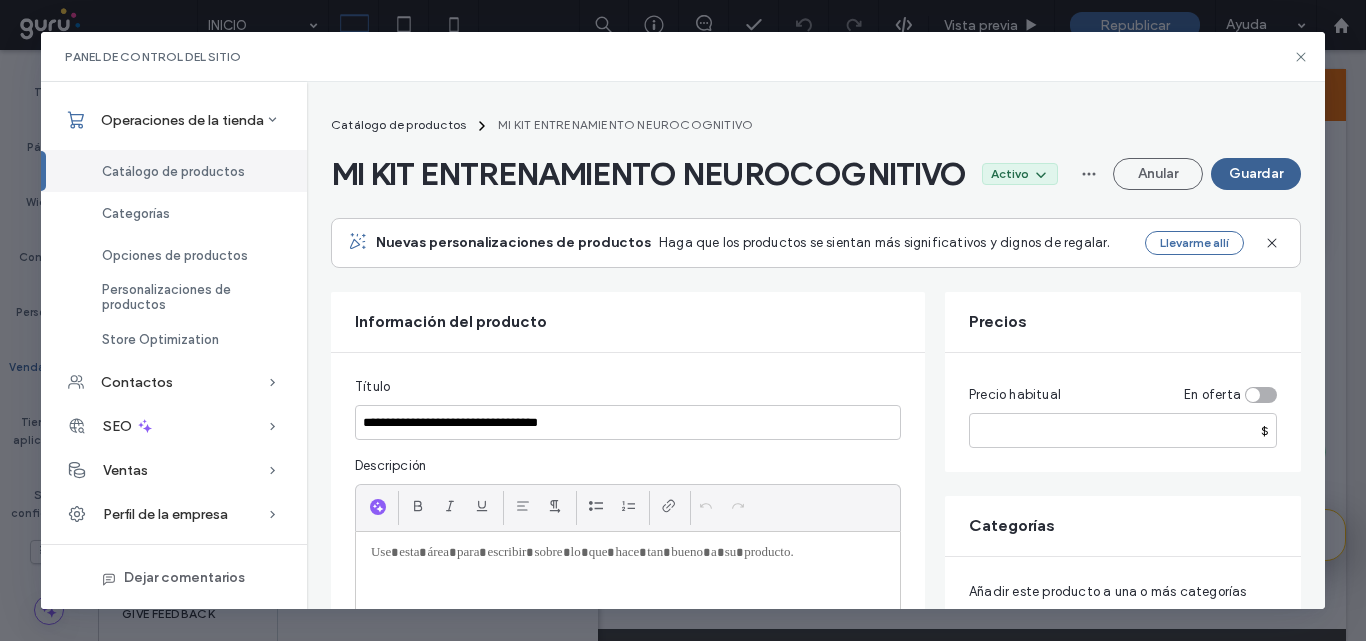 click on "Guardar" at bounding box center (1256, 174) 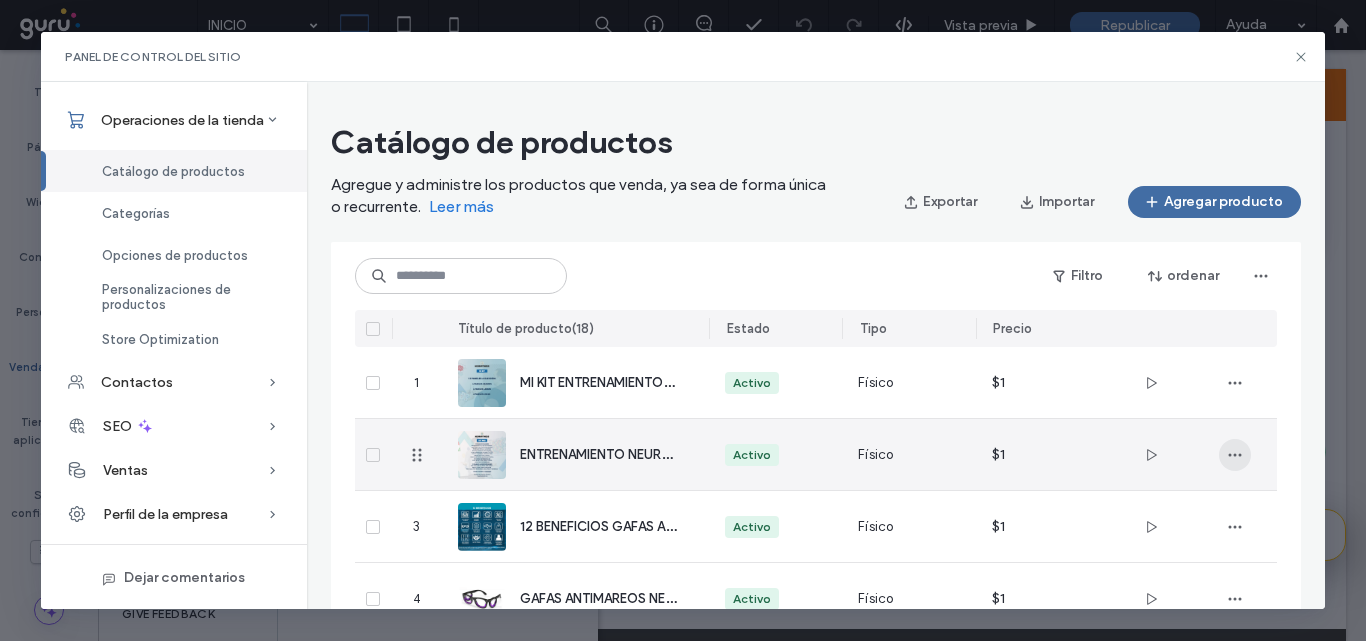 click 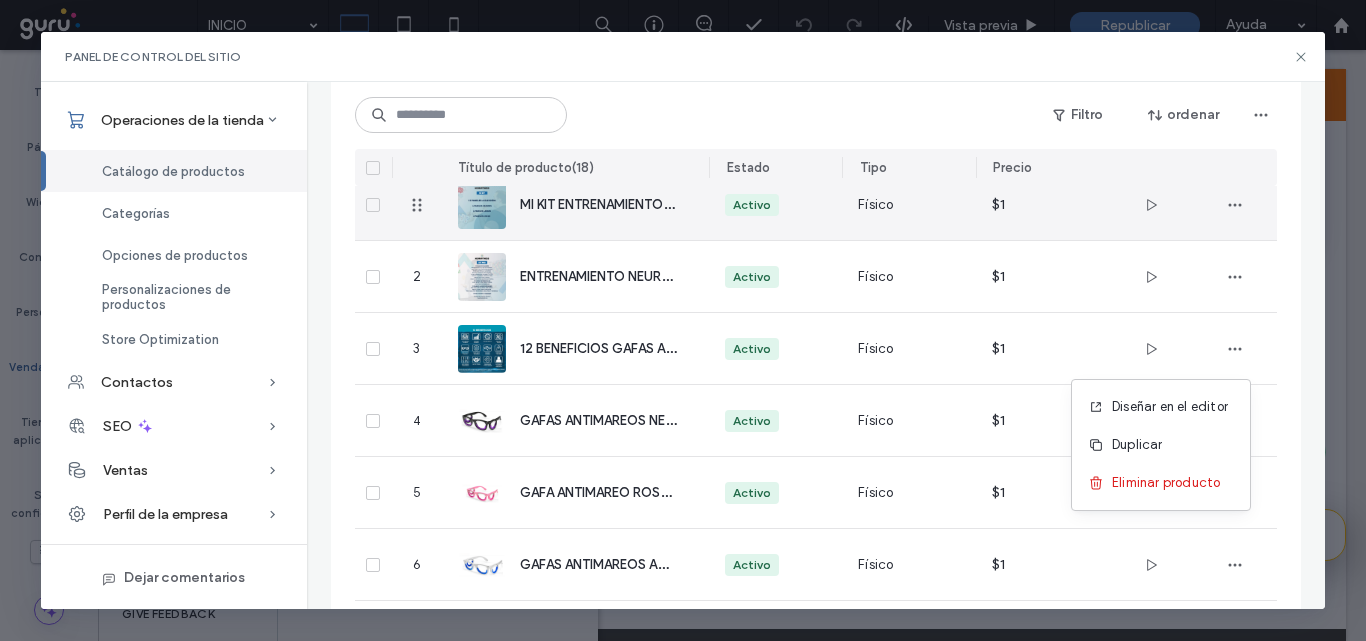 scroll, scrollTop: 100, scrollLeft: 0, axis: vertical 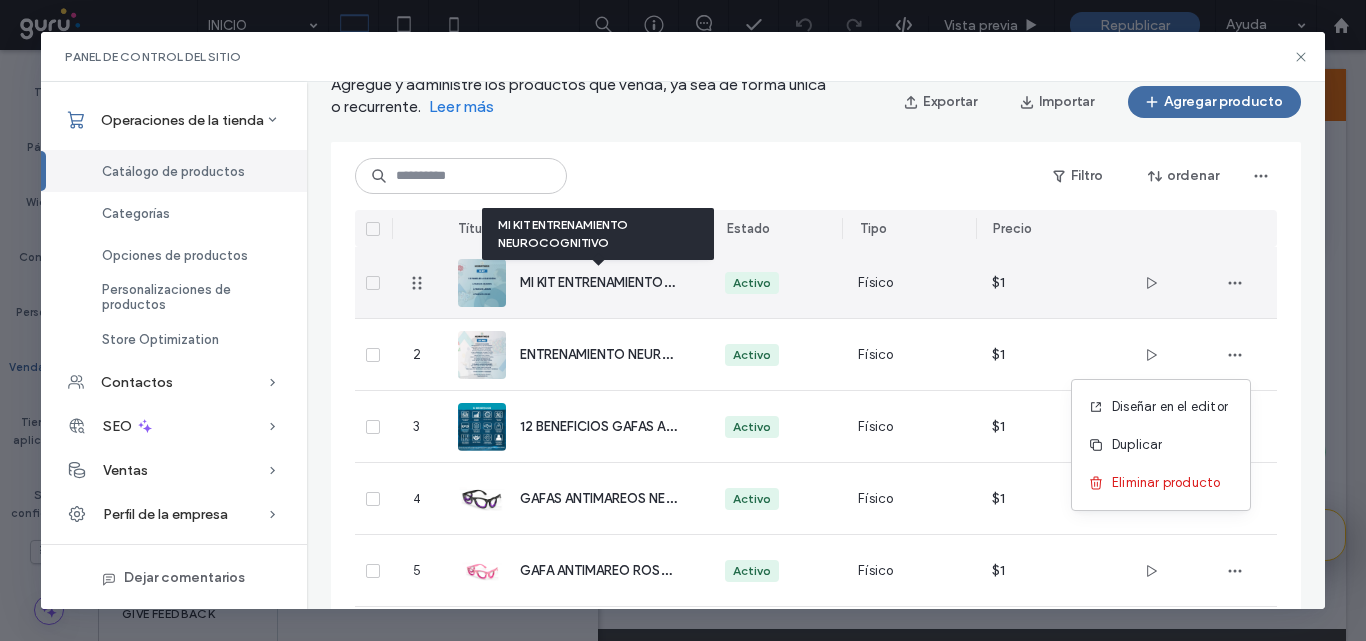 click on "MI KIT ENTRENAMIENTO NEUROCOGNITIVO" at bounding box center [652, 281] 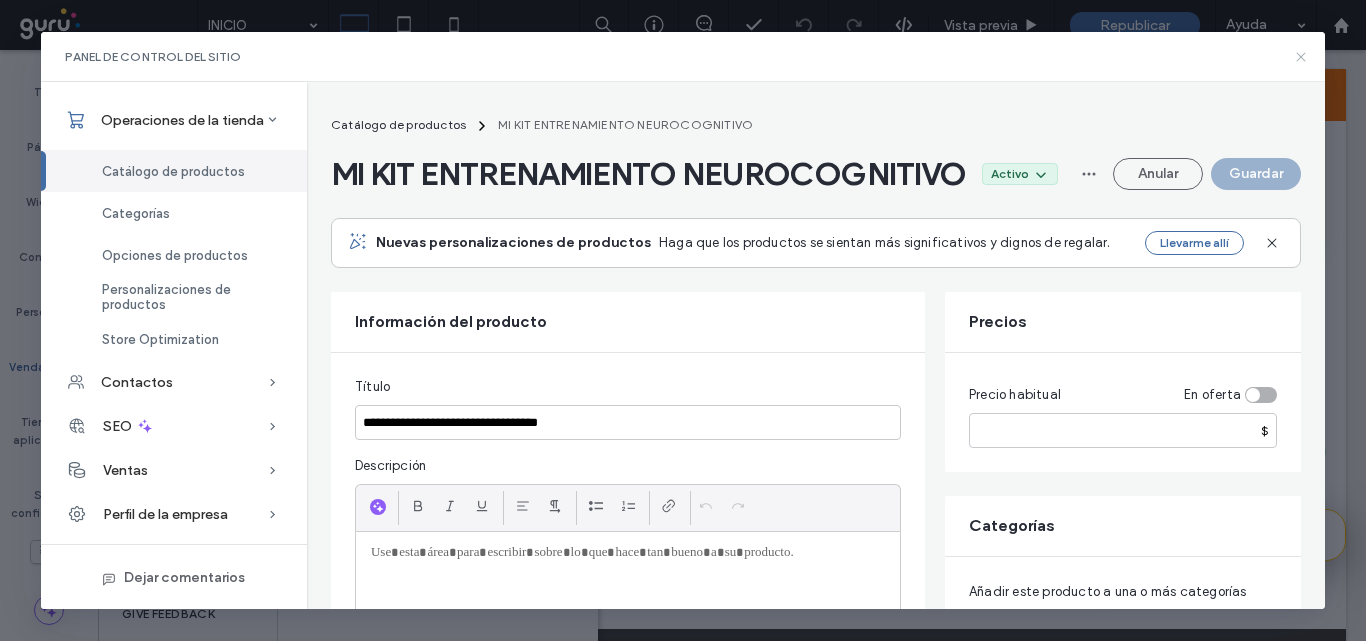 click 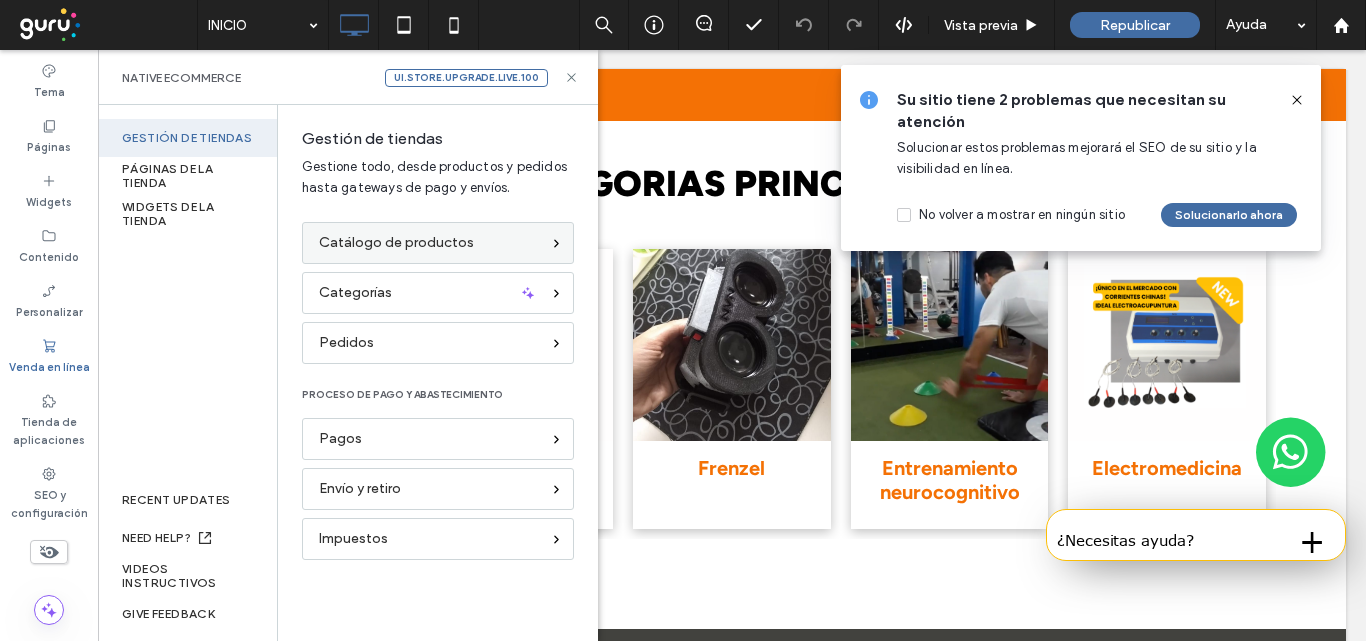 click on "Catálogo de productos" at bounding box center (396, 243) 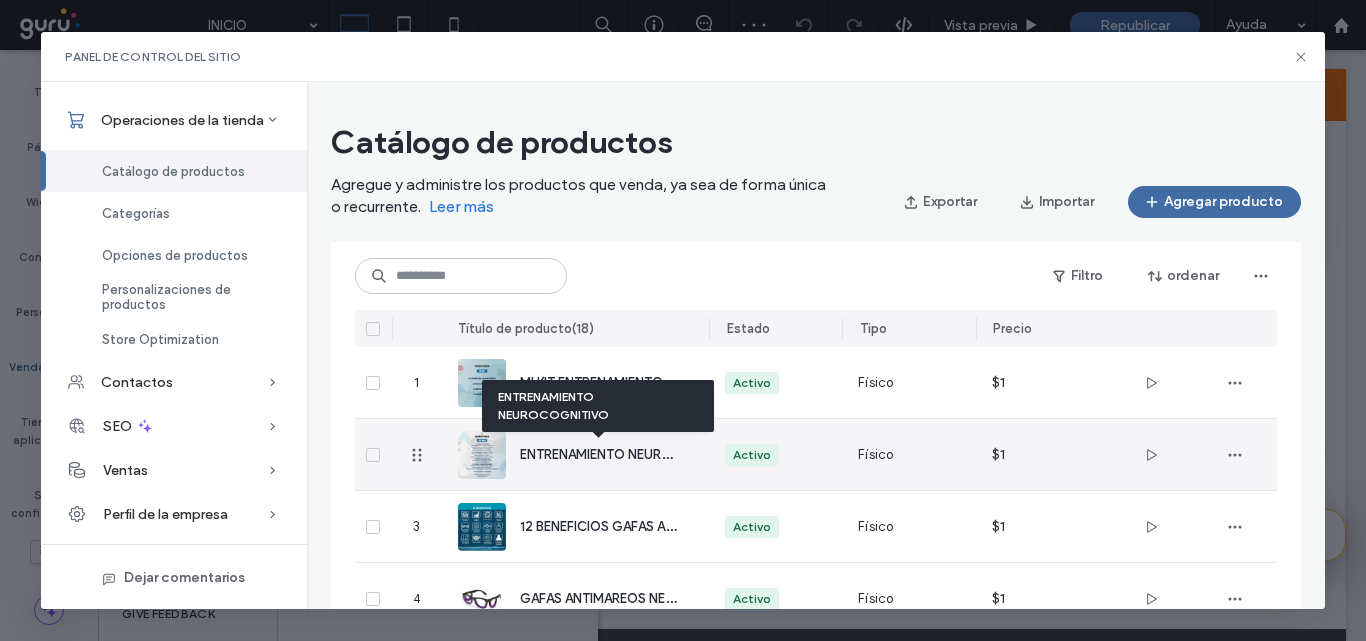 click on "ENTRENAMIENTO NEUROCOGNITIVO" at bounding box center (633, 453) 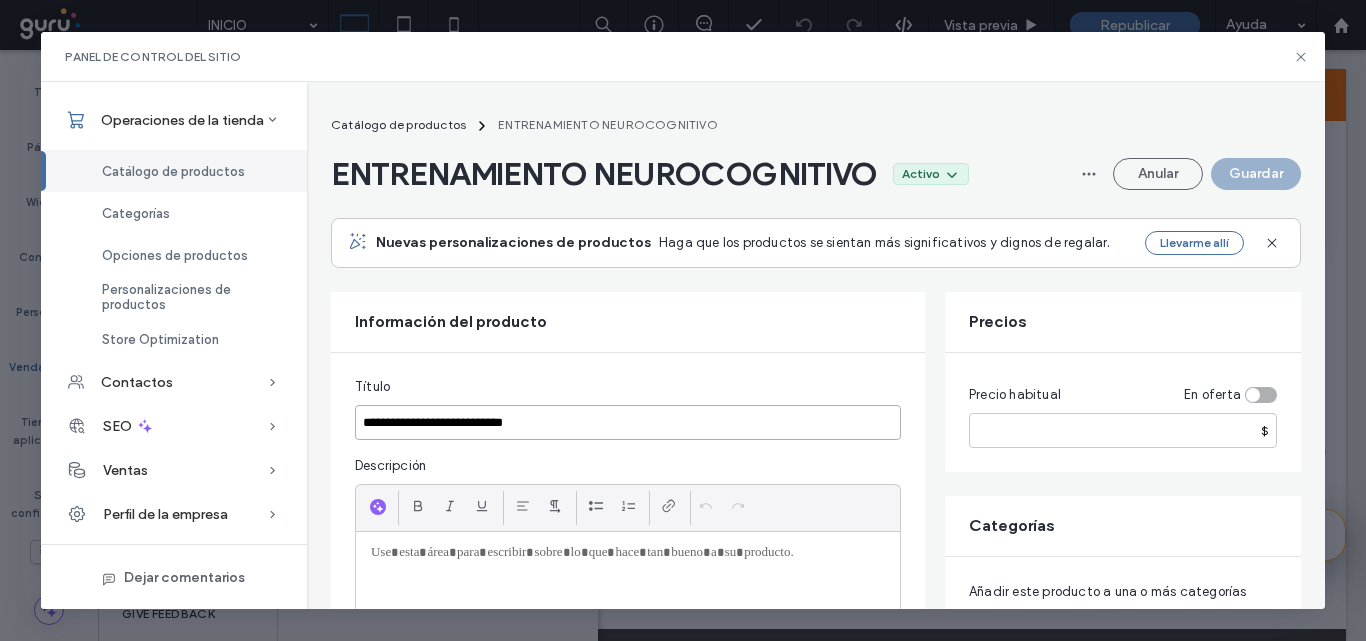 click on "**********" at bounding box center [628, 422] 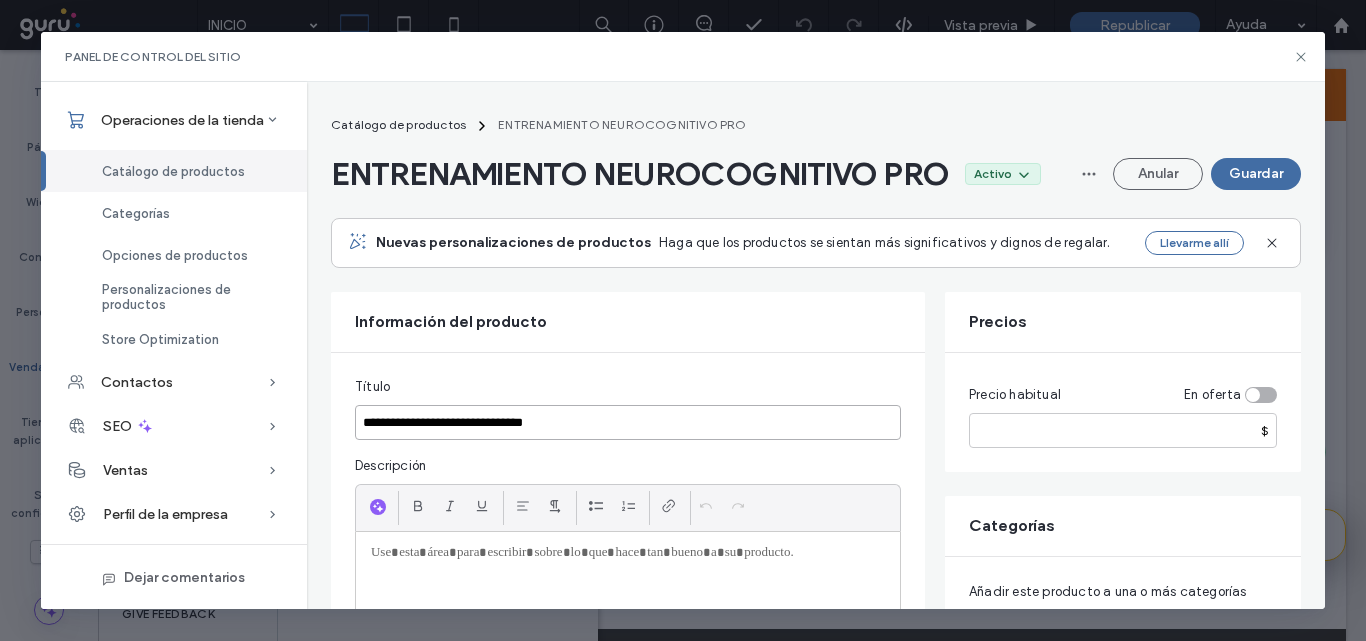 click on "**********" at bounding box center [628, 422] 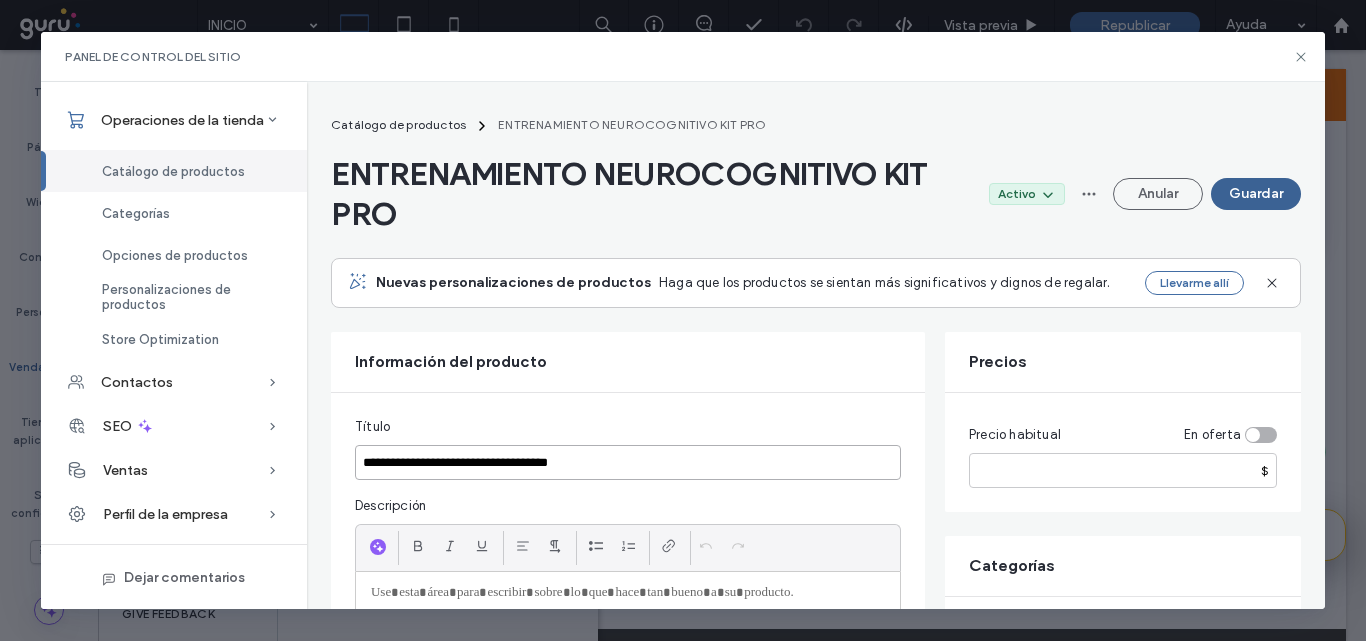 type on "**********" 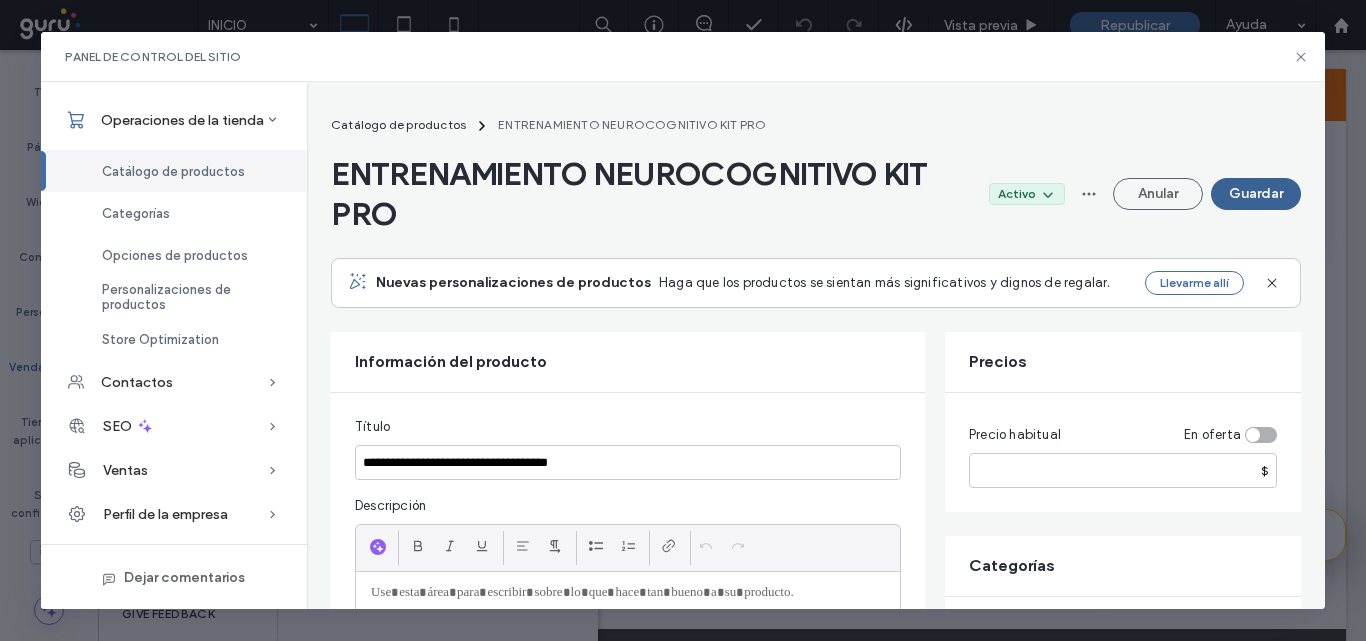 click on "Guardar" at bounding box center [1256, 194] 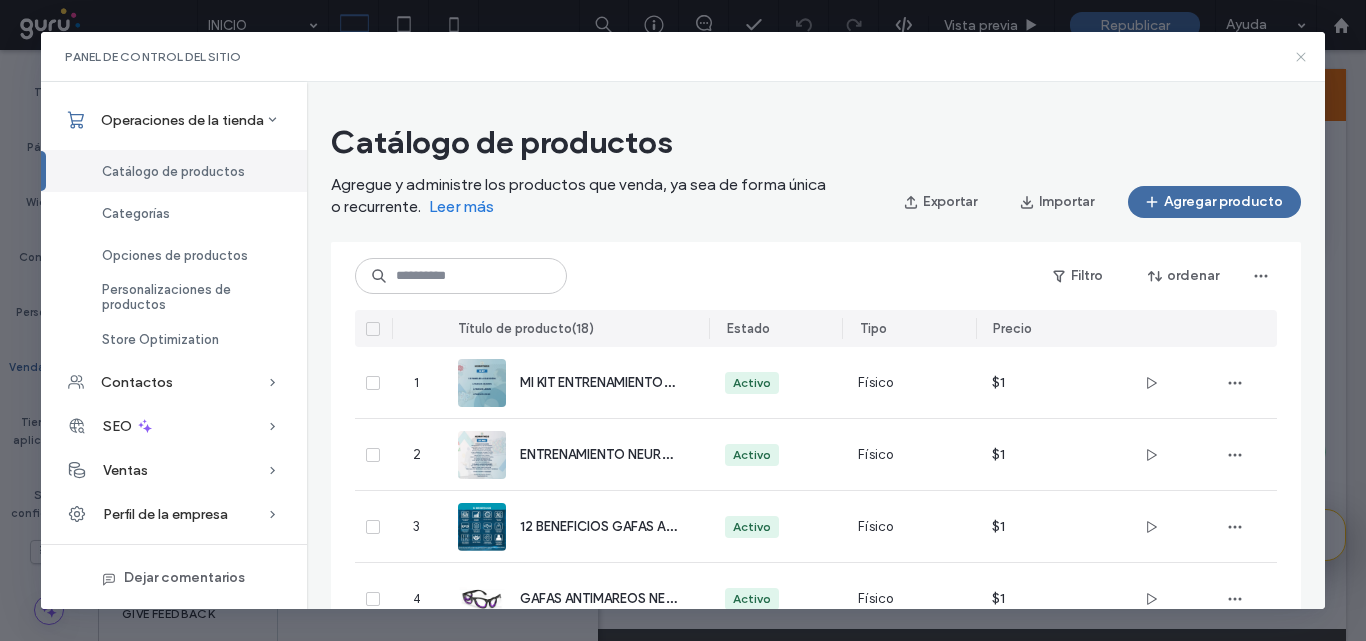 click 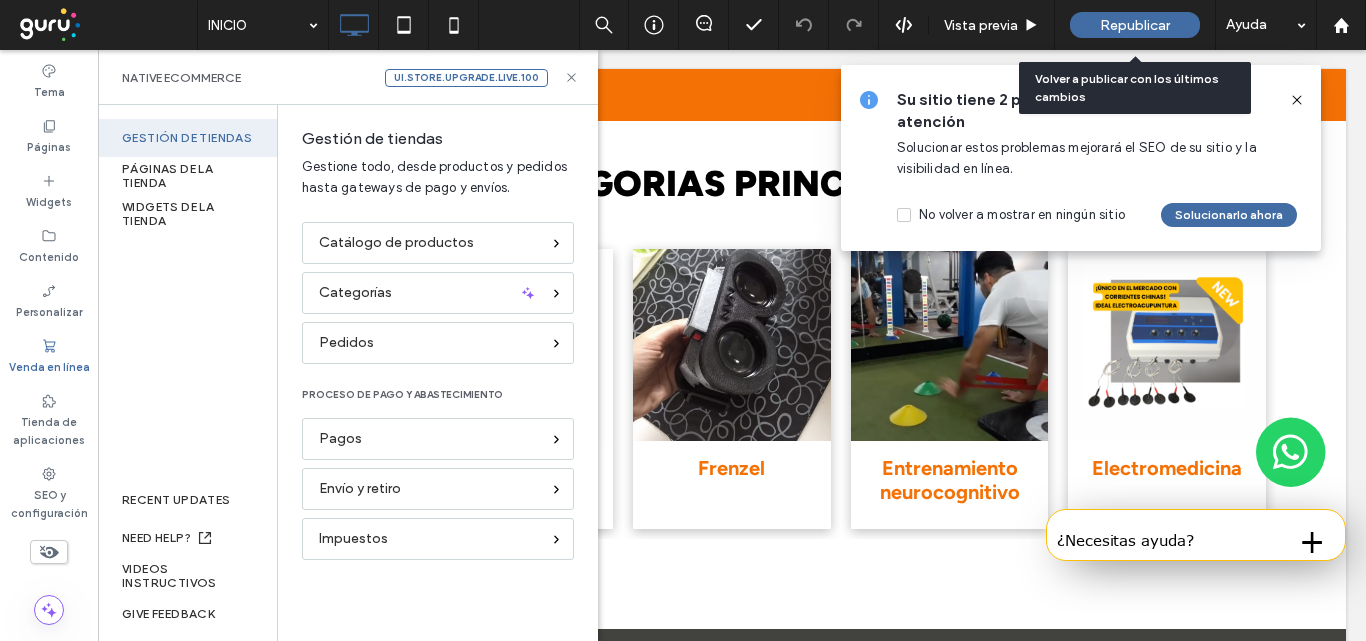 click on "Republicar" at bounding box center [1135, 25] 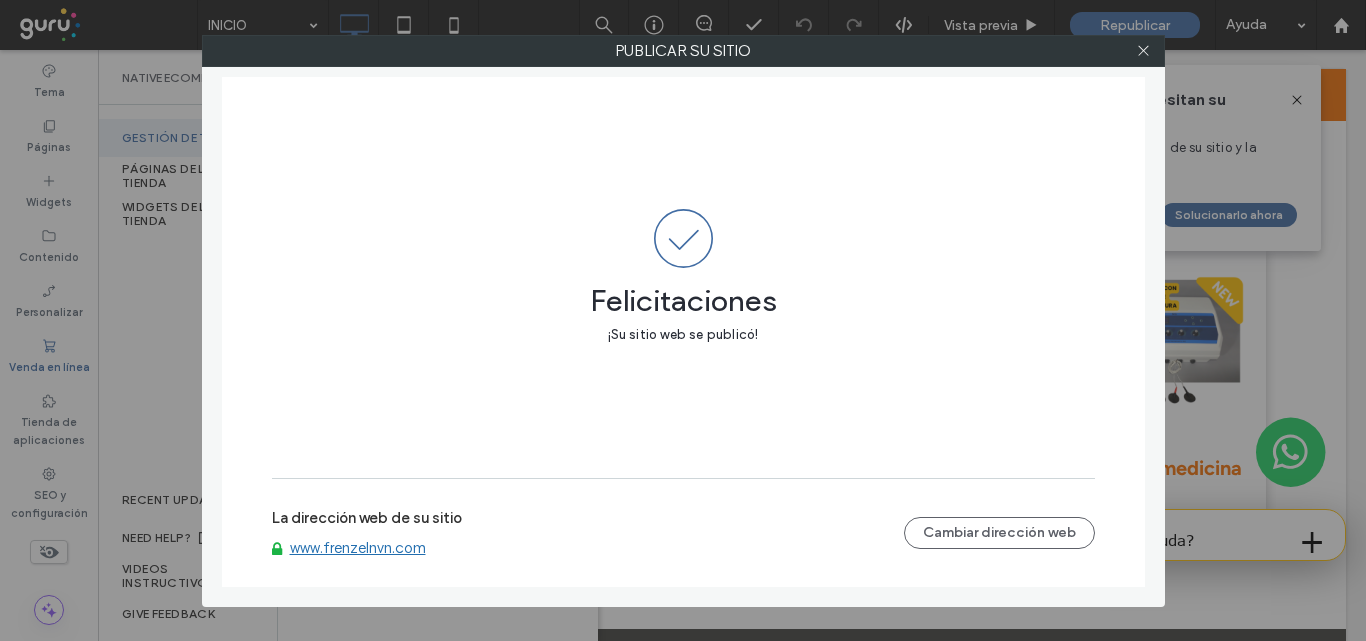 click at bounding box center (1144, 51) 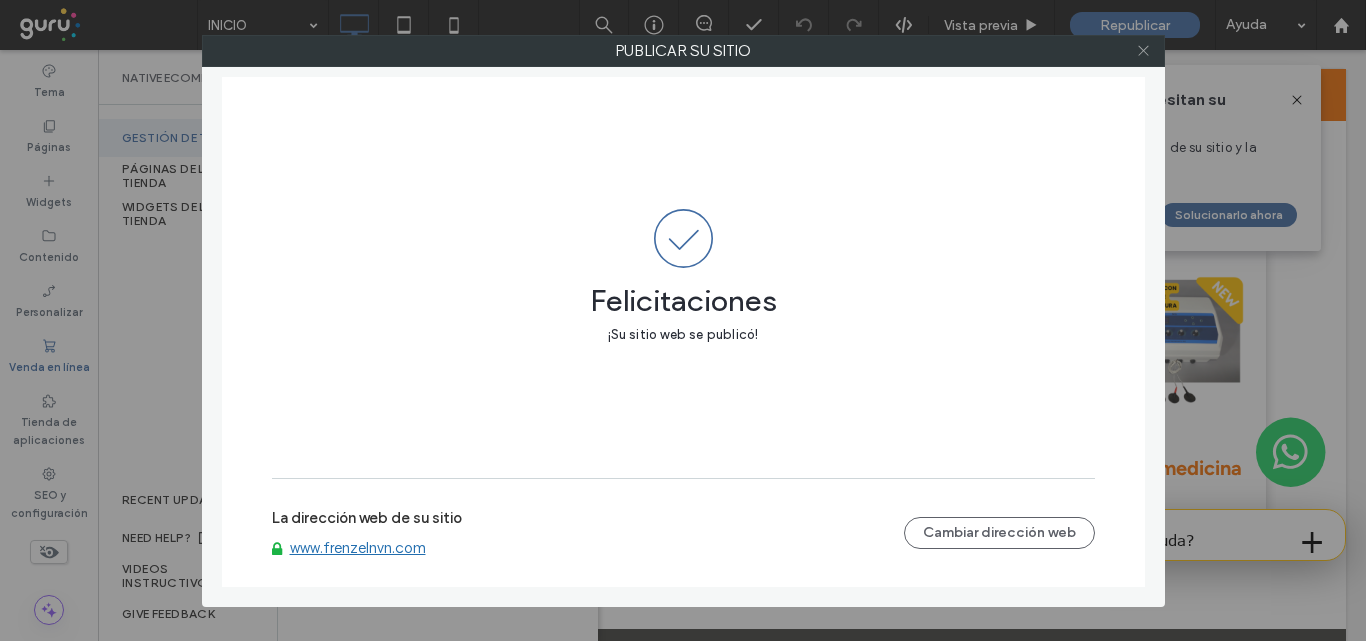 click 